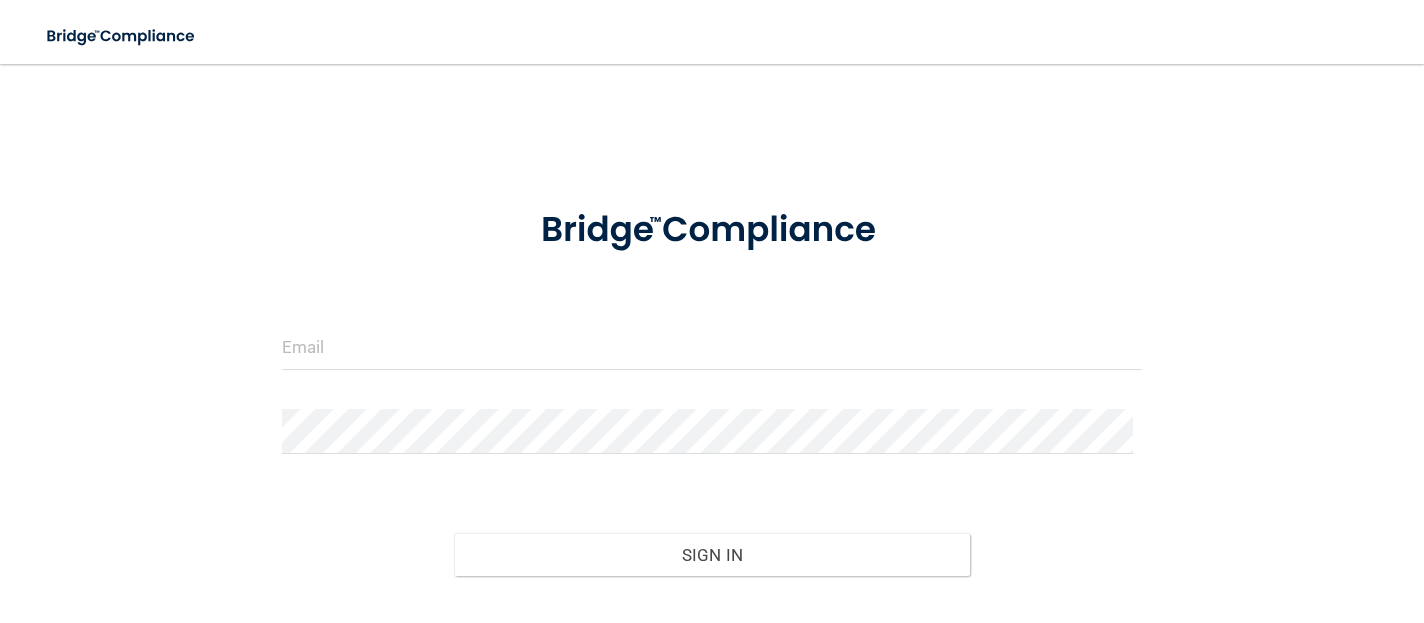 scroll, scrollTop: 0, scrollLeft: 0, axis: both 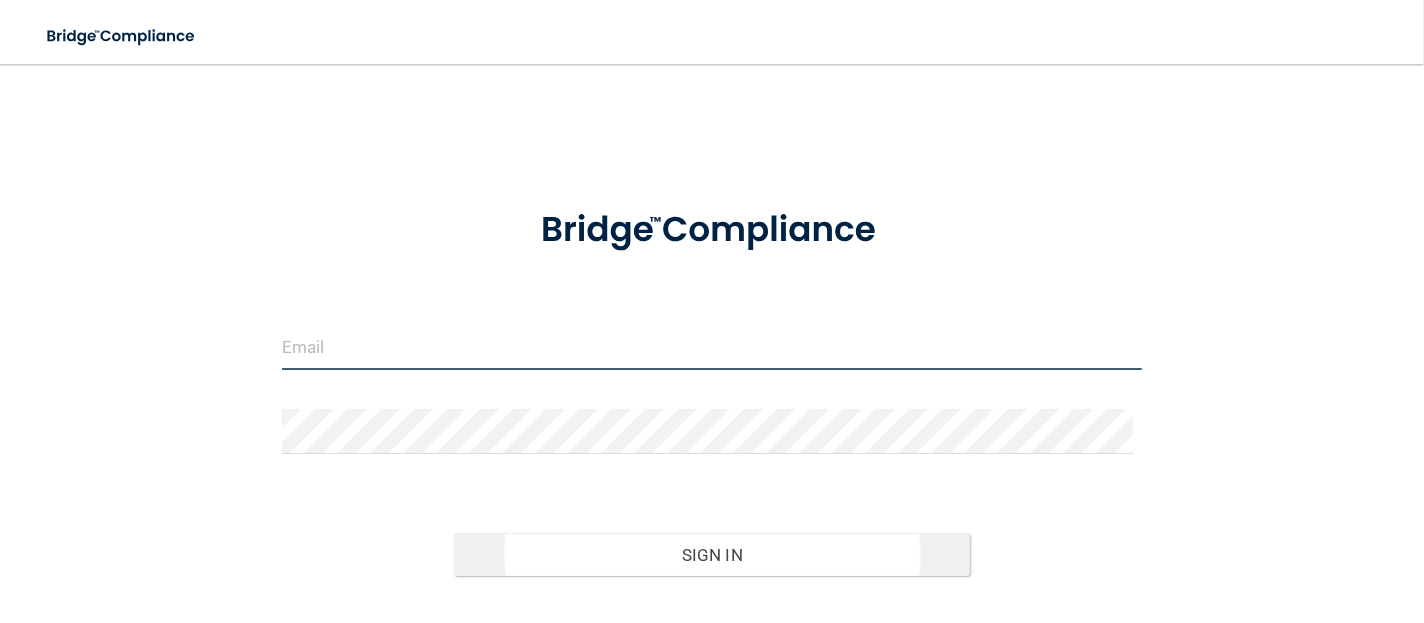 type on "Jrossini@imagendentalpartners.com" 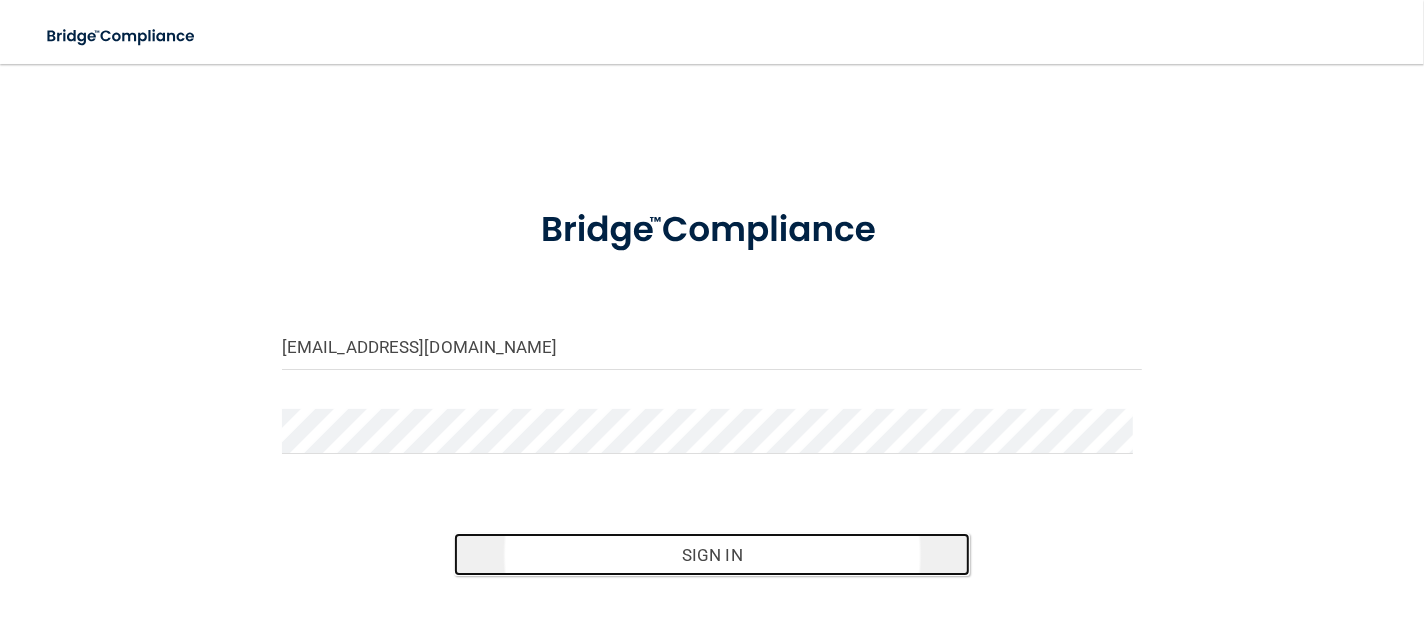 click on "Sign In" at bounding box center [712, 555] 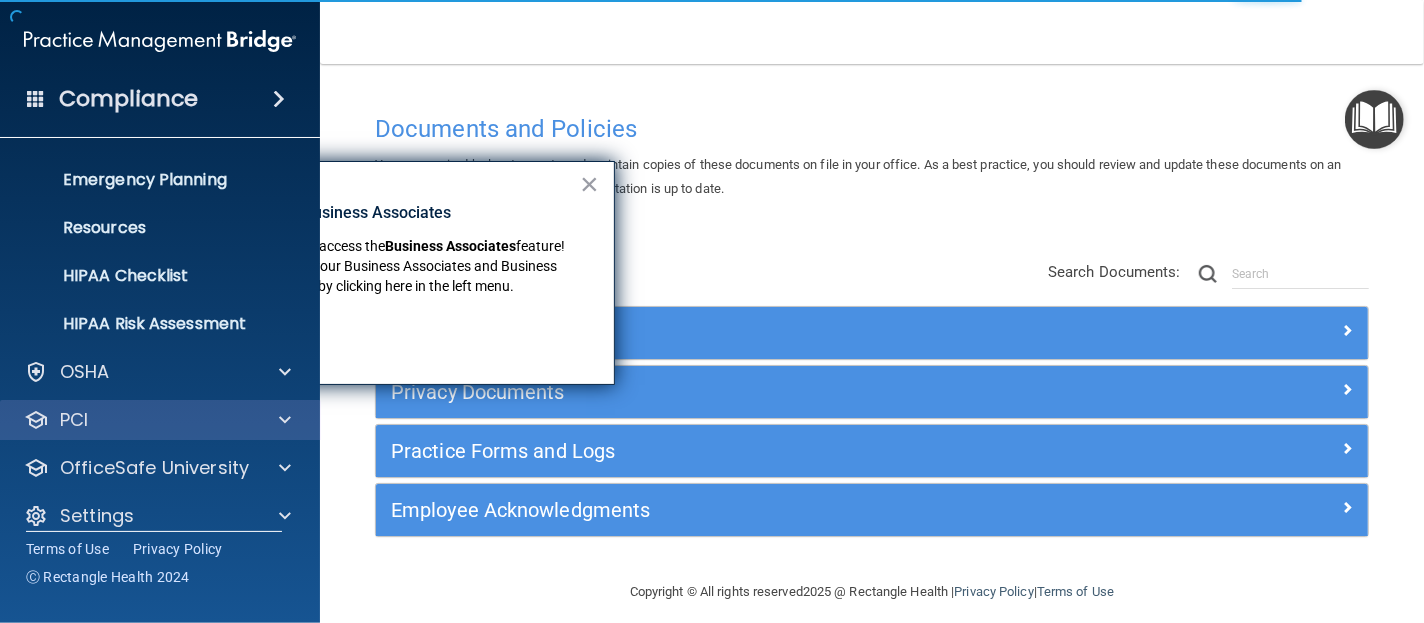 scroll, scrollTop: 205, scrollLeft: 0, axis: vertical 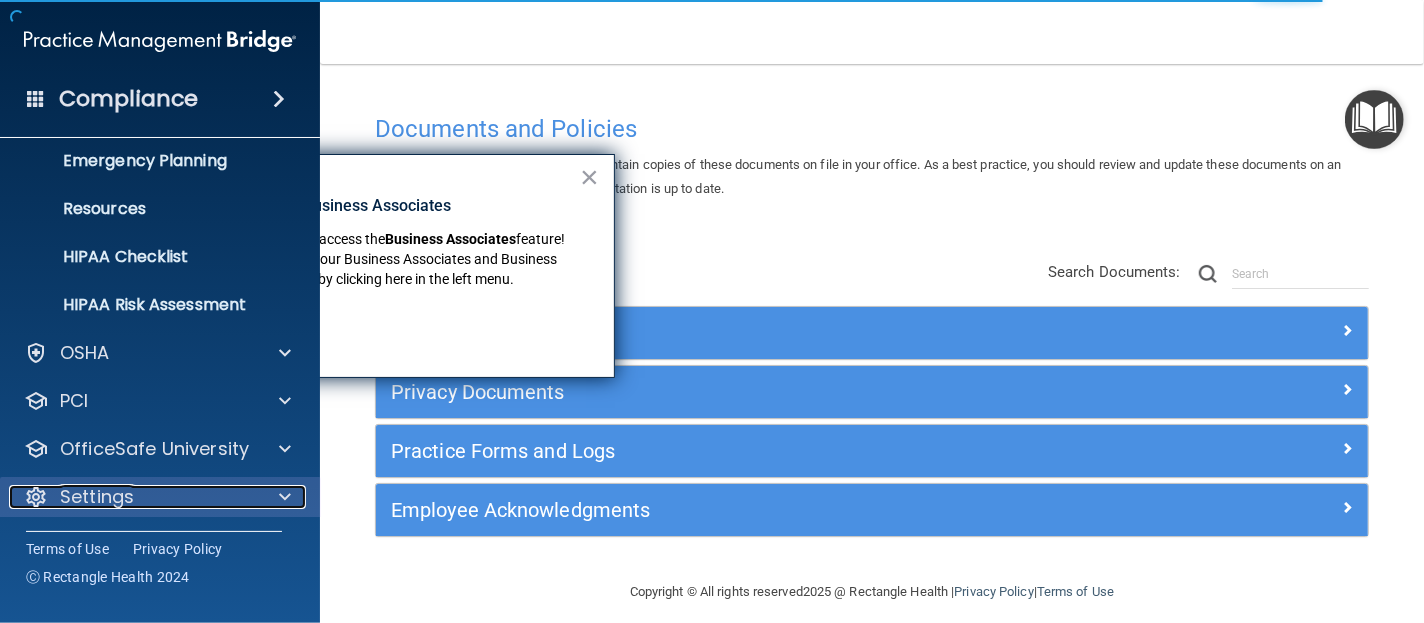 click on "Settings" at bounding box center [133, 497] 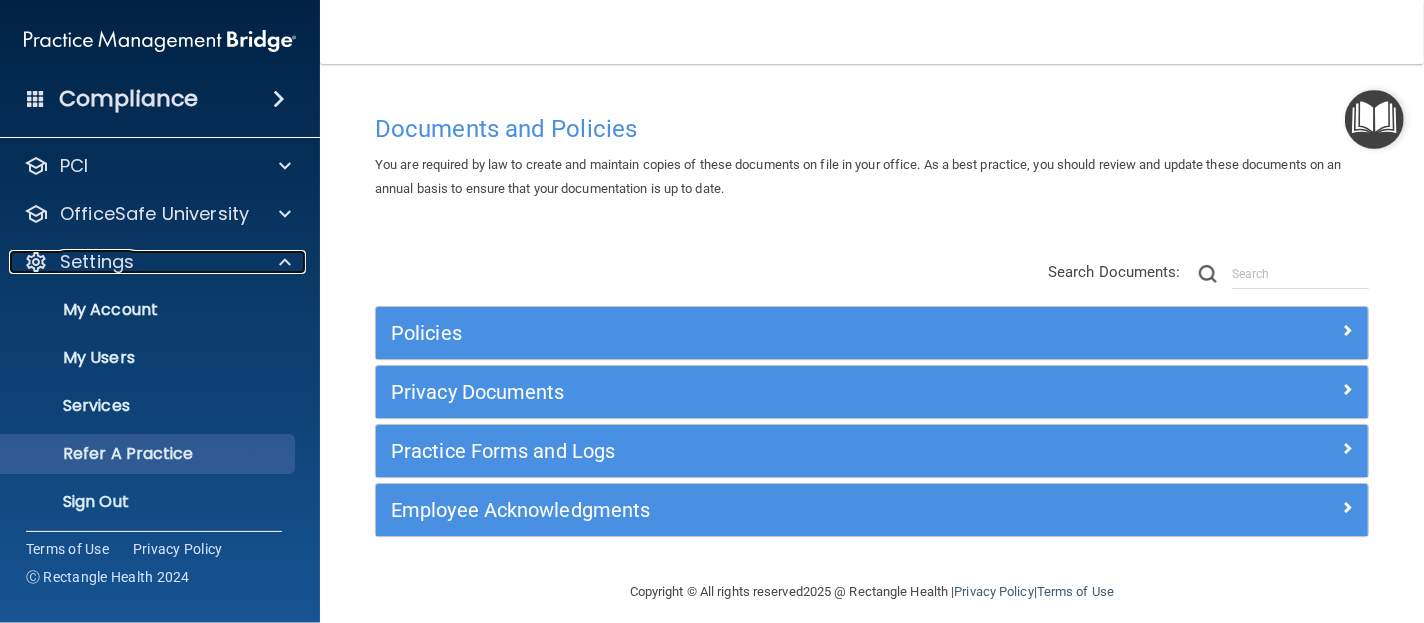 scroll, scrollTop: 445, scrollLeft: 0, axis: vertical 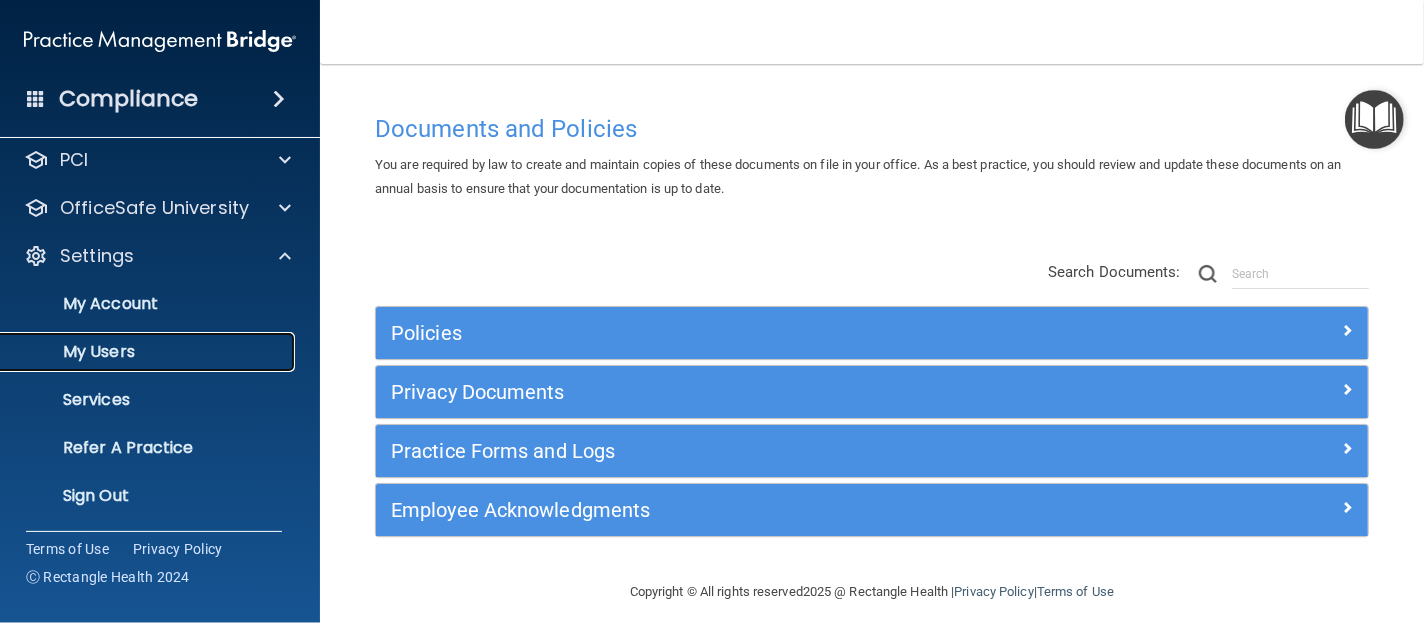 click on "My Users" at bounding box center (149, 352) 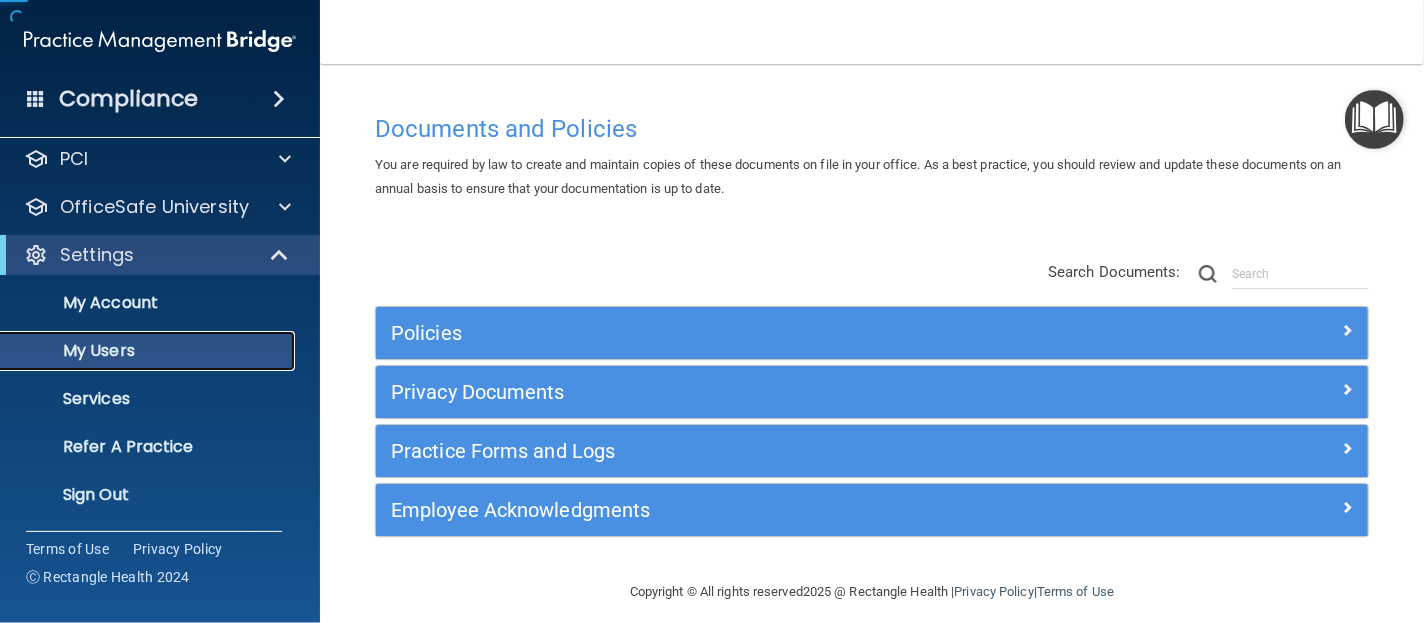 scroll, scrollTop: 109, scrollLeft: 0, axis: vertical 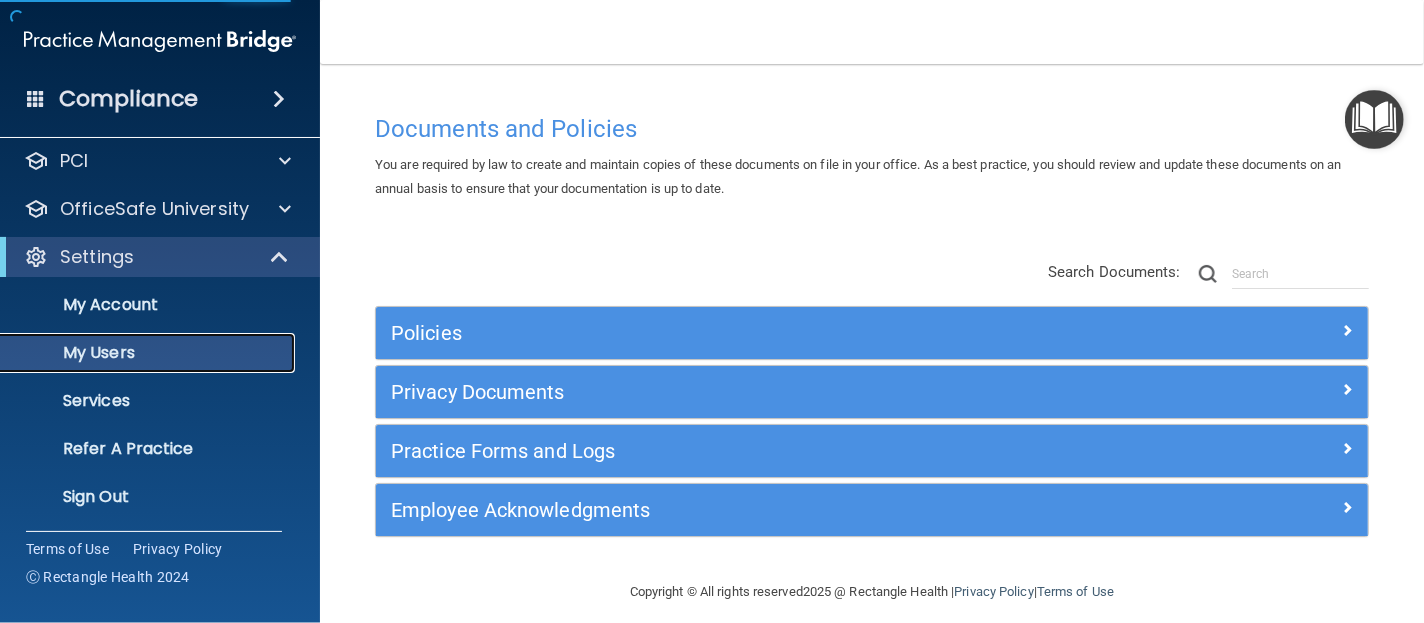 select on "20" 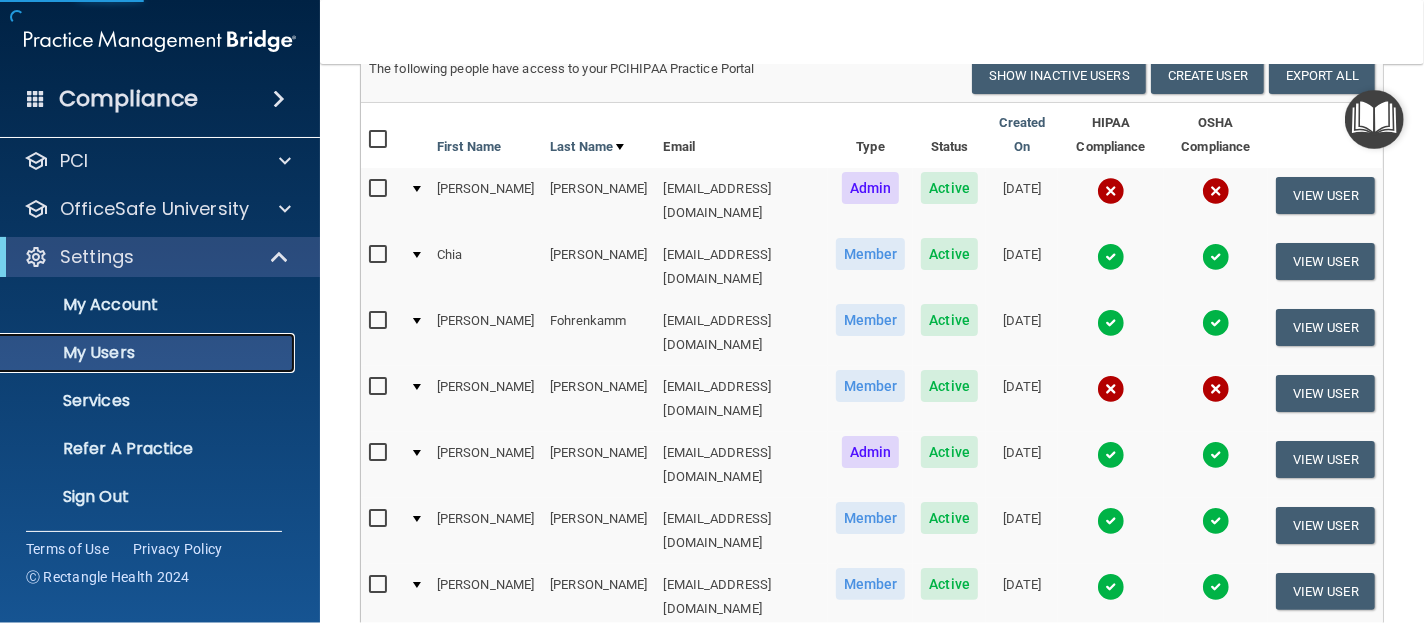 scroll, scrollTop: 200, scrollLeft: 0, axis: vertical 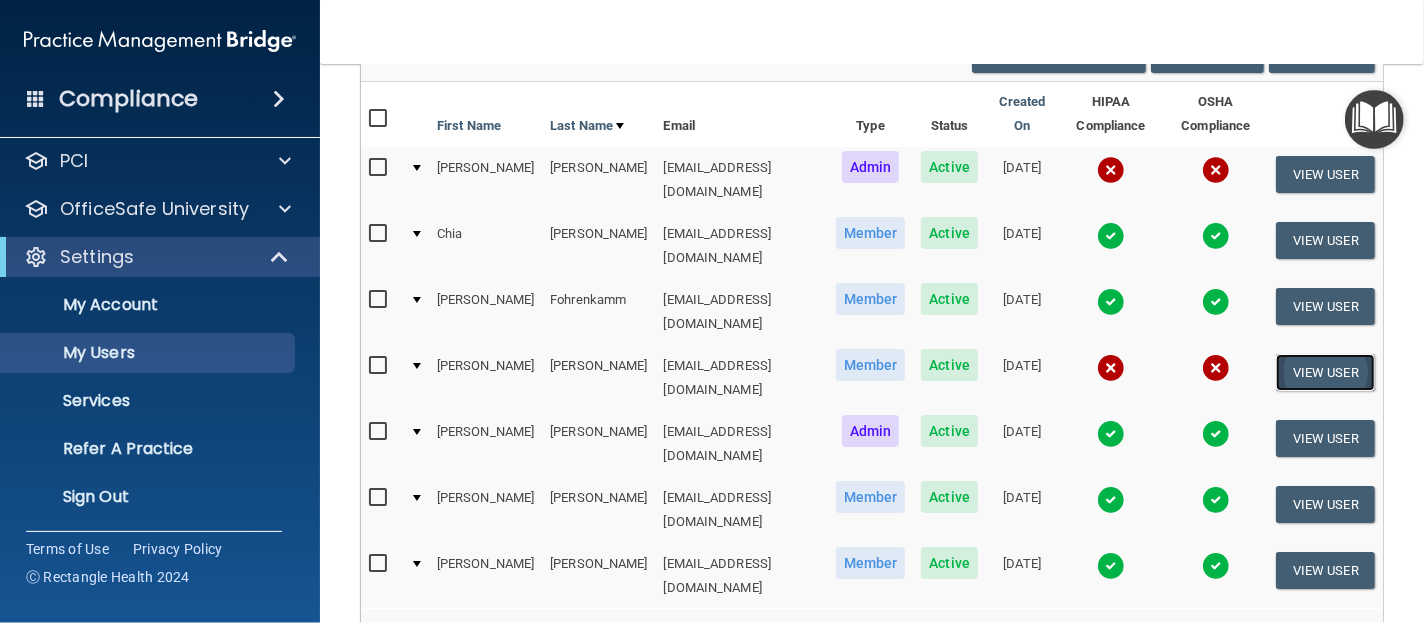 click on "View User" at bounding box center (1325, 372) 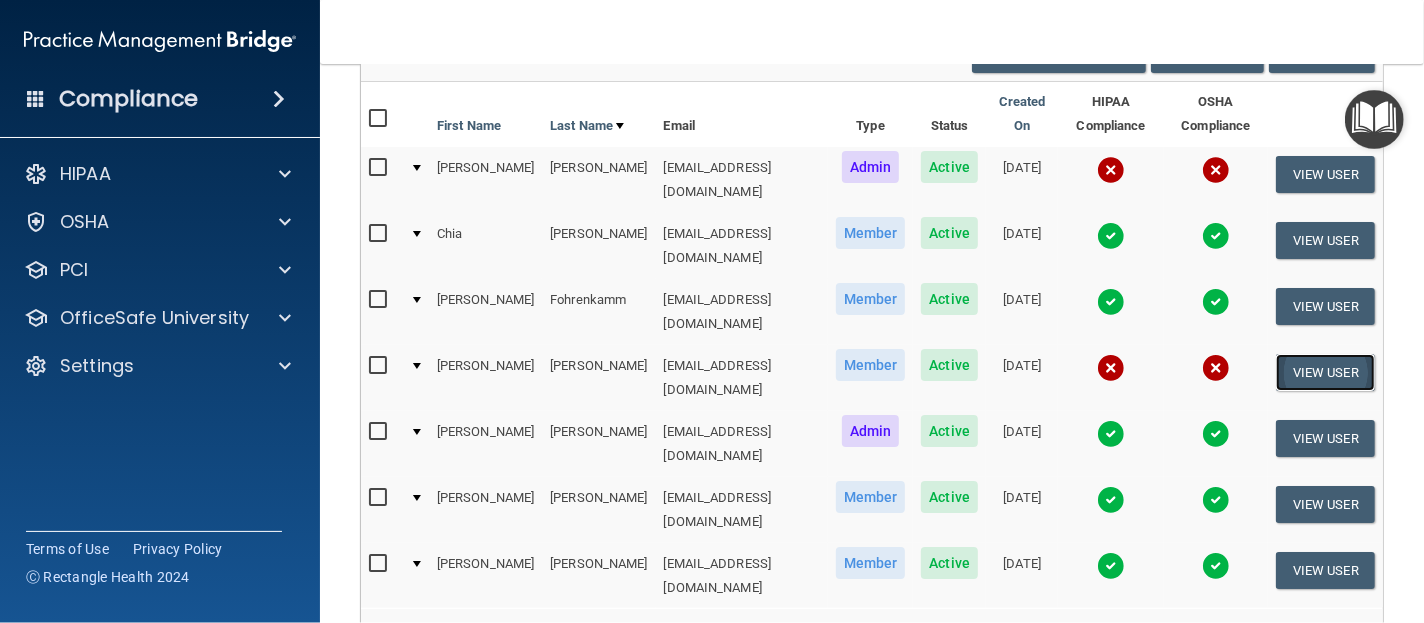 scroll, scrollTop: 0, scrollLeft: 0, axis: both 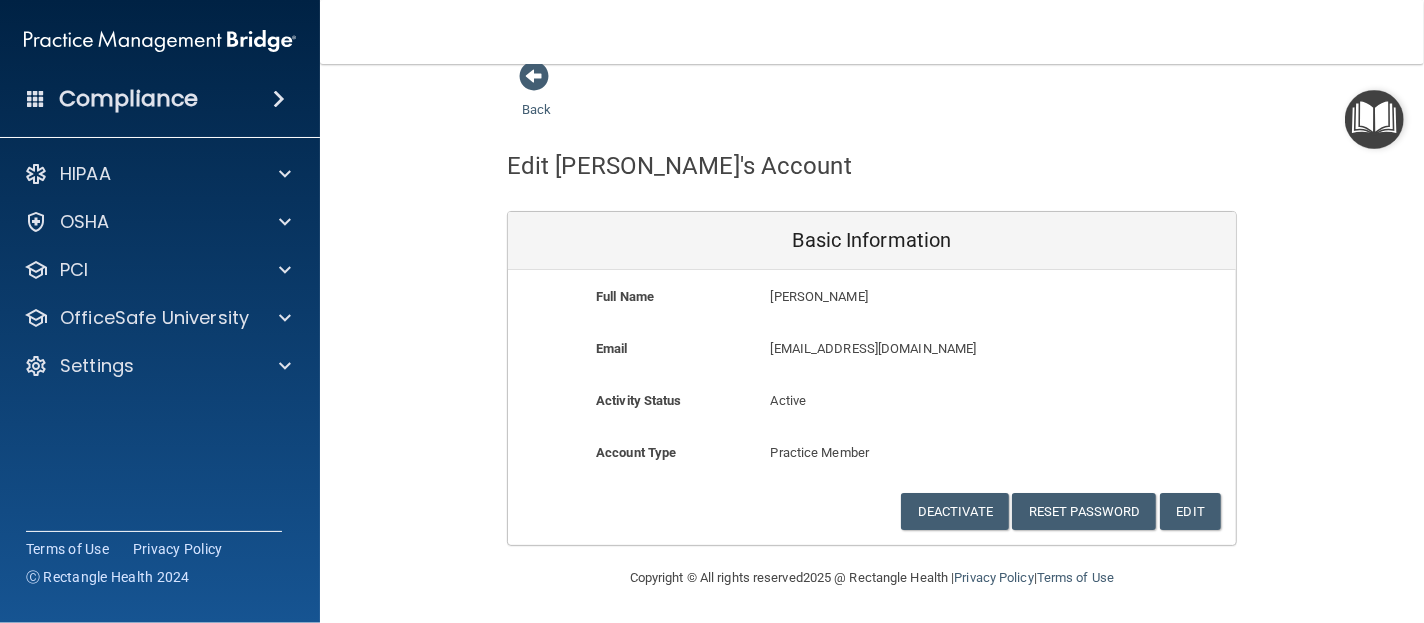 click on "Back                Edit Emily's Account          Basic Information              Full Name       Emily Lynch   Emily                   Last Name       Lynch                     Email           emilylync12@icloud.com   emilylync12@icloud.com                       Activity Status            Active           Active                  Account Type          Practice Member                Admin  Member          Financial Institution          Business Associate Admin  Business Associate Member           Members can see everything in the portal but can not add other users.                      Deactivate    Reset Password   Edit     Cancel   Save Information                   You've successfully edited Emily`s Information.               Error! The user couldn't be saved.                 You've successfully saved {is_new? 'New User' : 'User Basic'} Information." at bounding box center [872, 303] 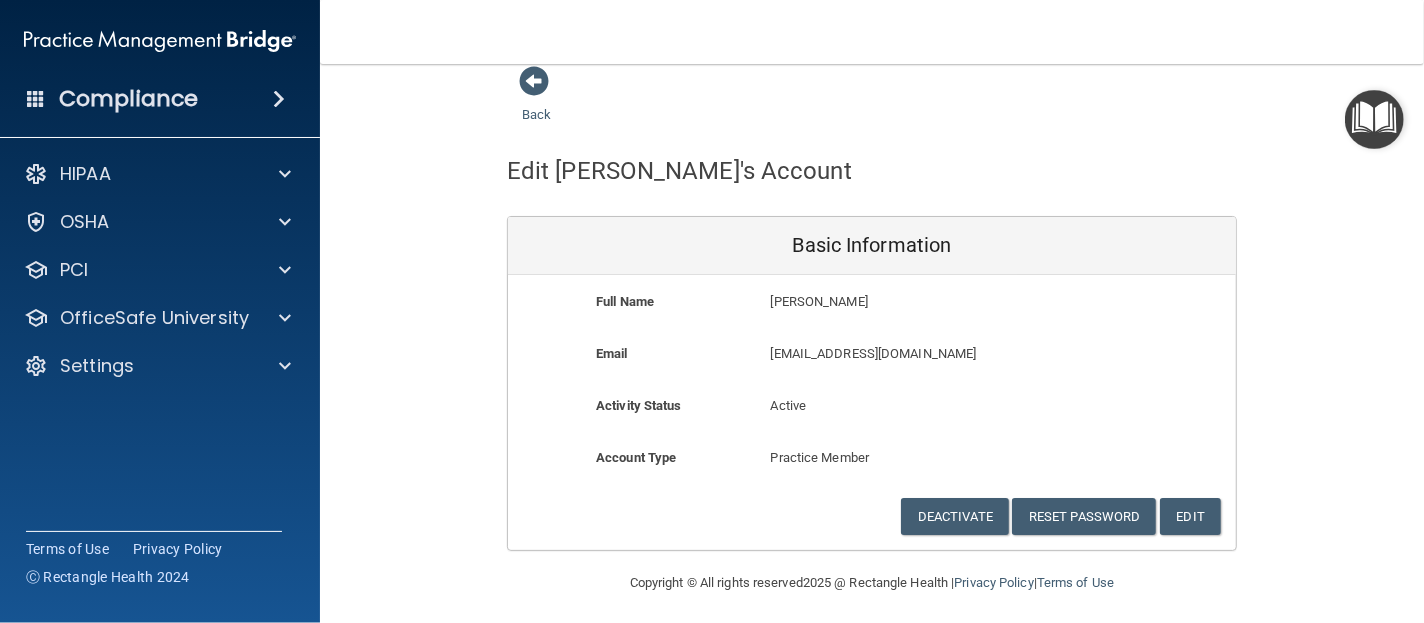 scroll, scrollTop: 24, scrollLeft: 0, axis: vertical 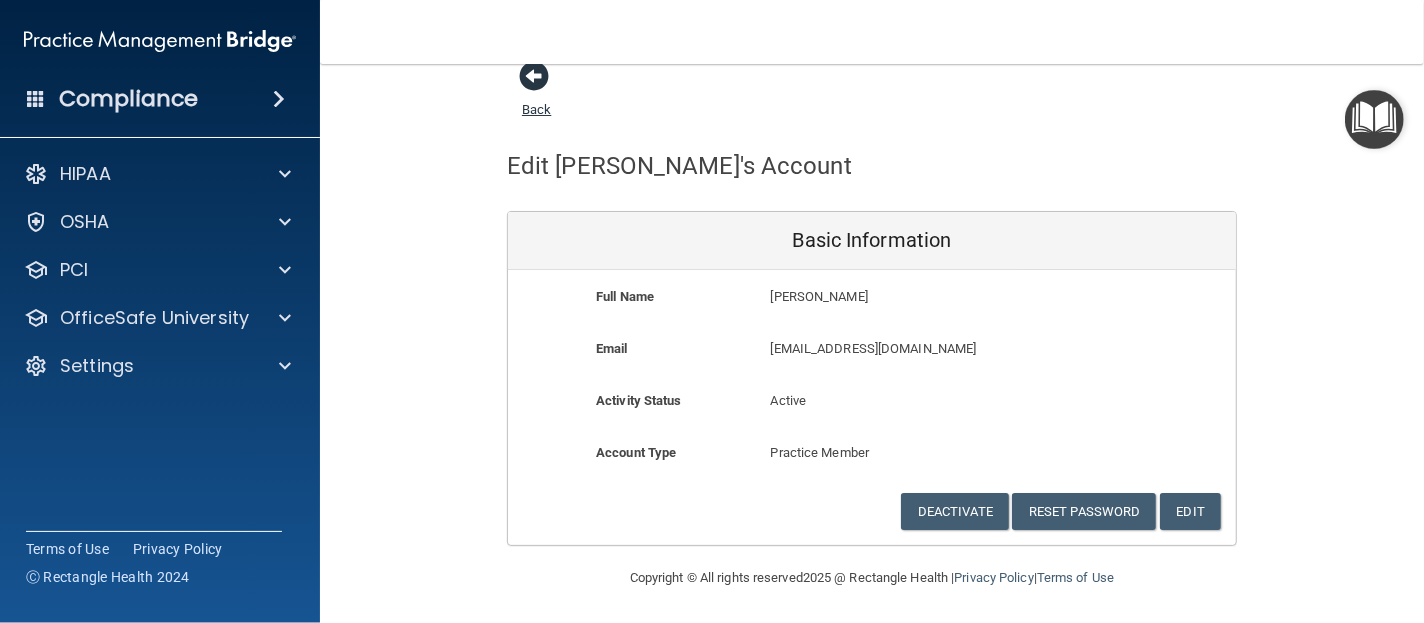 click at bounding box center [534, 76] 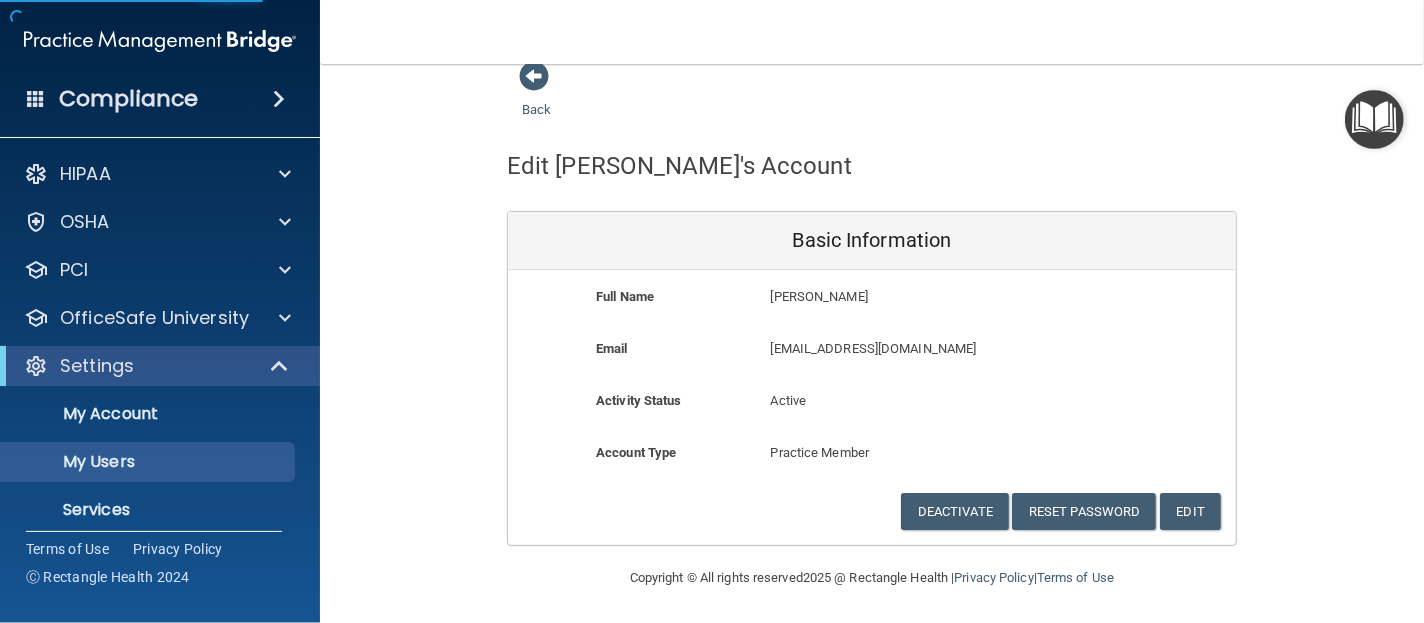 scroll, scrollTop: 349, scrollLeft: 0, axis: vertical 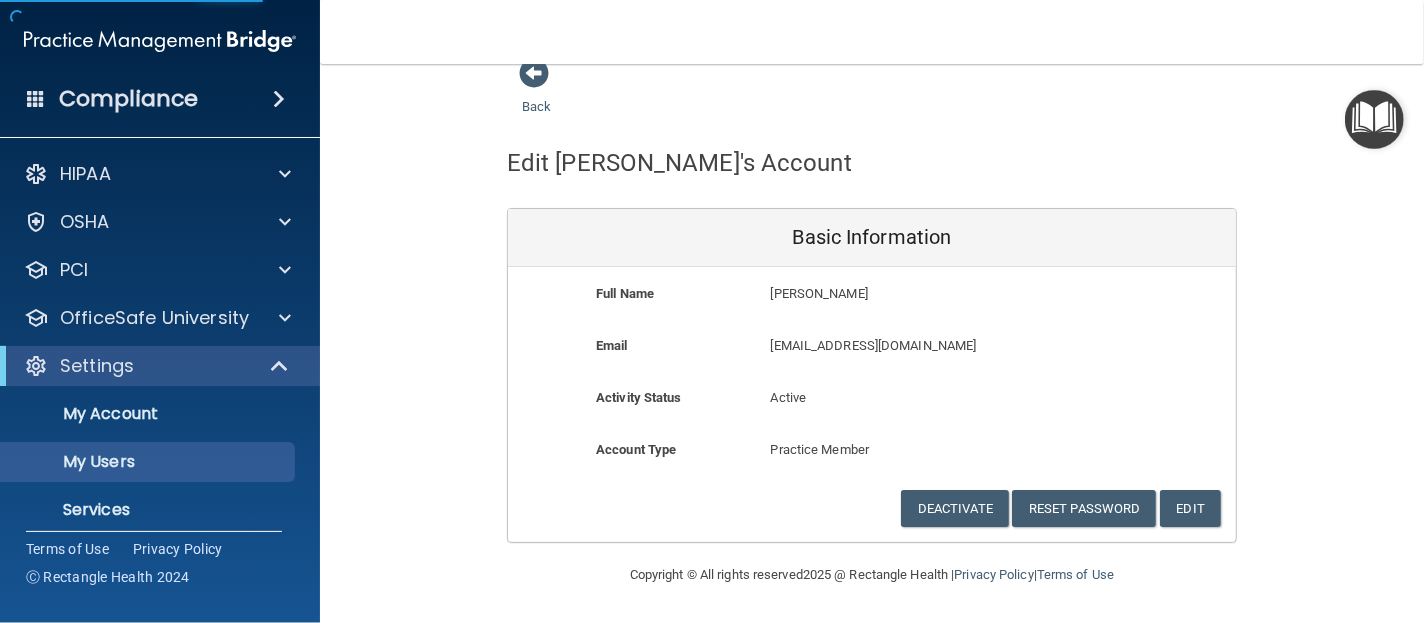 select on "20" 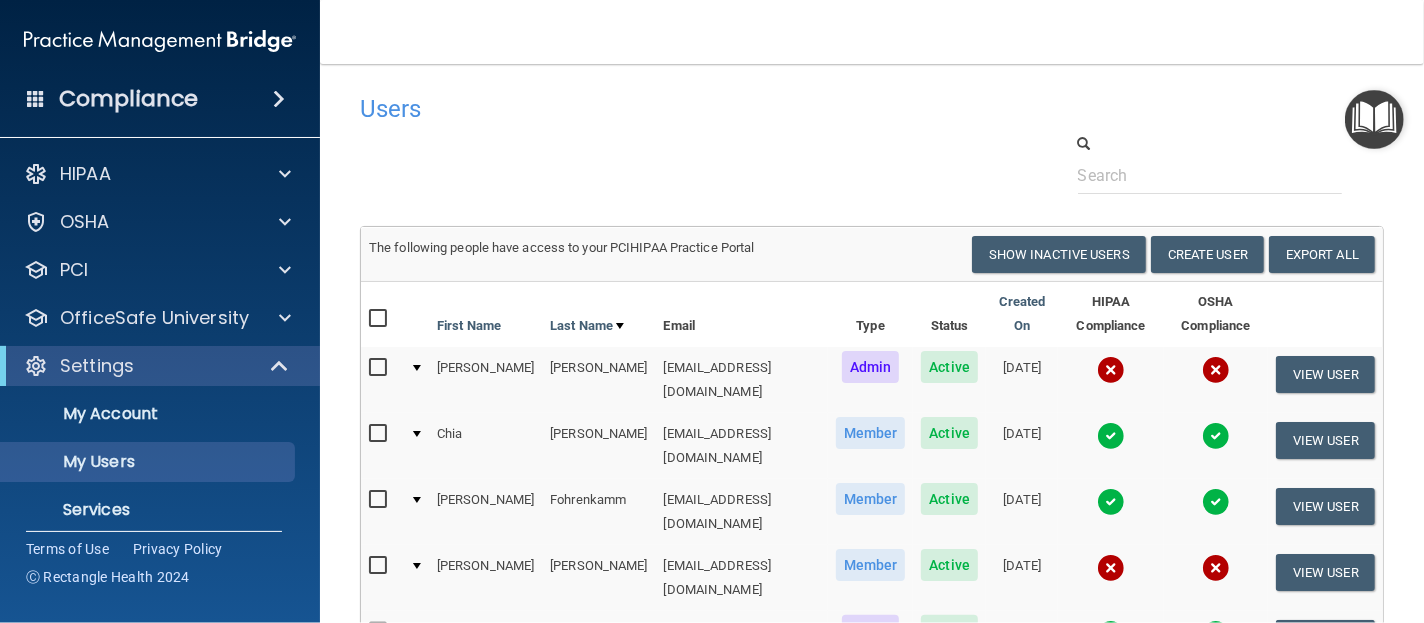 scroll, scrollTop: 100, scrollLeft: 0, axis: vertical 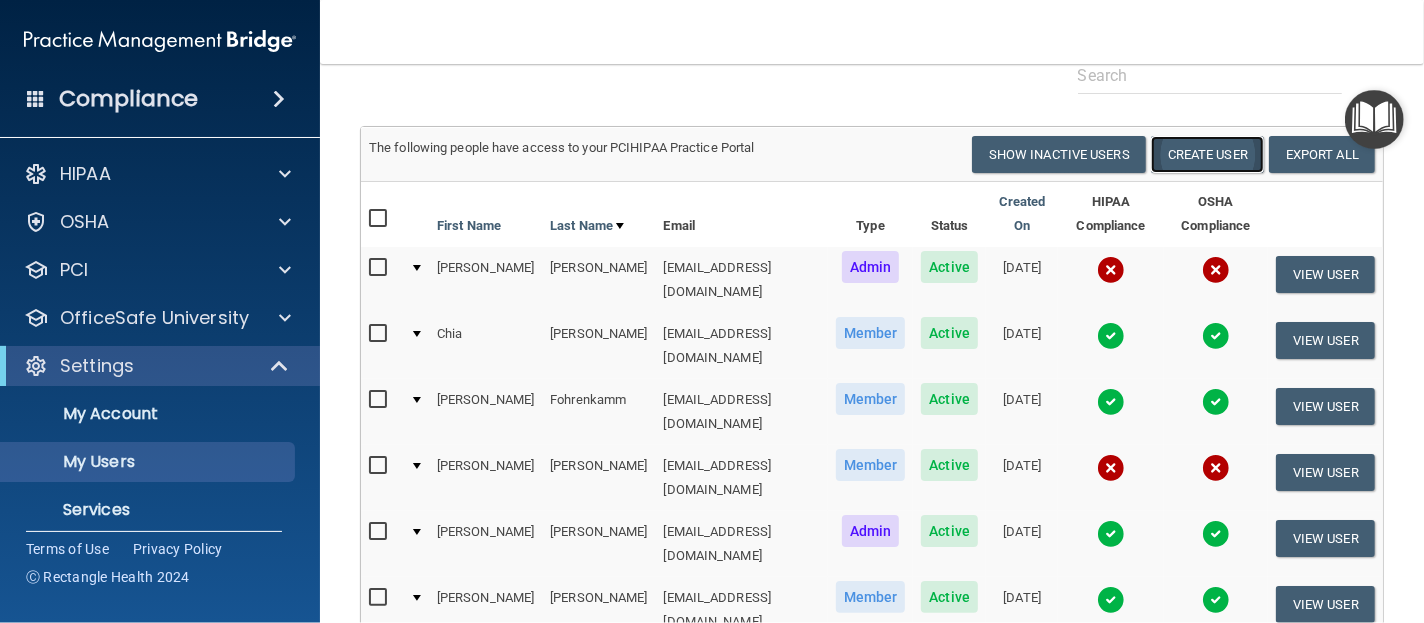 click on "Create User" at bounding box center (1207, 154) 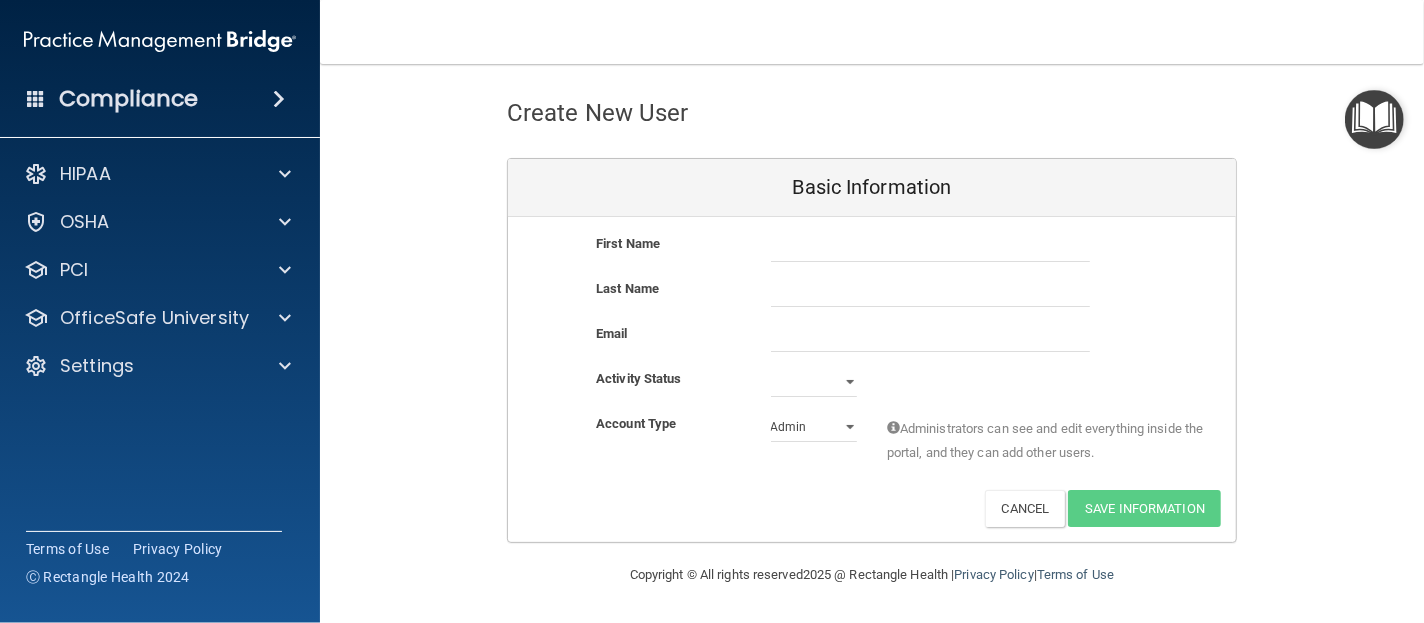 scroll, scrollTop: 74, scrollLeft: 0, axis: vertical 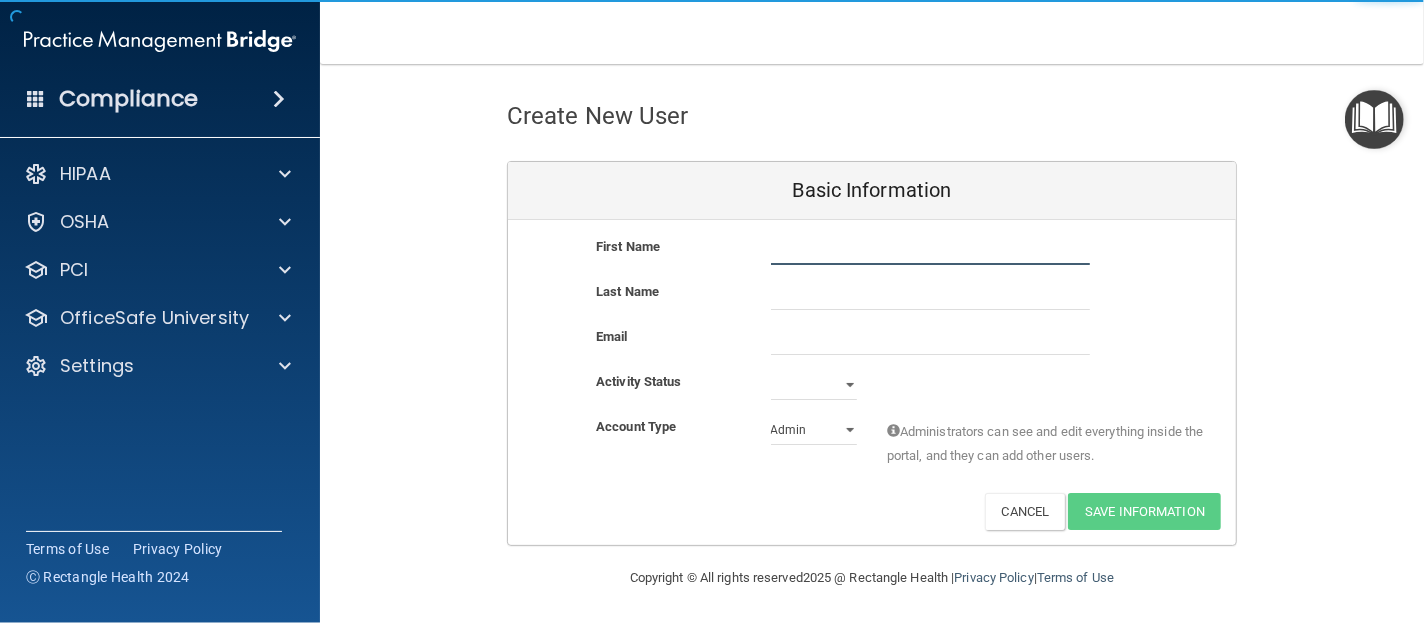 click at bounding box center [930, 250] 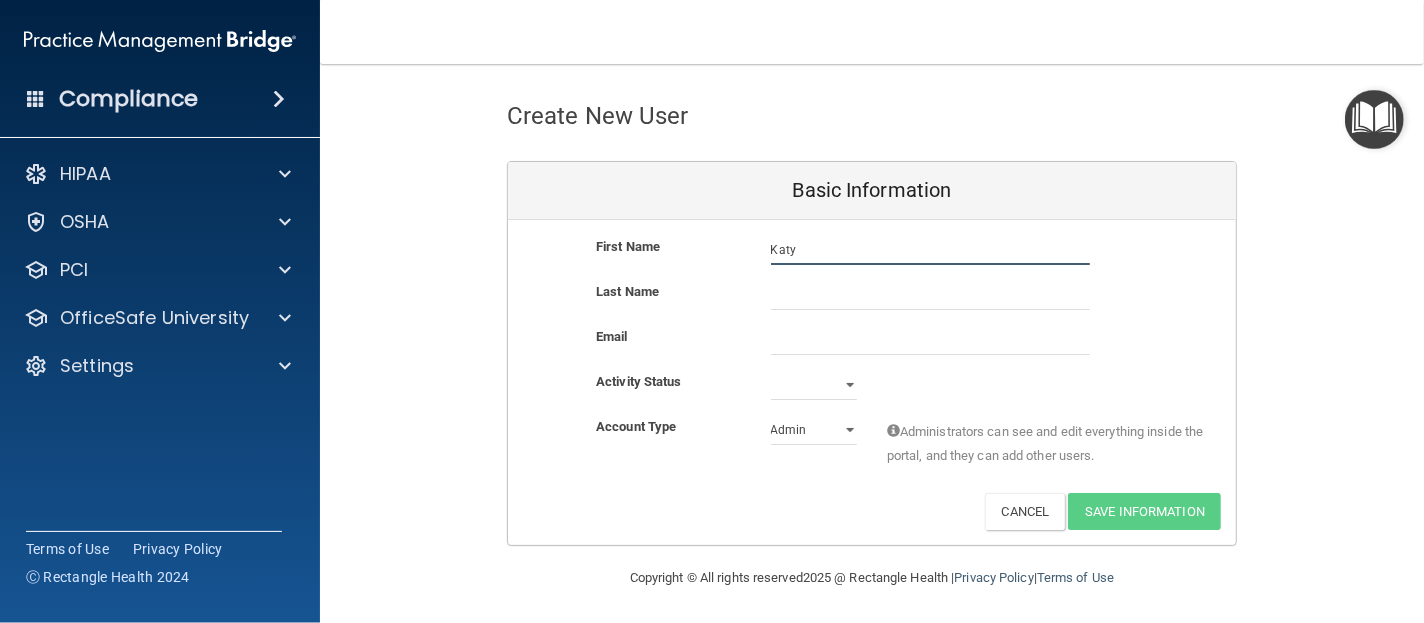 type on "Katy" 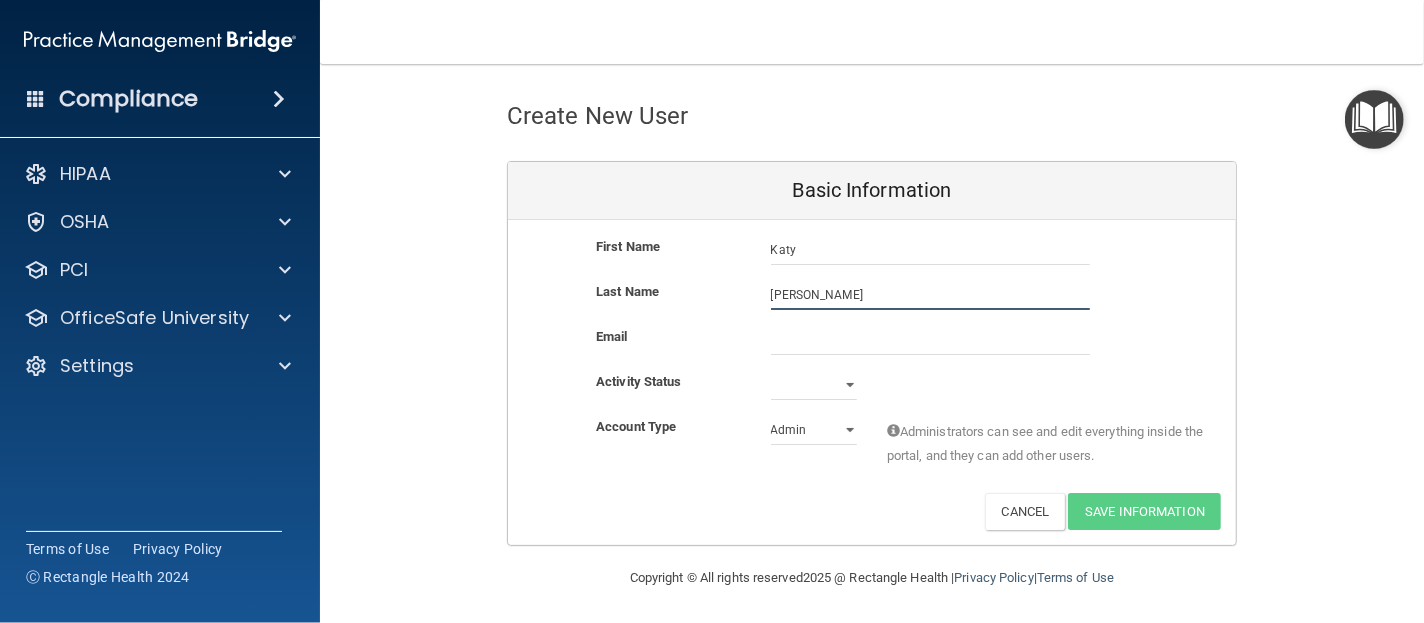 type on "[PERSON_NAME]" 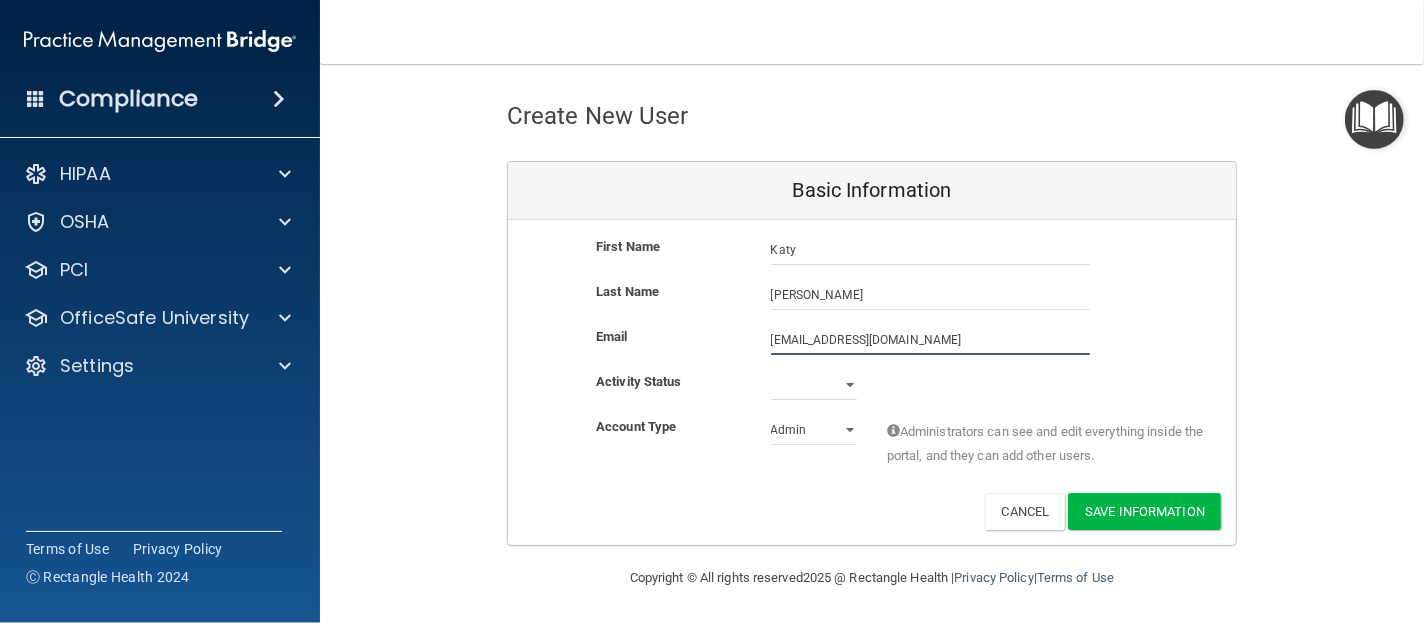 type on "katybauer2@gmail.com" 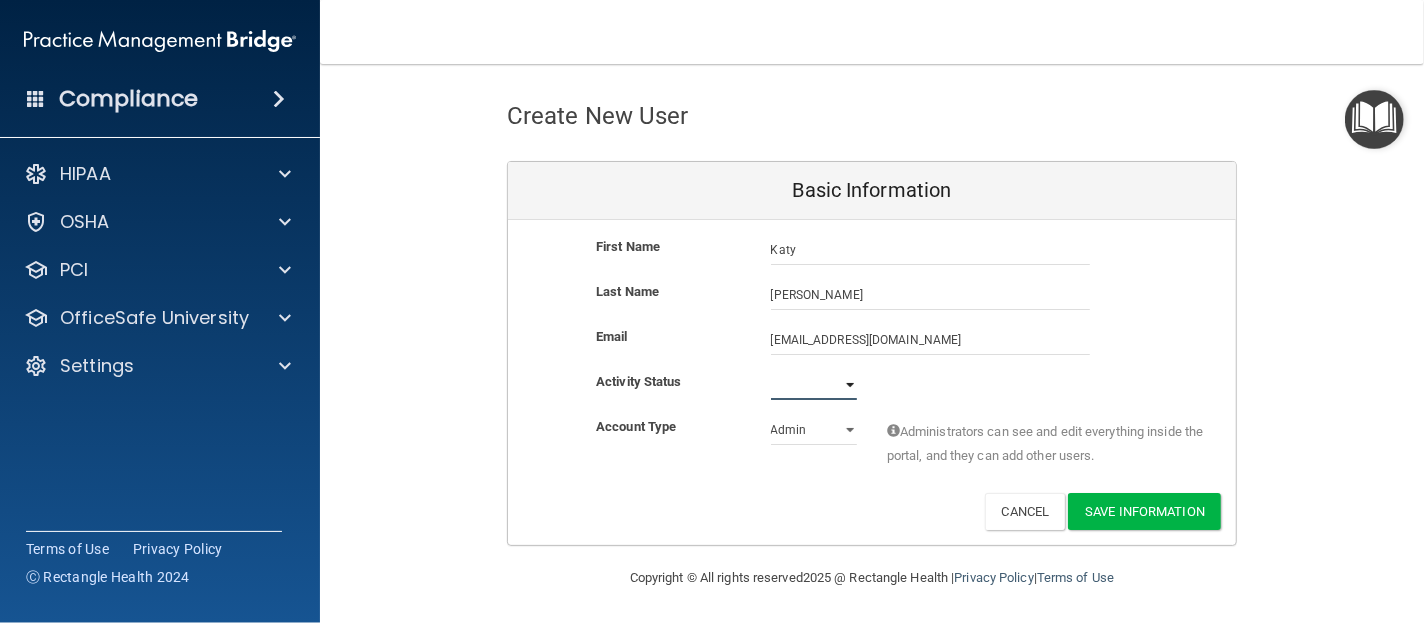 click on "Active  Inactive" at bounding box center (814, 385) 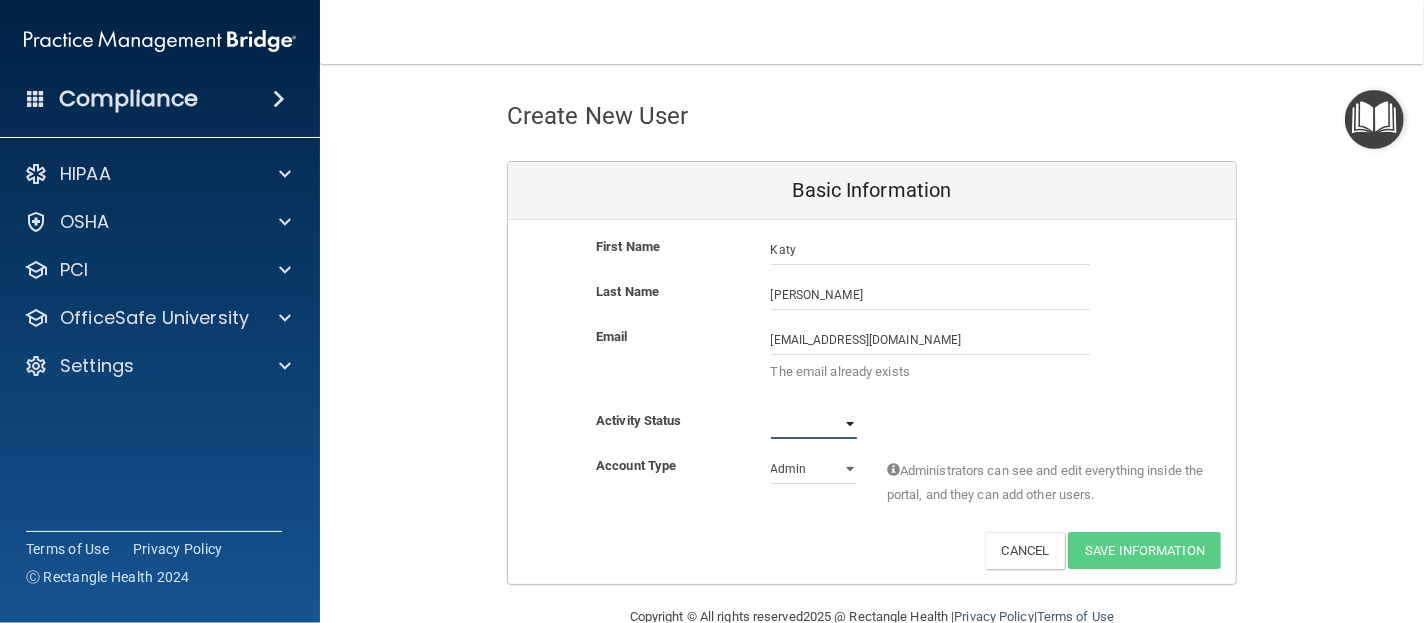 select on "active" 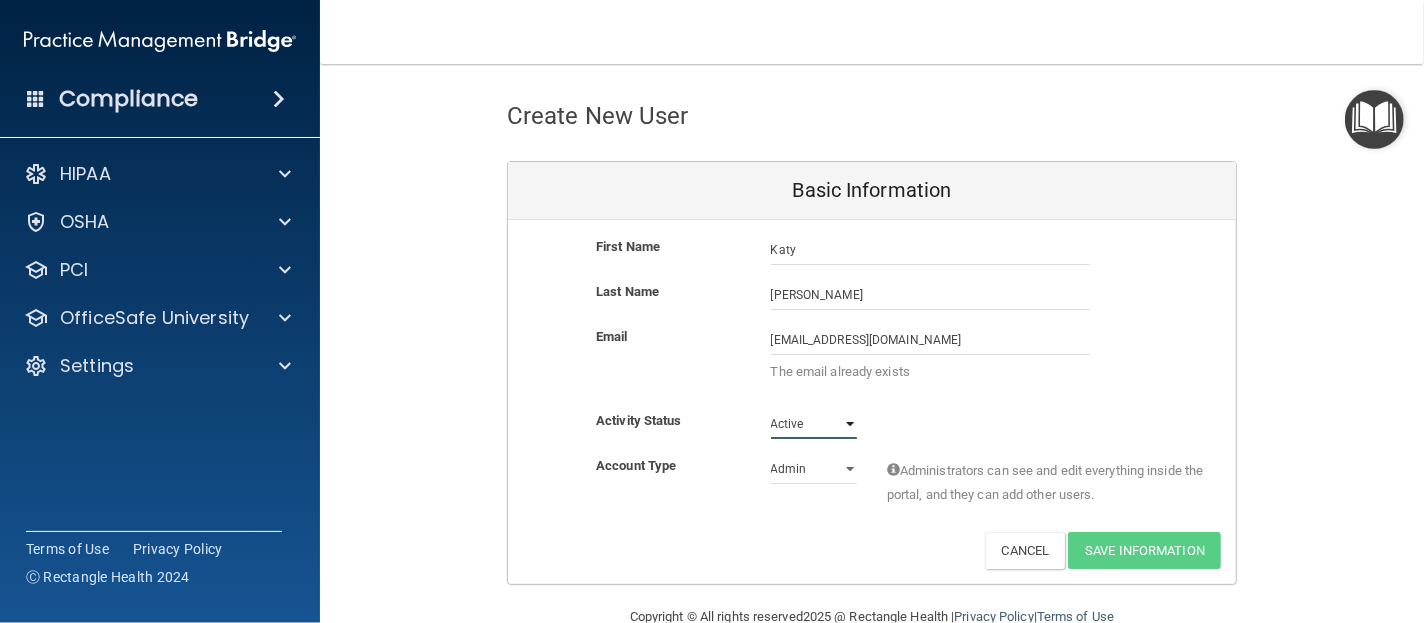 click on "Active  Inactive" at bounding box center (814, 424) 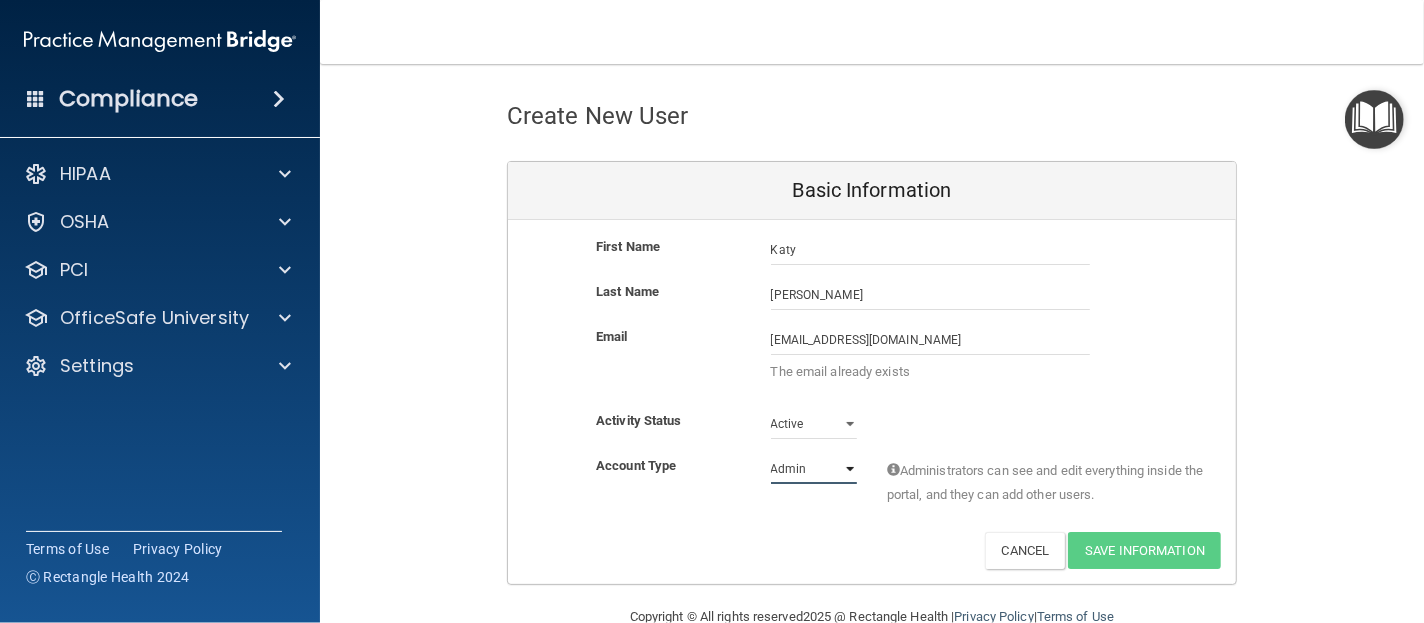 click on "Admin  Member" at bounding box center (814, 469) 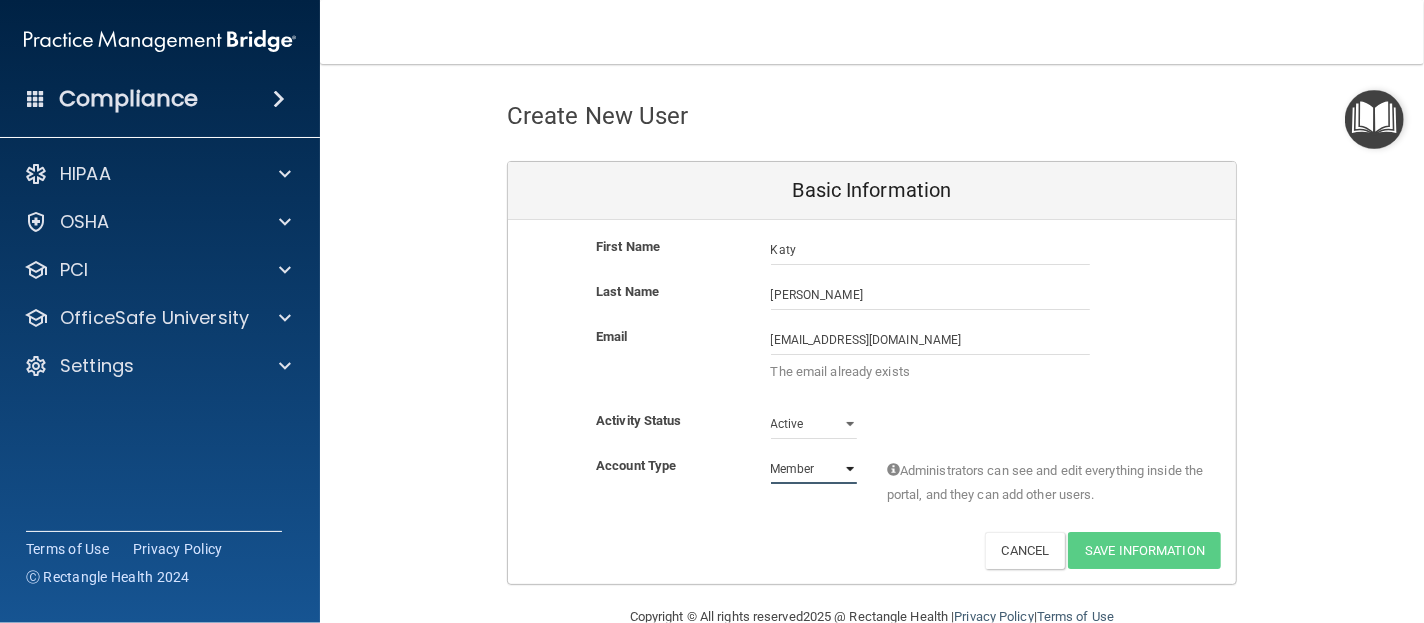 click on "Admin  Member" at bounding box center [814, 469] 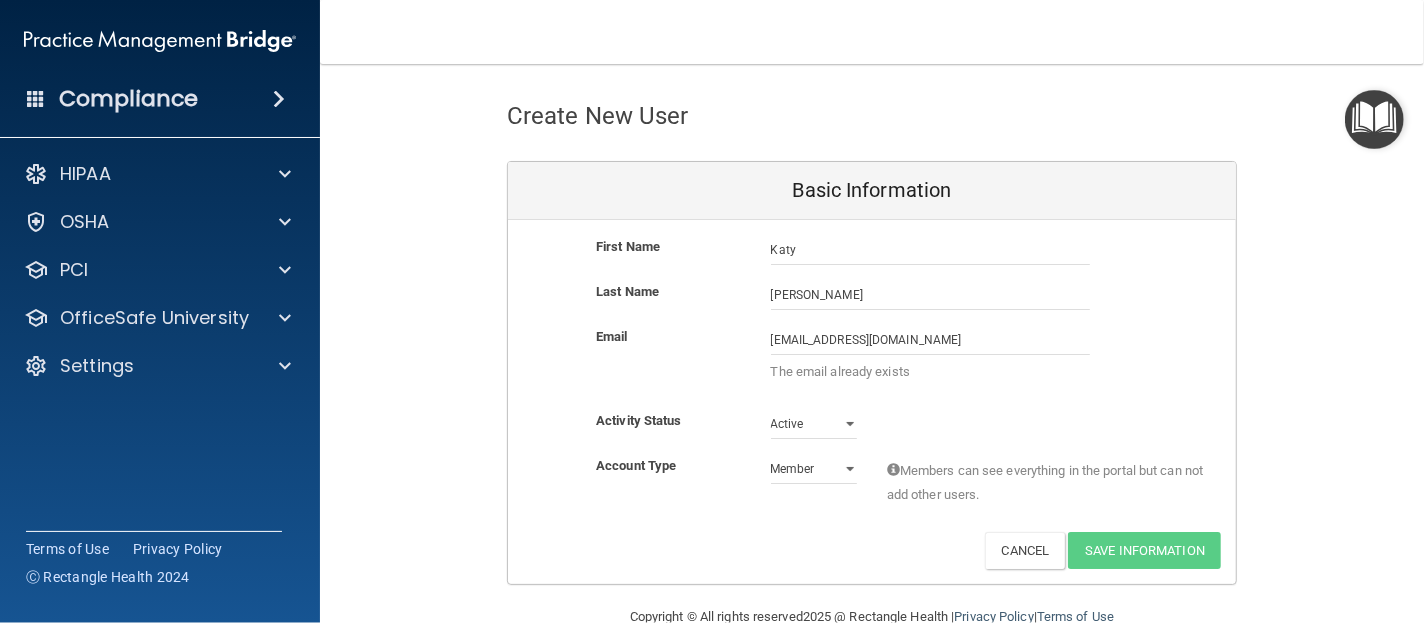 scroll, scrollTop: 113, scrollLeft: 0, axis: vertical 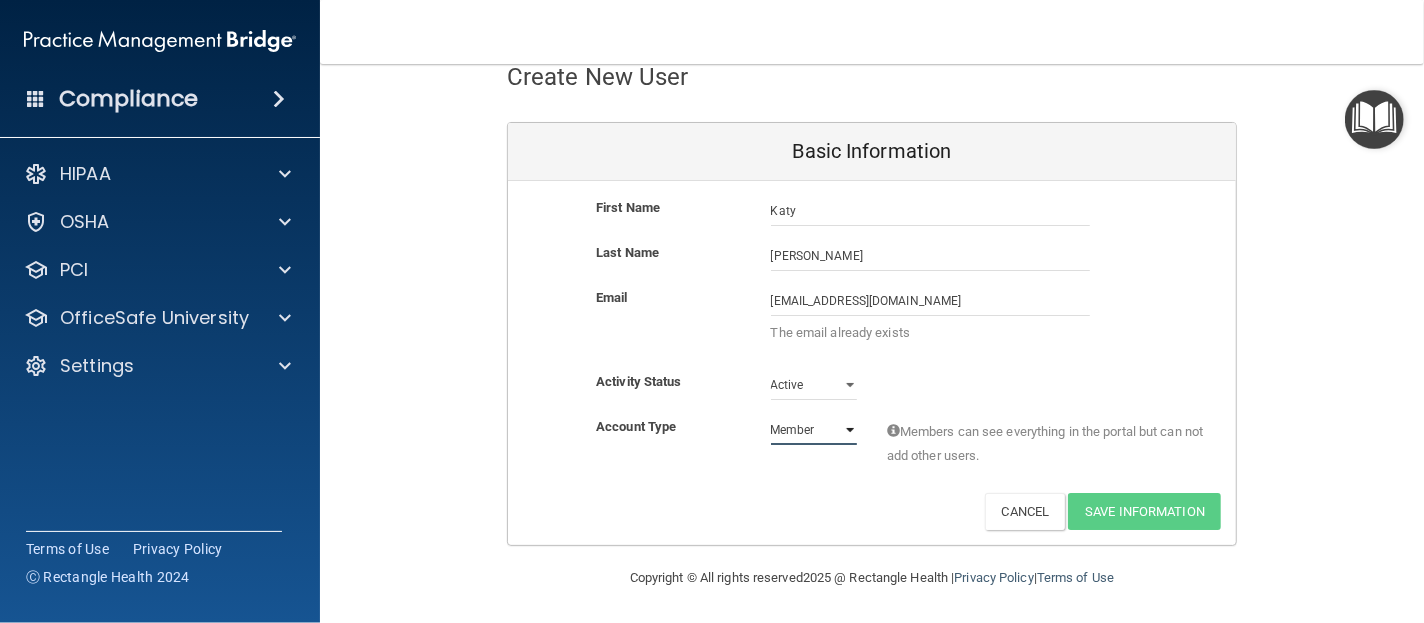 click on "Admin  Member" at bounding box center [814, 430] 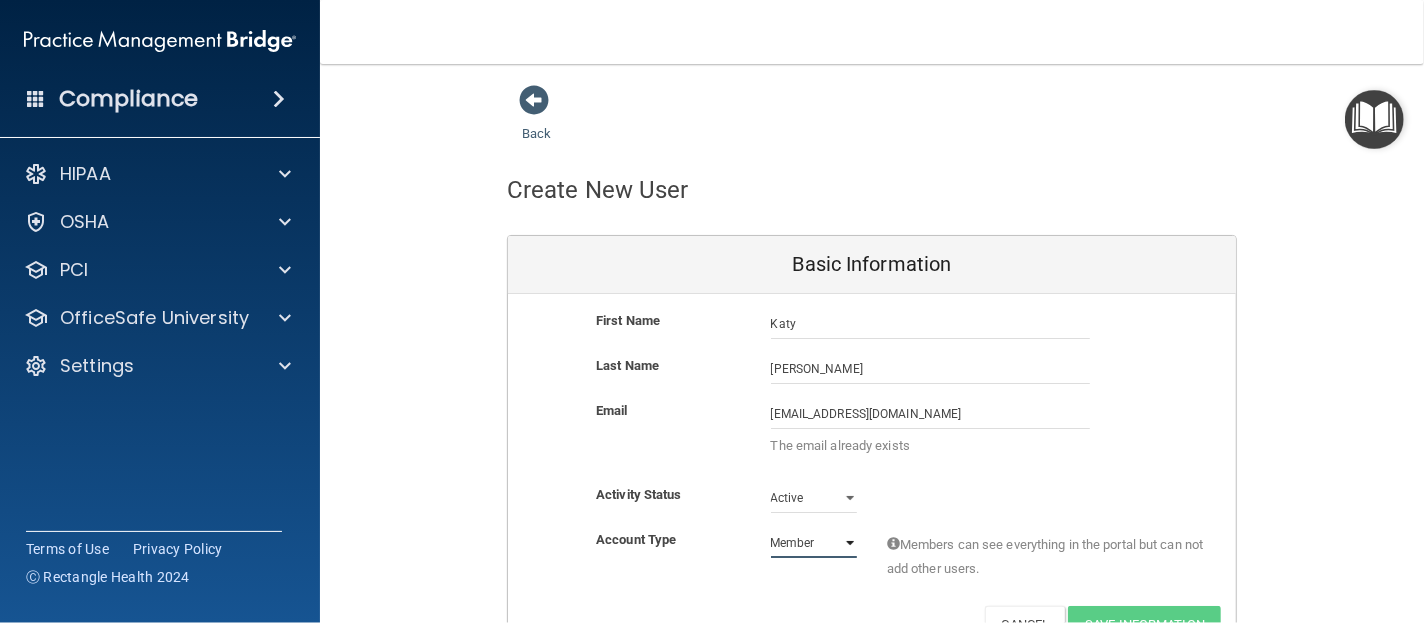 scroll, scrollTop: 0, scrollLeft: 0, axis: both 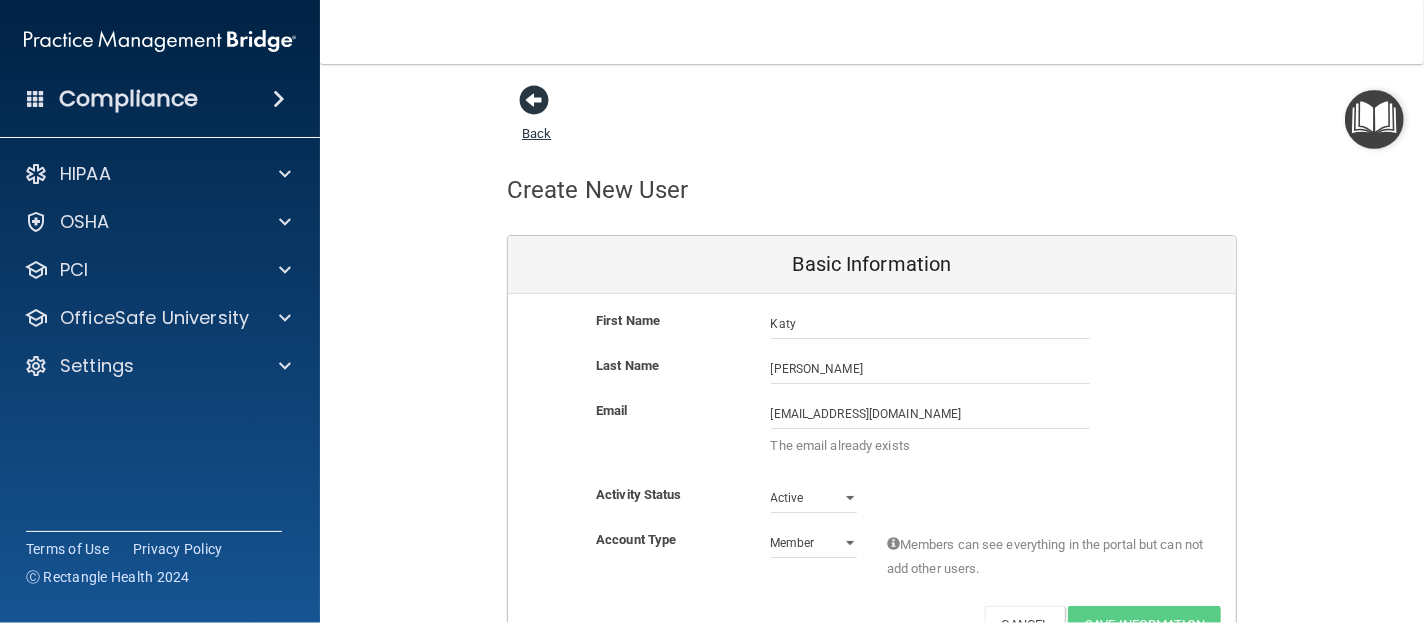 click at bounding box center [534, 100] 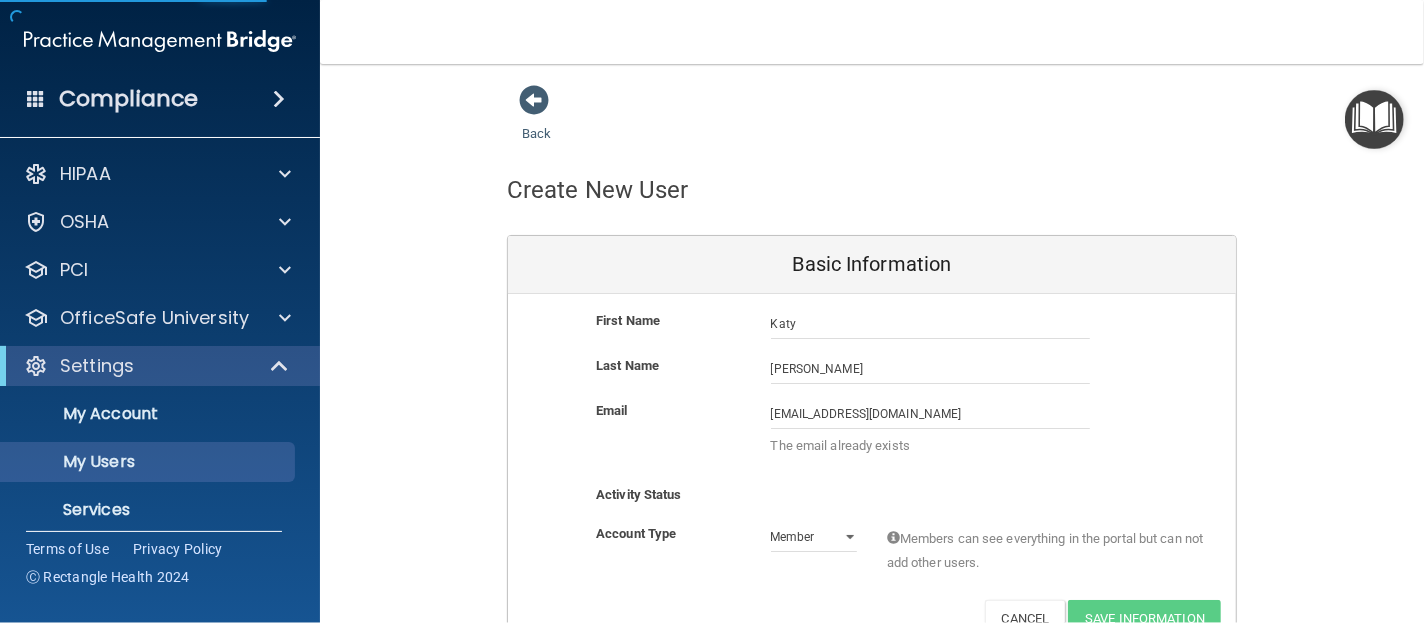 select on "20" 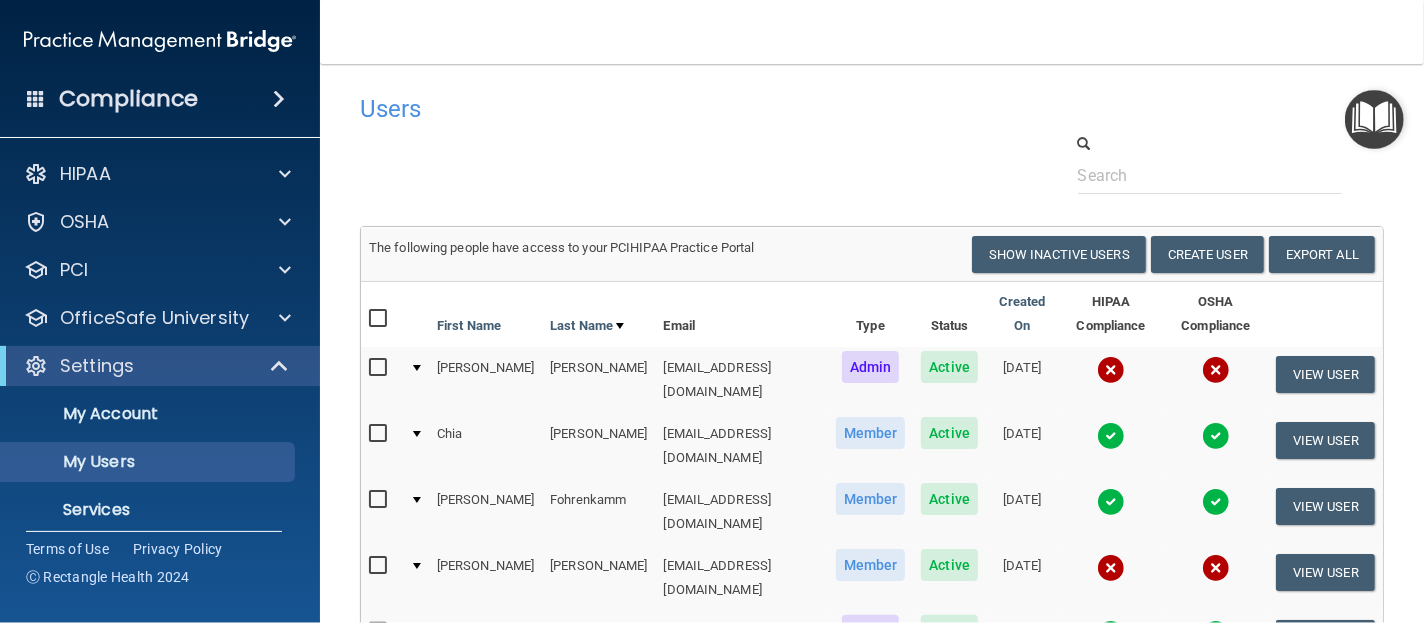 scroll, scrollTop: 100, scrollLeft: 0, axis: vertical 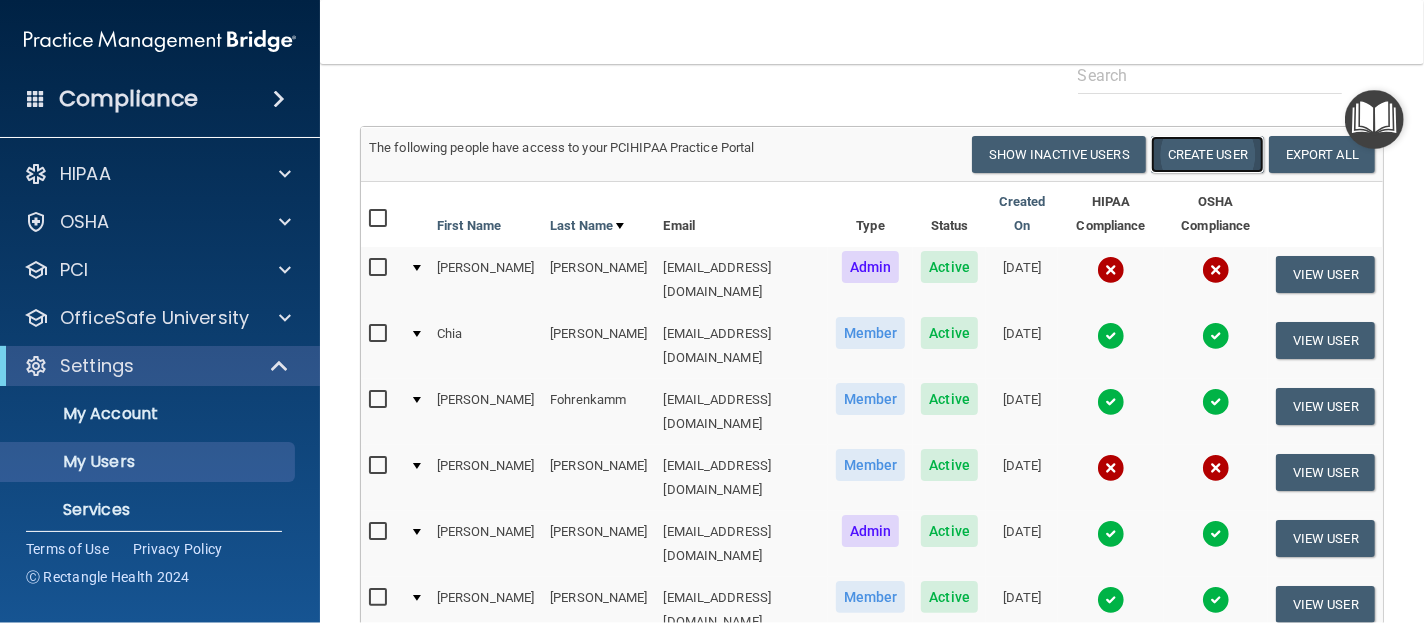click on "Create User" at bounding box center (1207, 154) 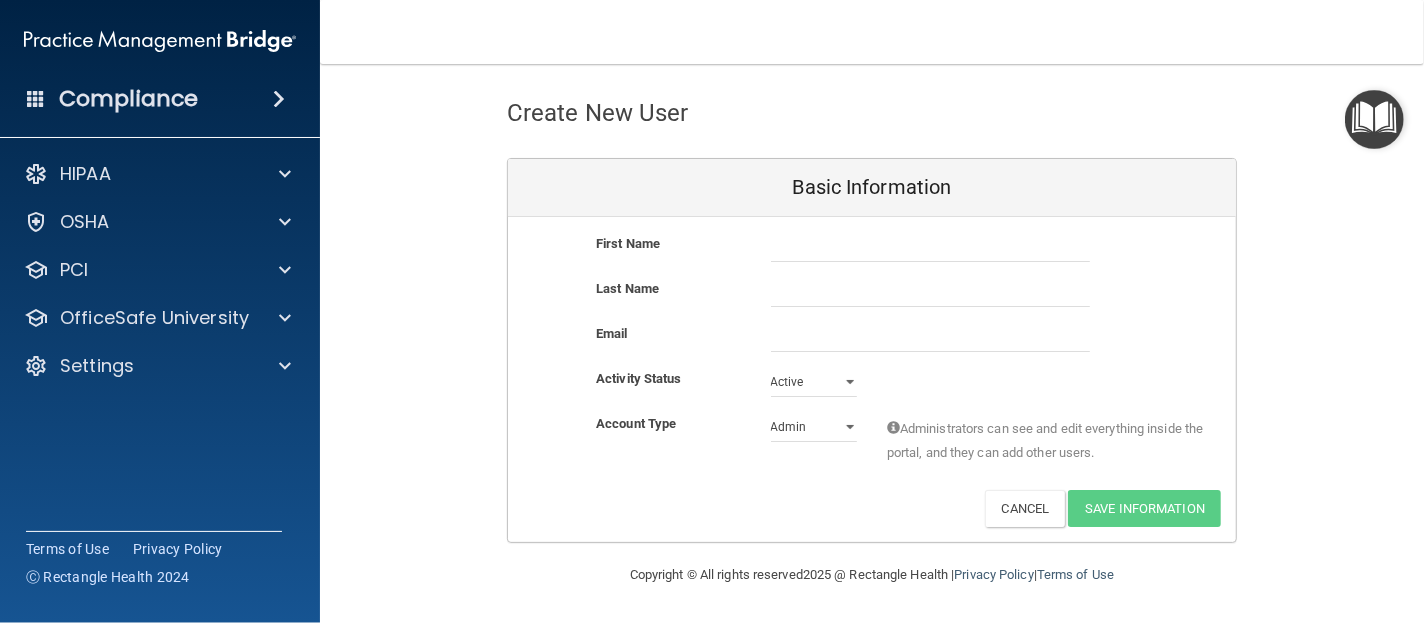 scroll, scrollTop: 74, scrollLeft: 0, axis: vertical 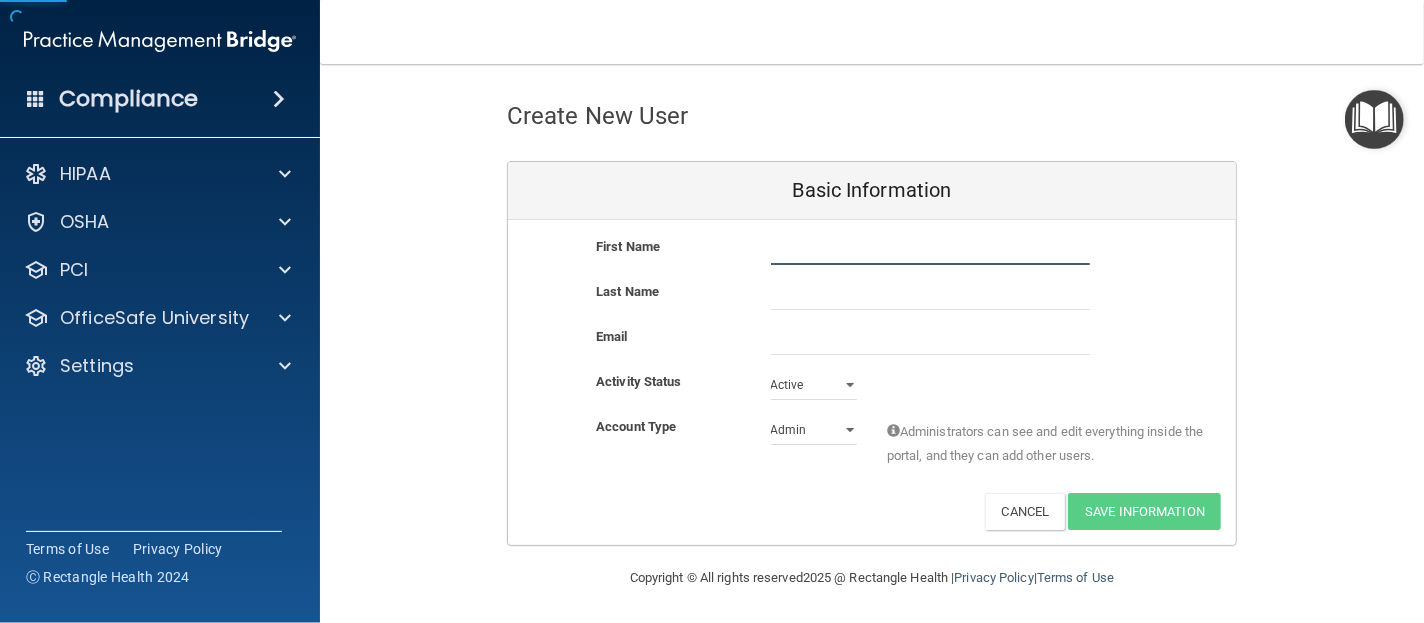 click at bounding box center (930, 250) 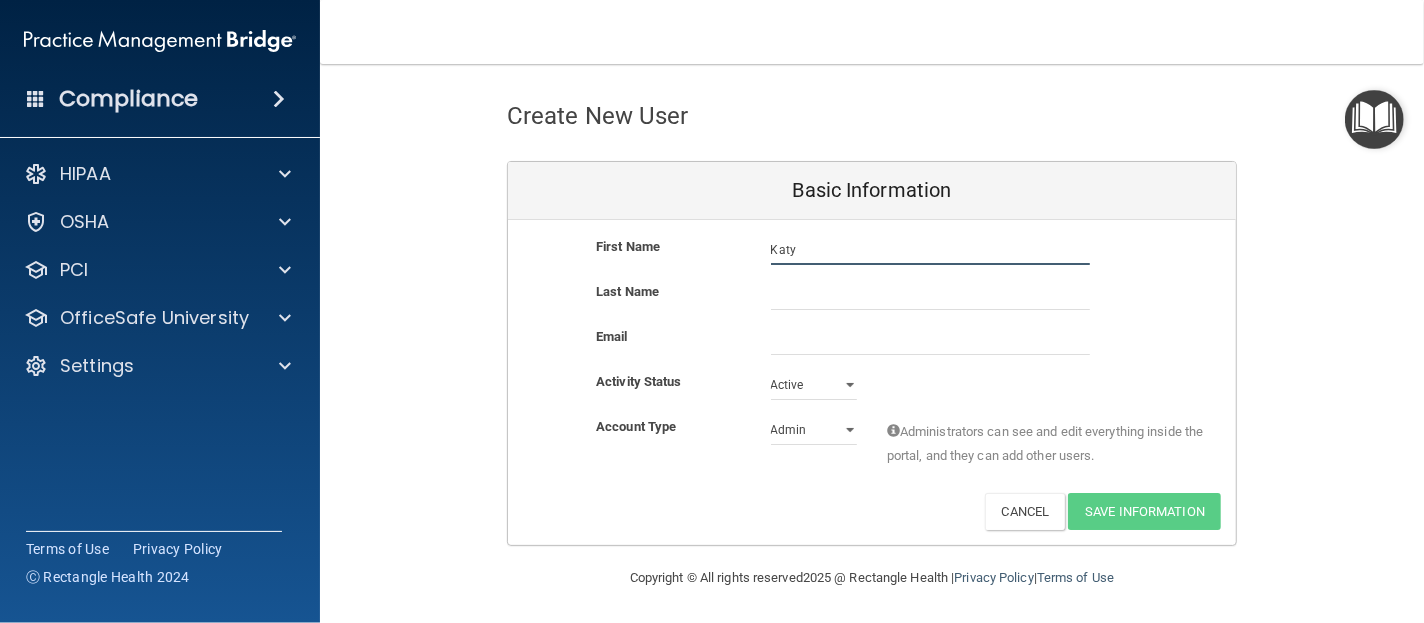 type on "Katy" 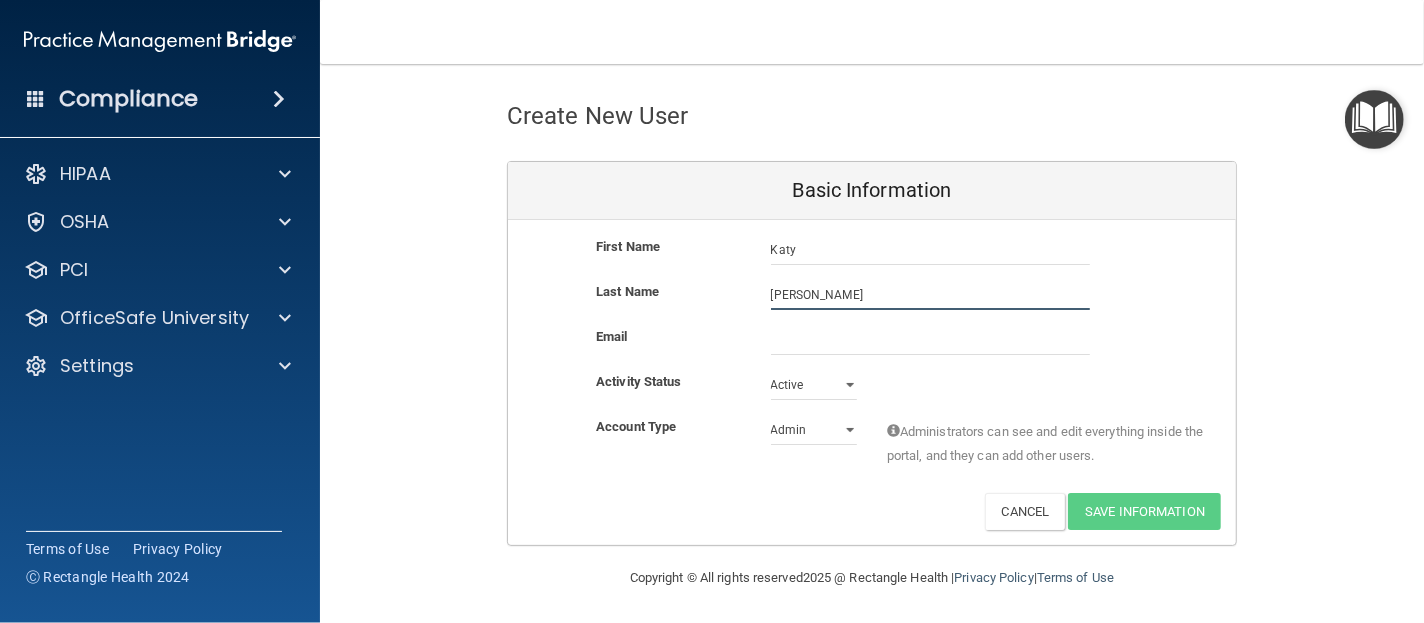type on "[PERSON_NAME]" 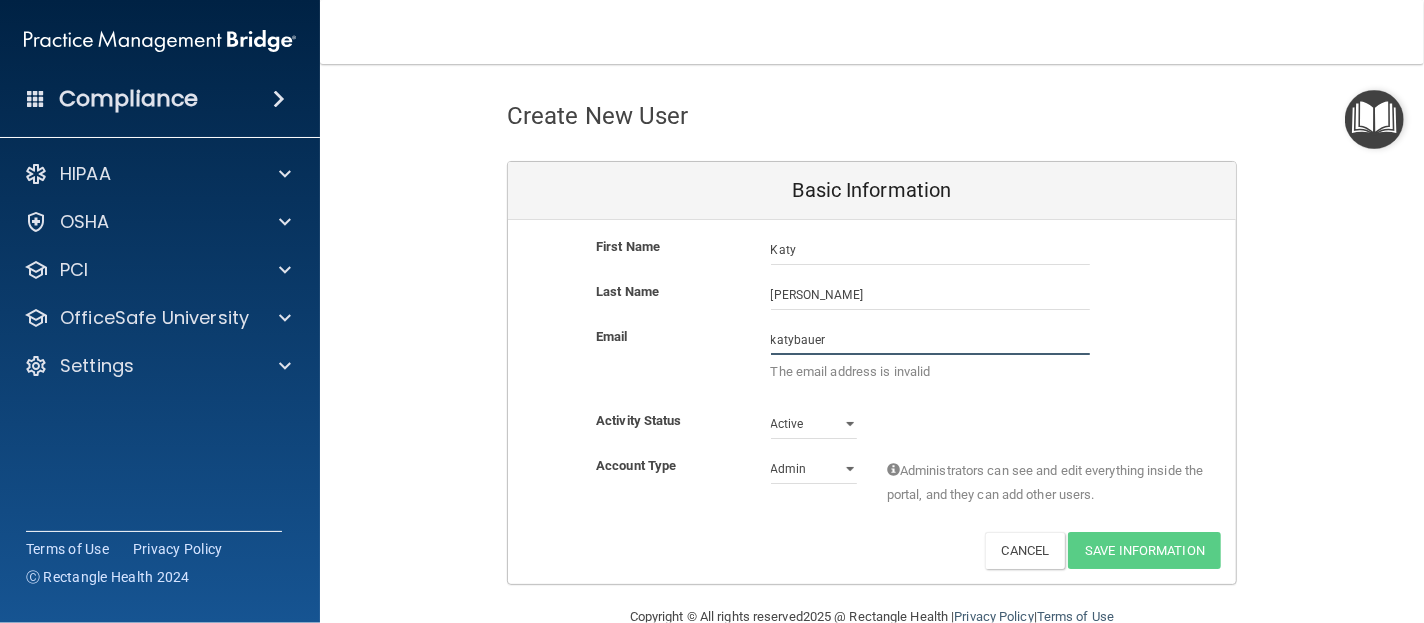 type on "katybauer2@gmail.com" 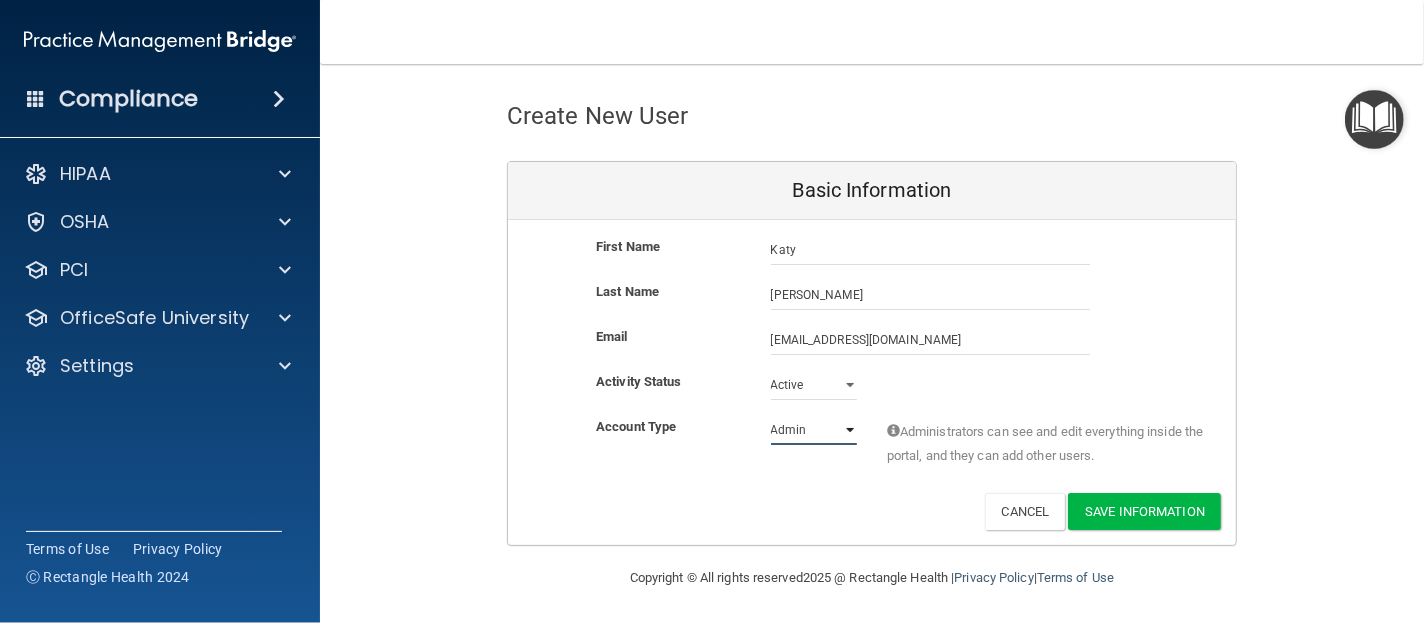 click on "Admin  Member" at bounding box center (814, 430) 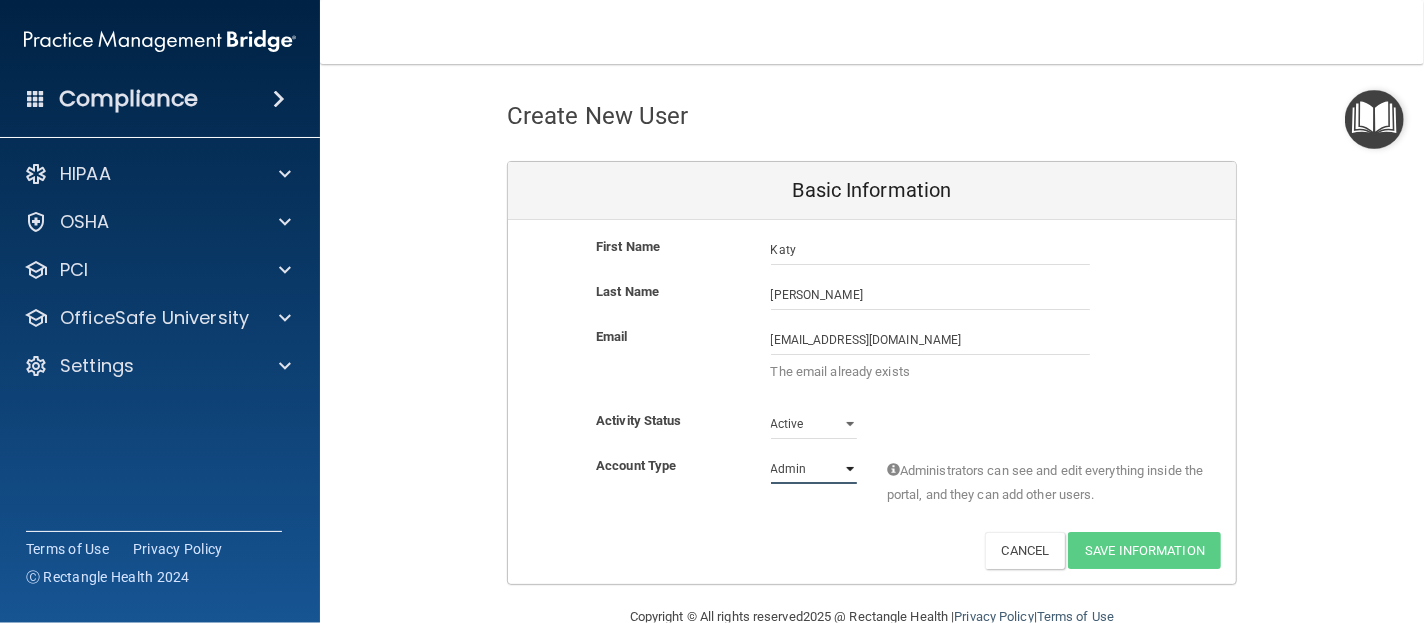 click on "Admin  Member" at bounding box center [814, 469] 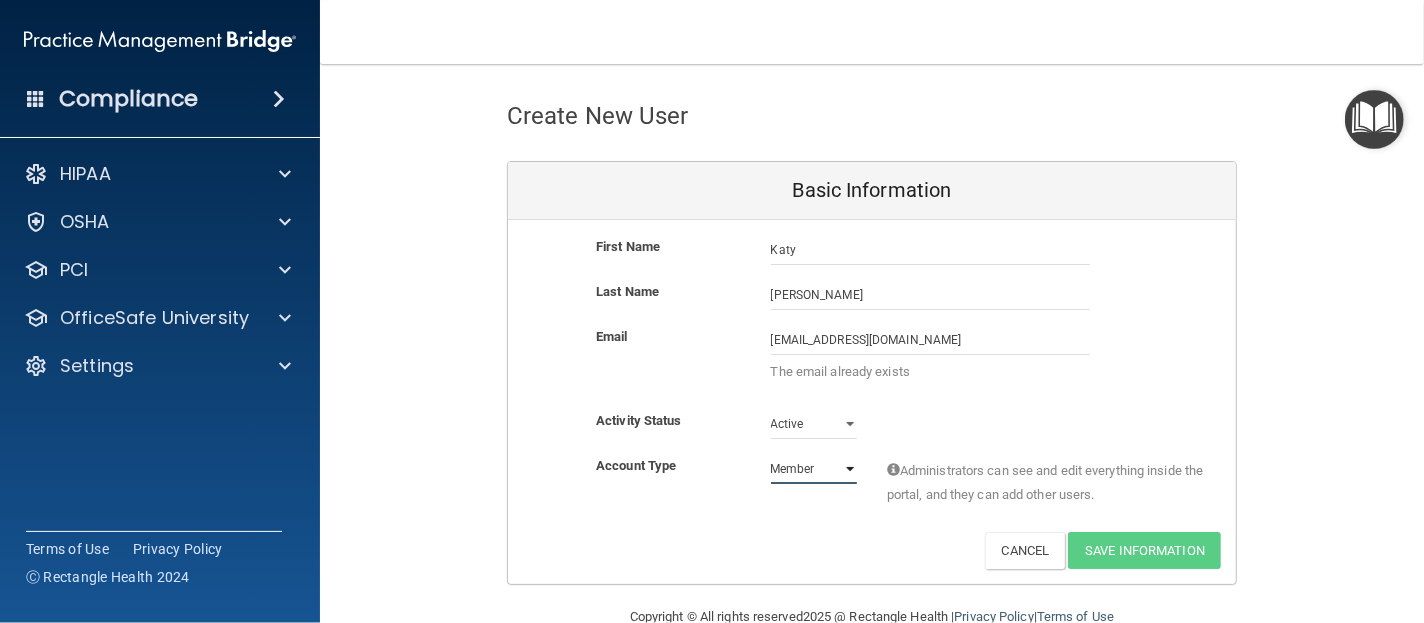 click on "Admin  Member" at bounding box center (814, 469) 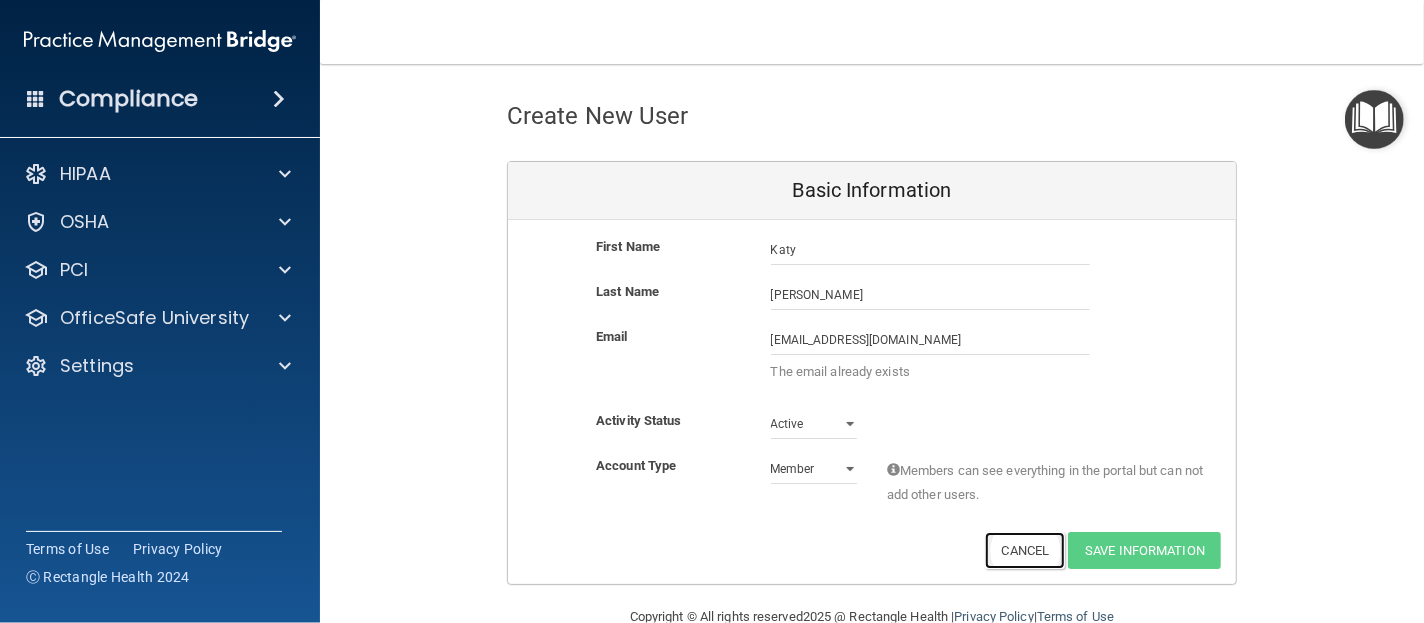 click on "Cancel" at bounding box center (1025, 550) 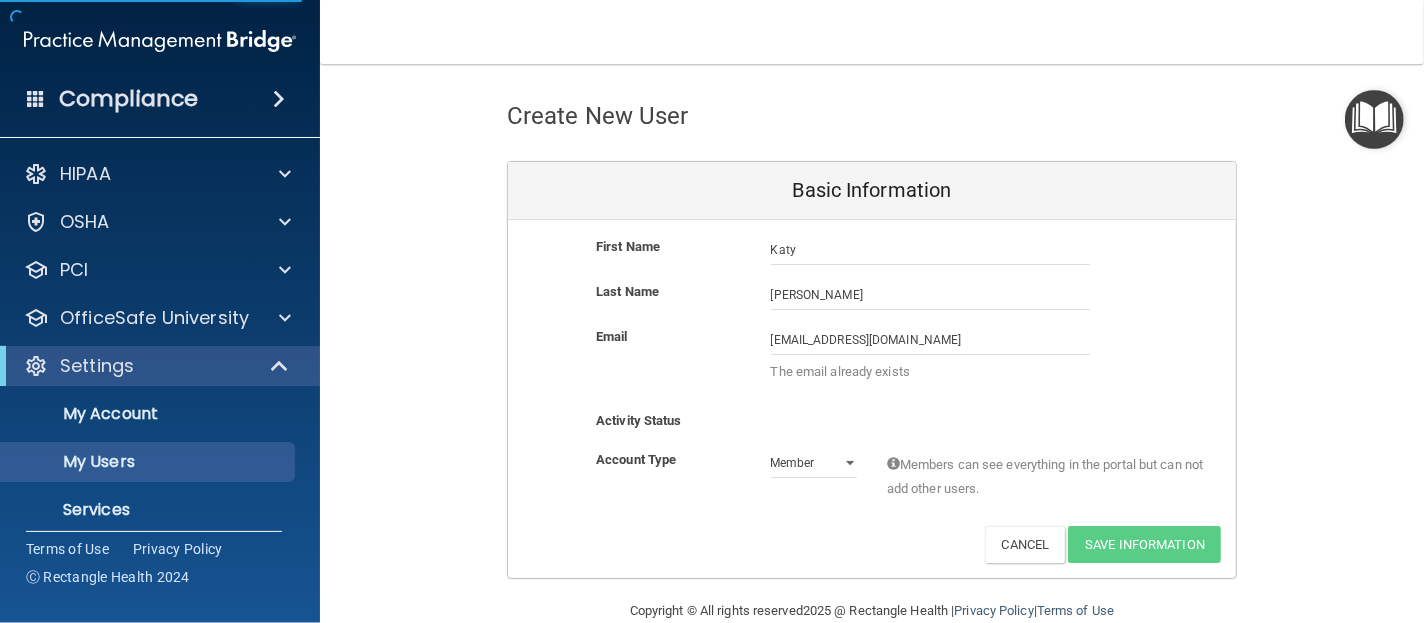 select on "20" 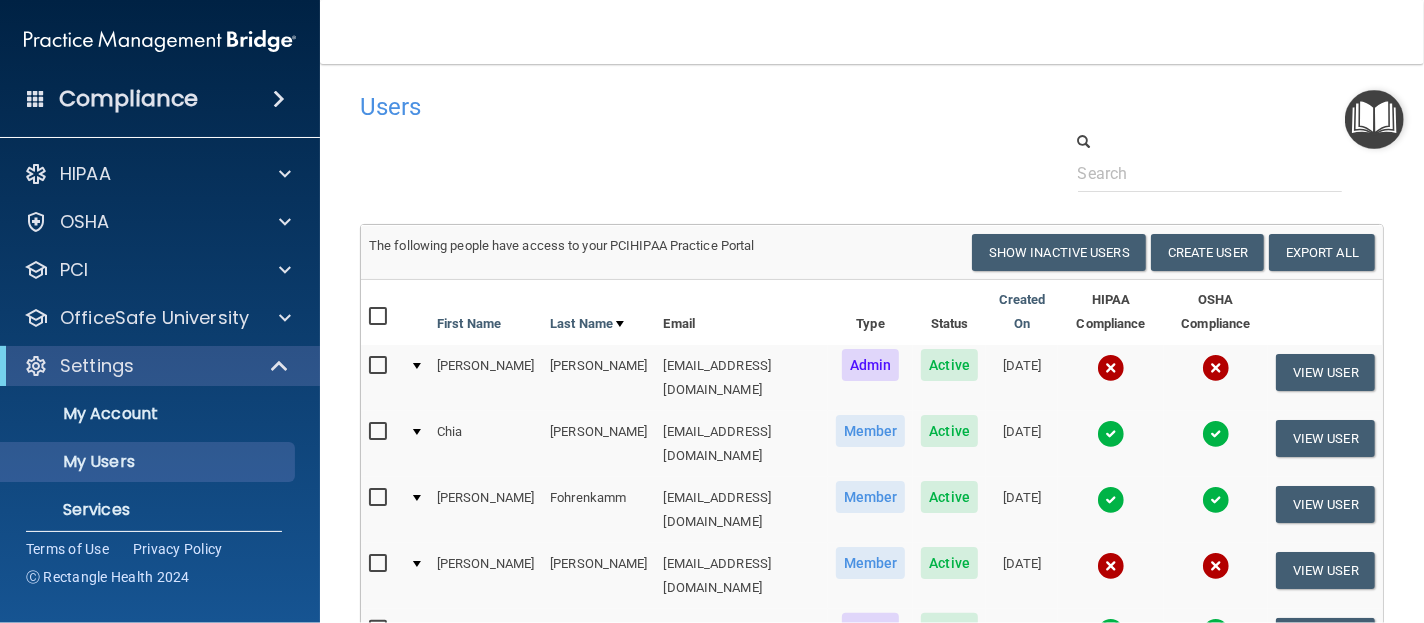 scroll, scrollTop: 0, scrollLeft: 0, axis: both 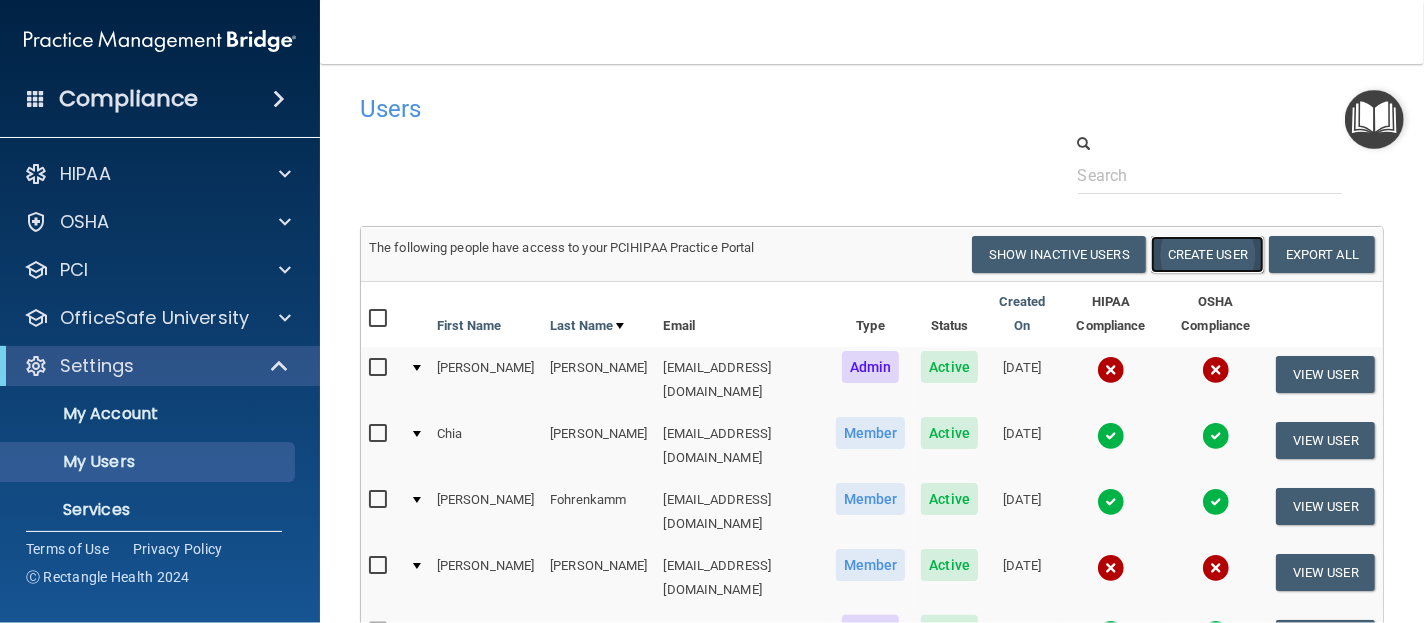 click on "Create User" at bounding box center [1207, 254] 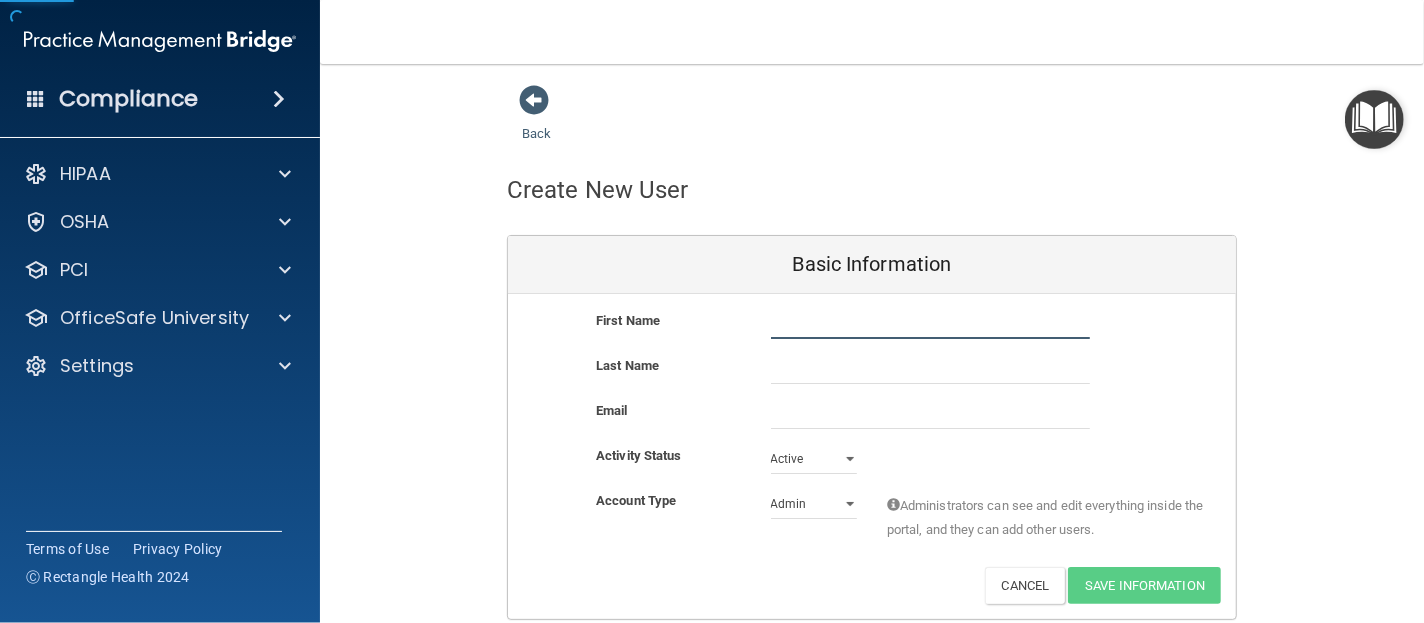 click at bounding box center (930, 324) 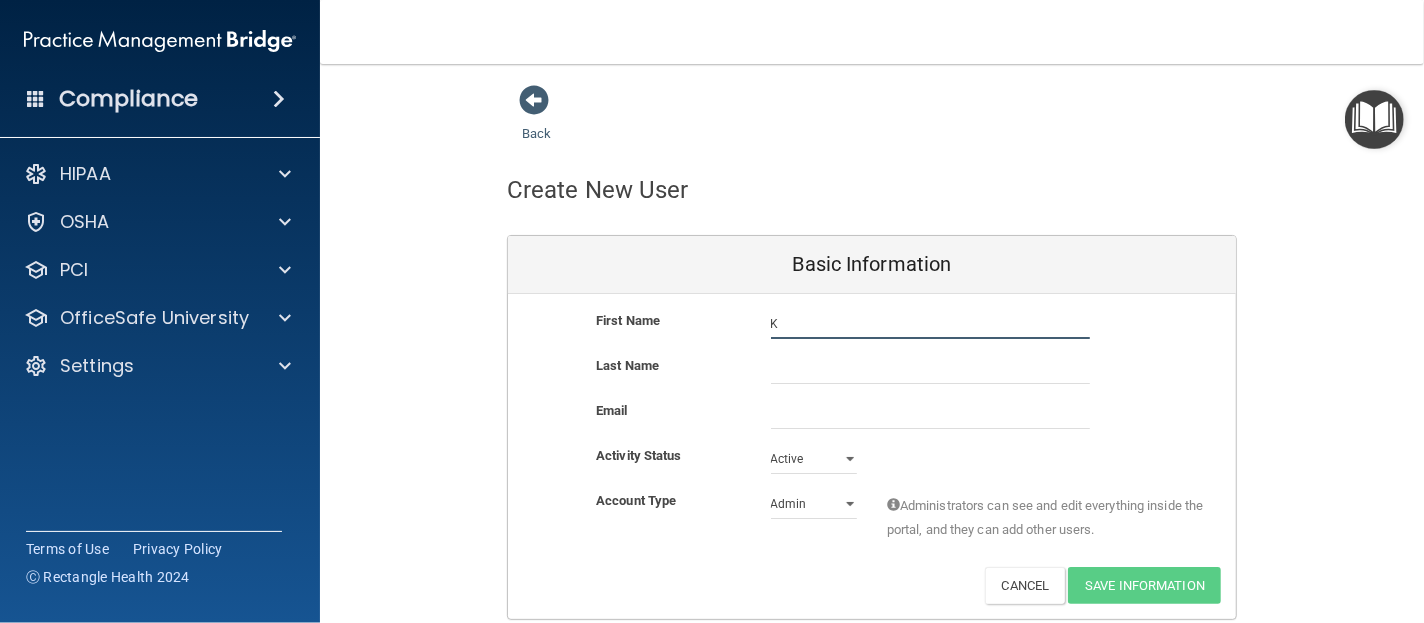 type on "Katy" 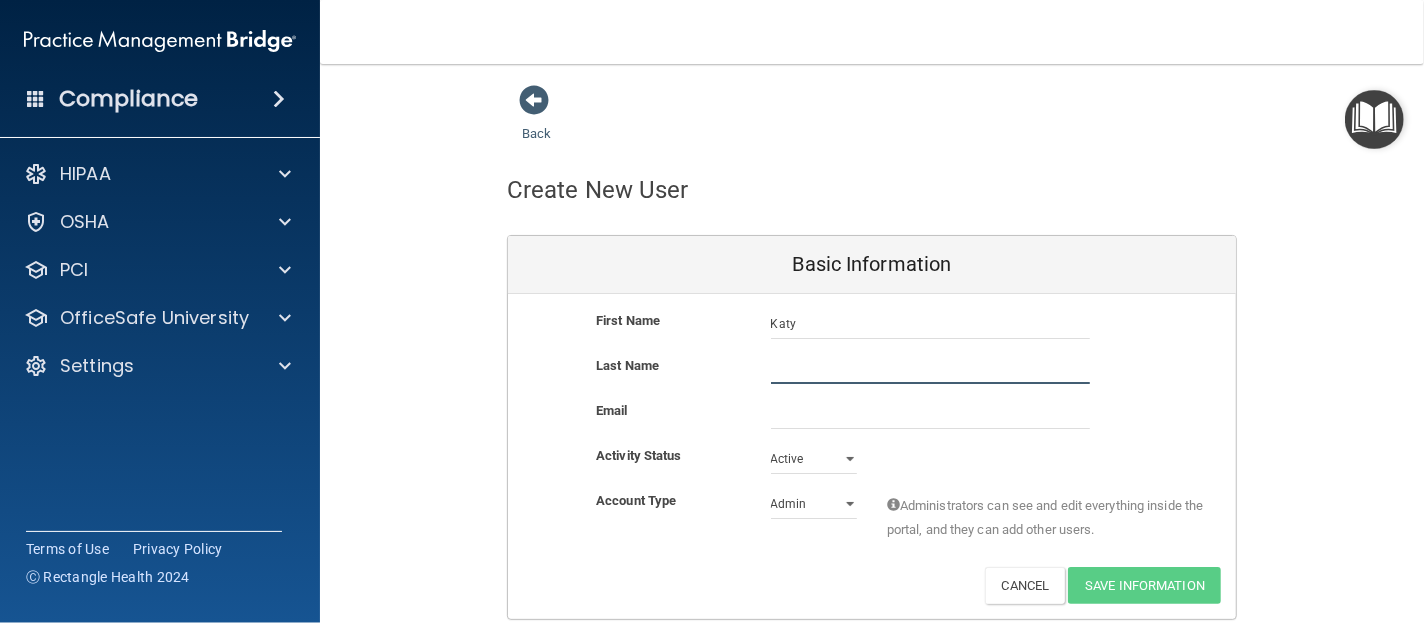 click at bounding box center [930, 369] 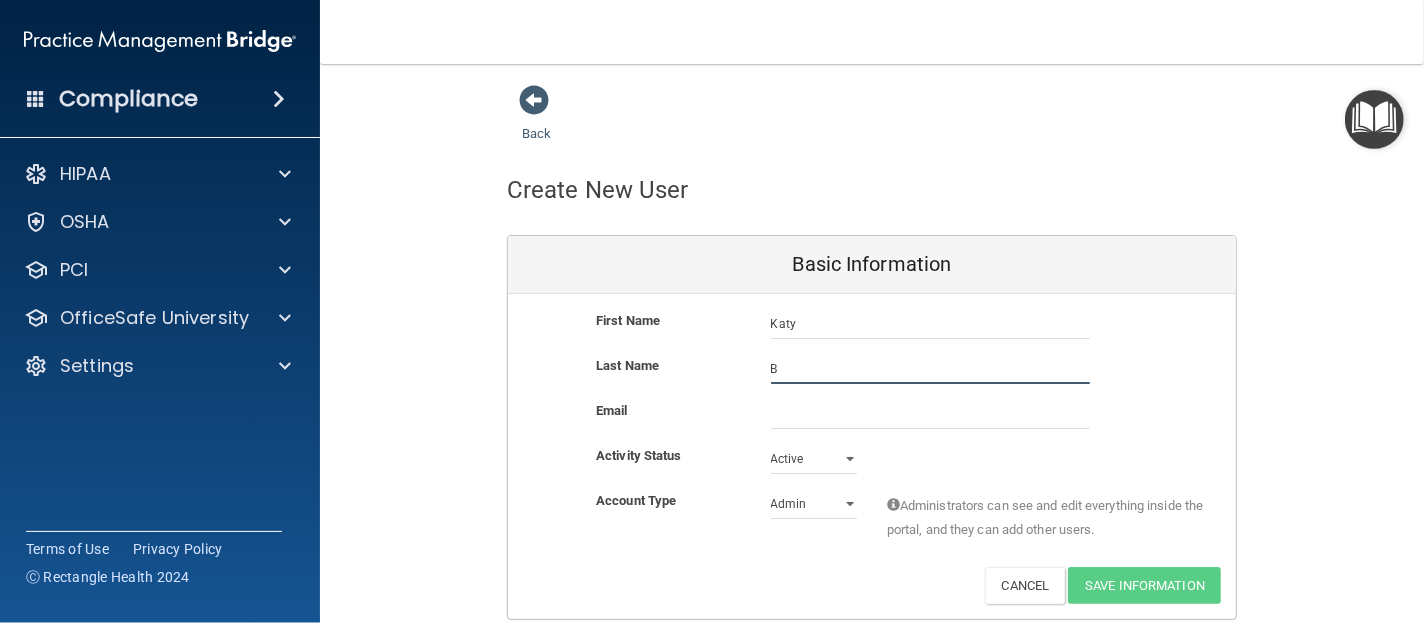 type on "[PERSON_NAME]" 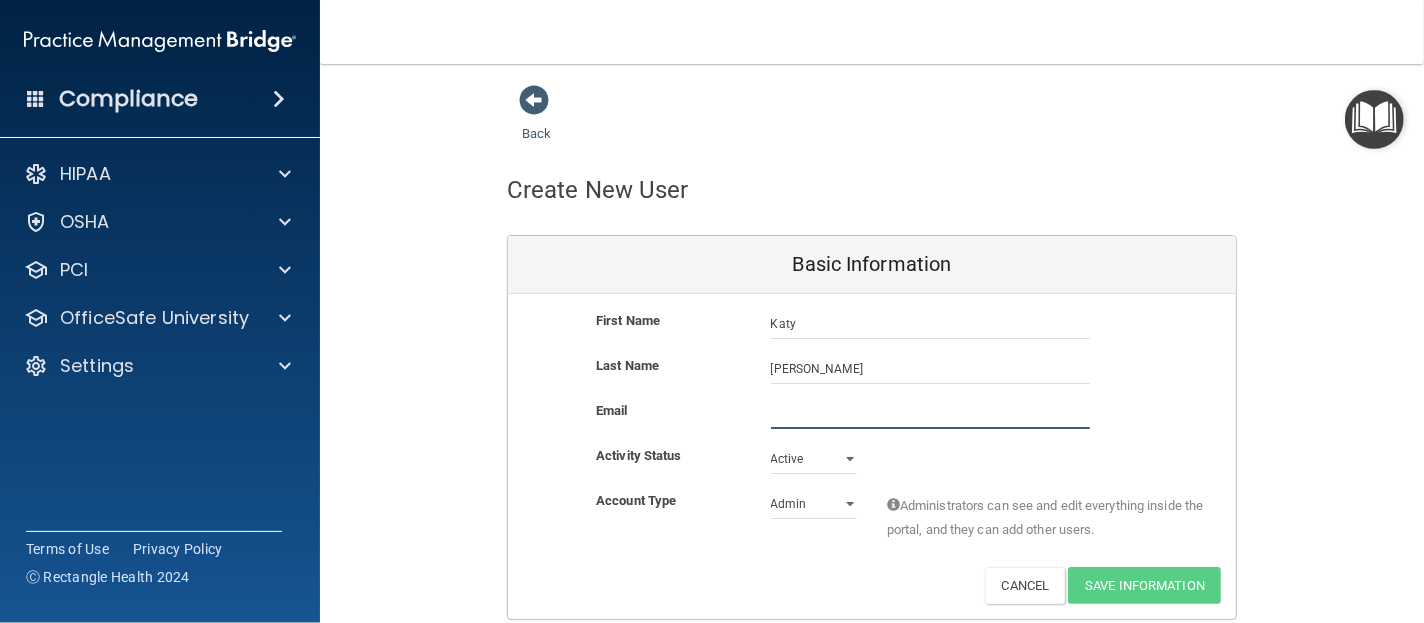 click at bounding box center (930, 414) 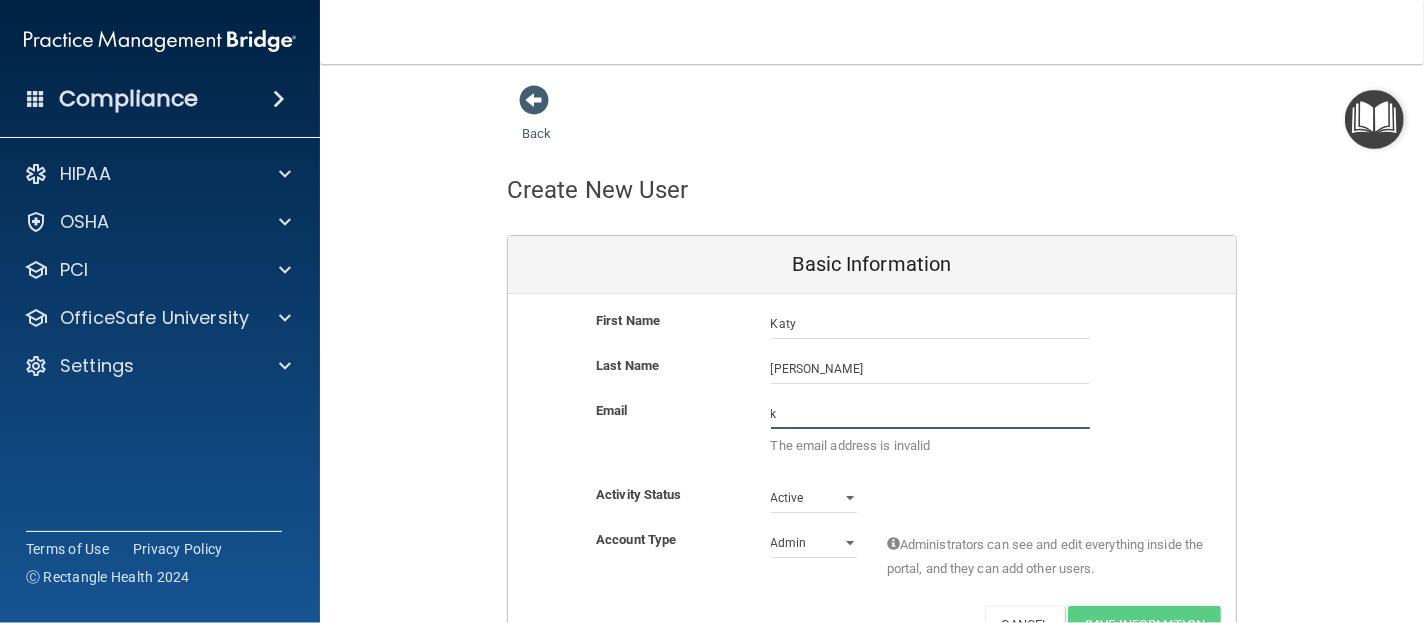 type on "katybauer2@gmail.com" 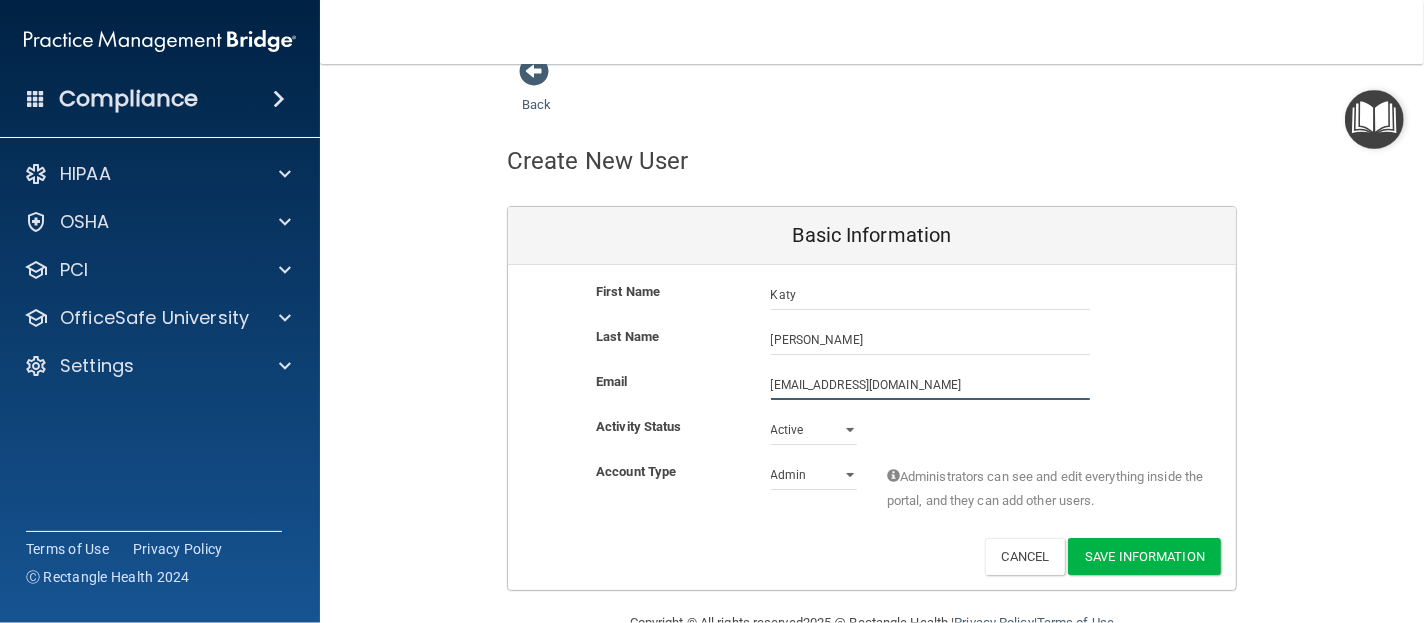 scroll, scrollTop: 74, scrollLeft: 0, axis: vertical 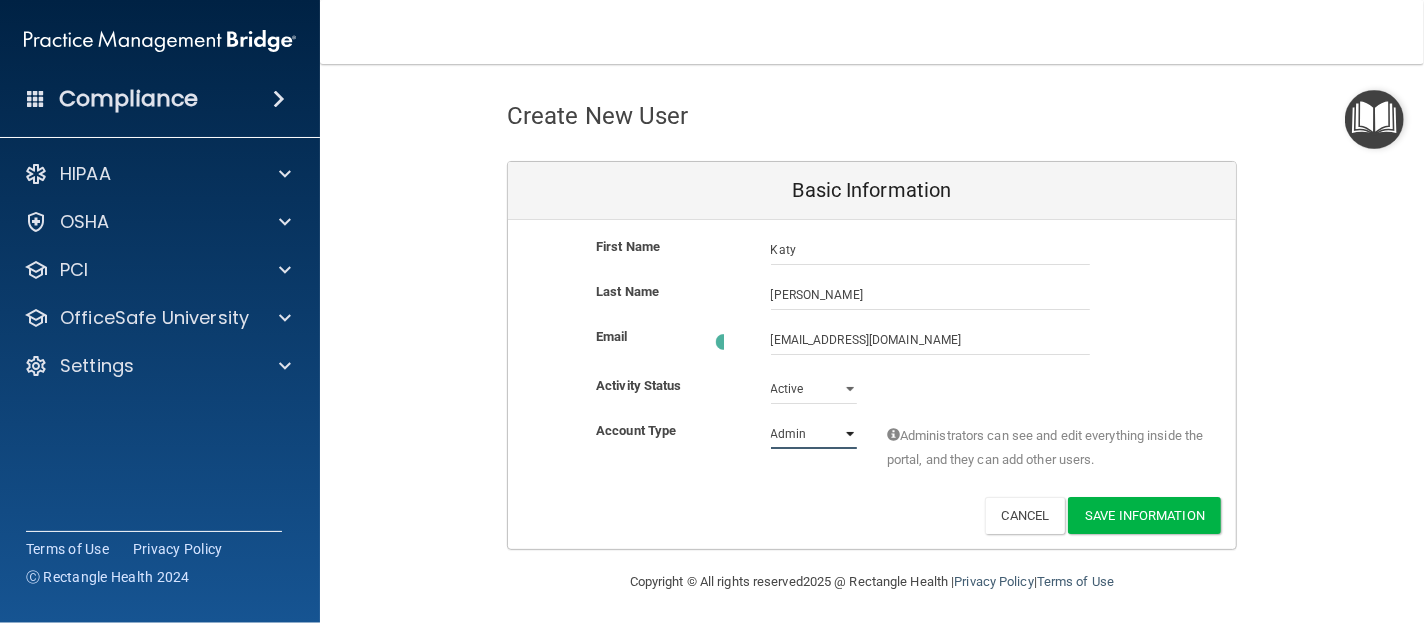 click on "Admin  Member" at bounding box center [814, 434] 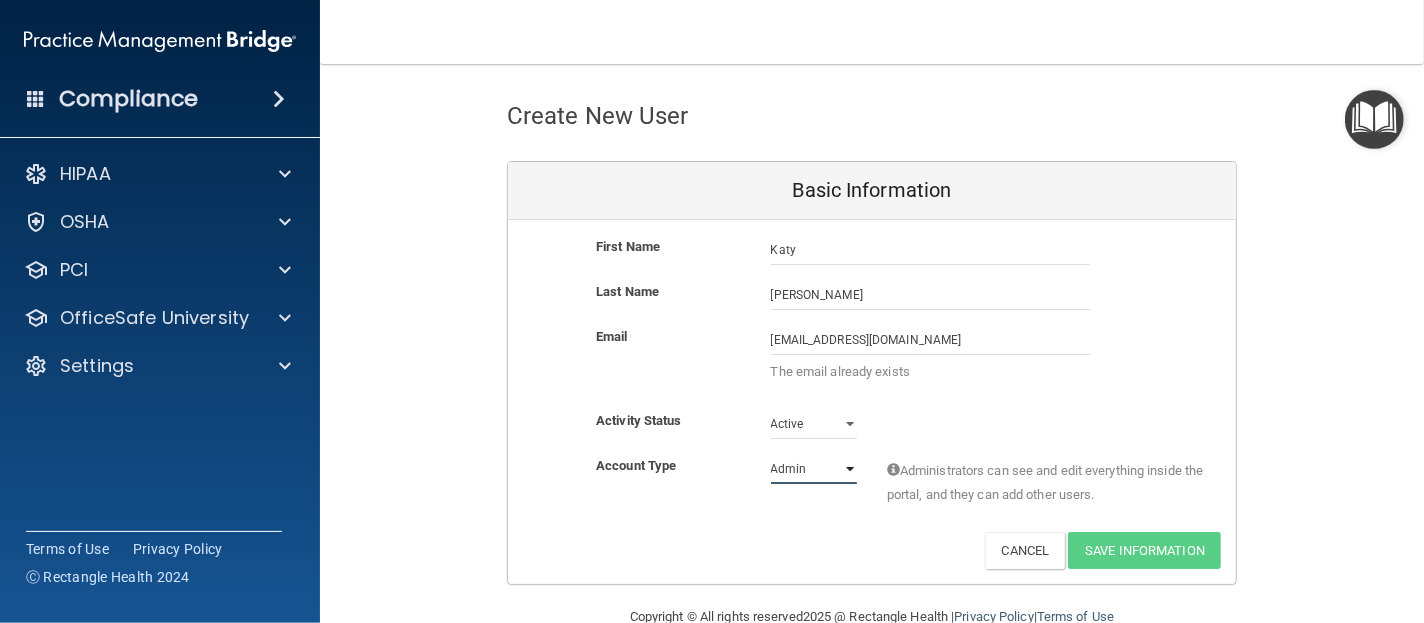 select on "practice_member" 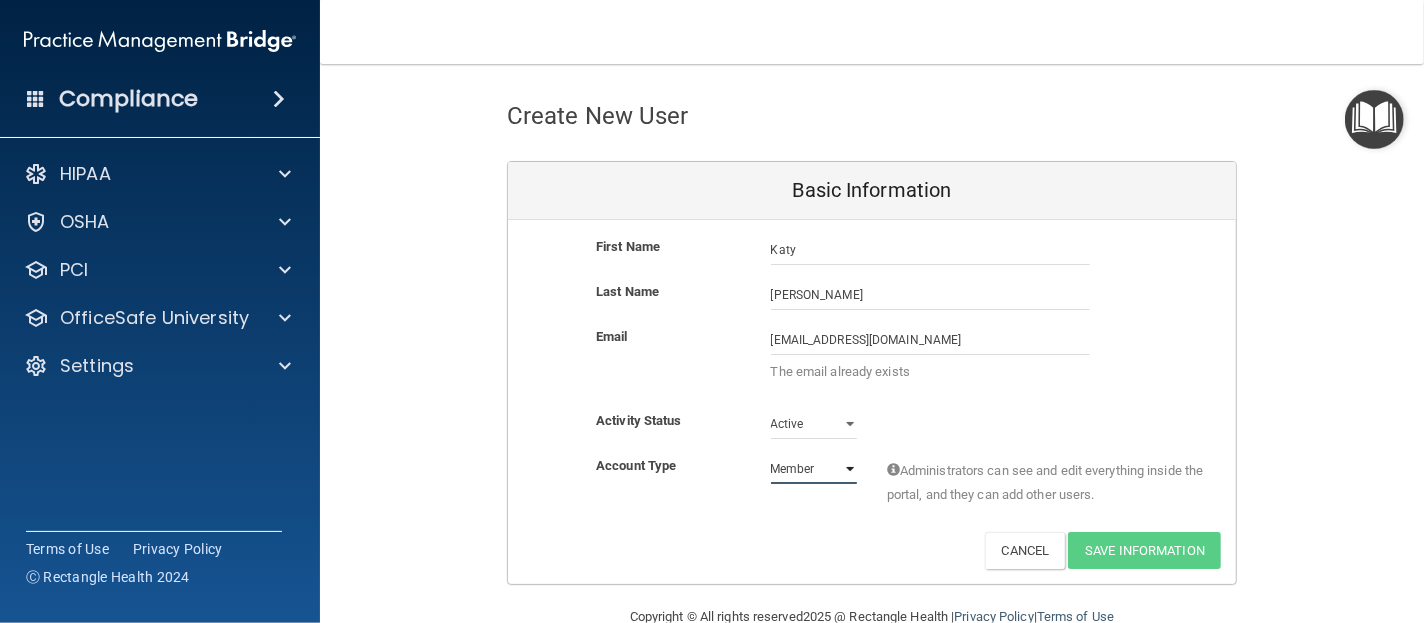 click on "Admin  Member" at bounding box center (814, 469) 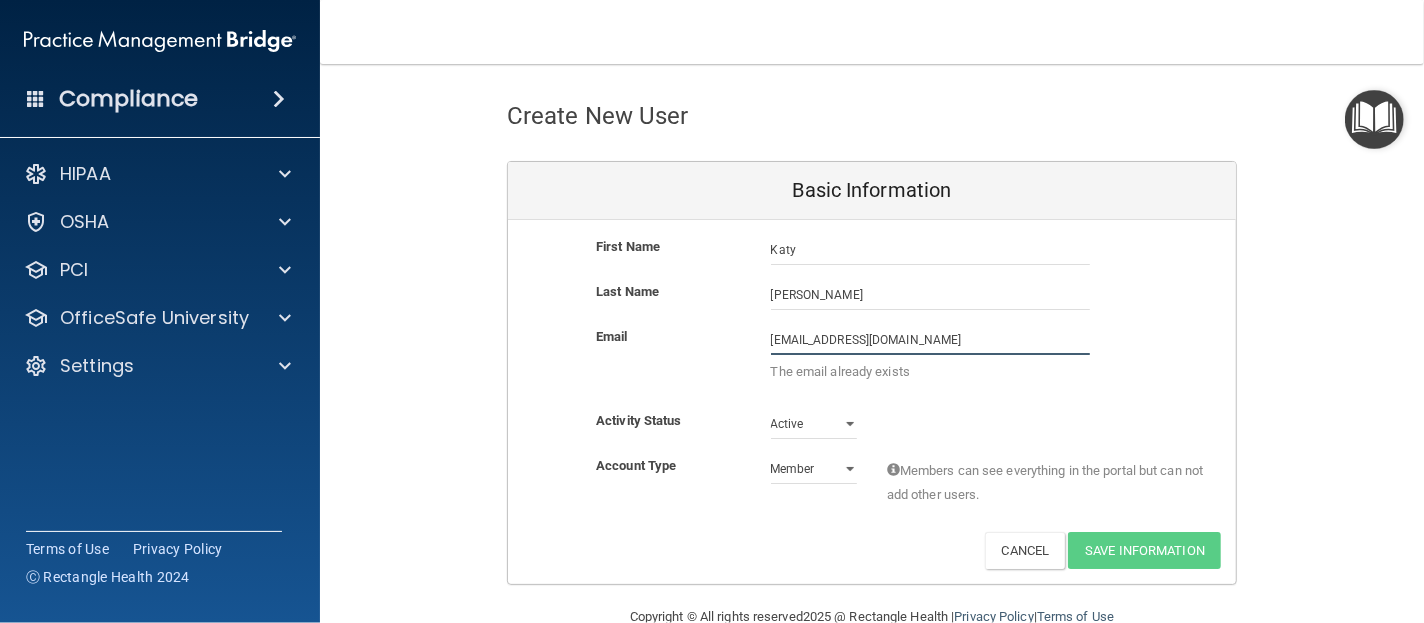 drag, startPoint x: 913, startPoint y: 344, endPoint x: 633, endPoint y: 418, distance: 289.61353 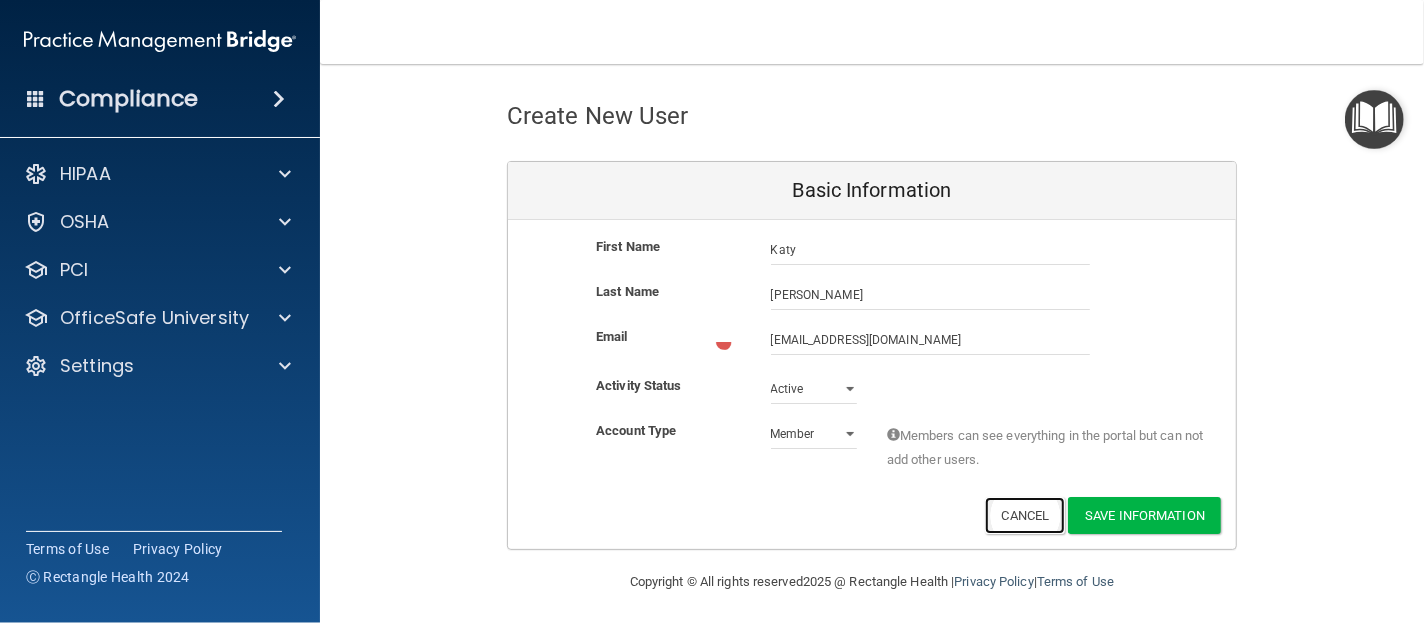 click on "Cancel" at bounding box center [1025, 515] 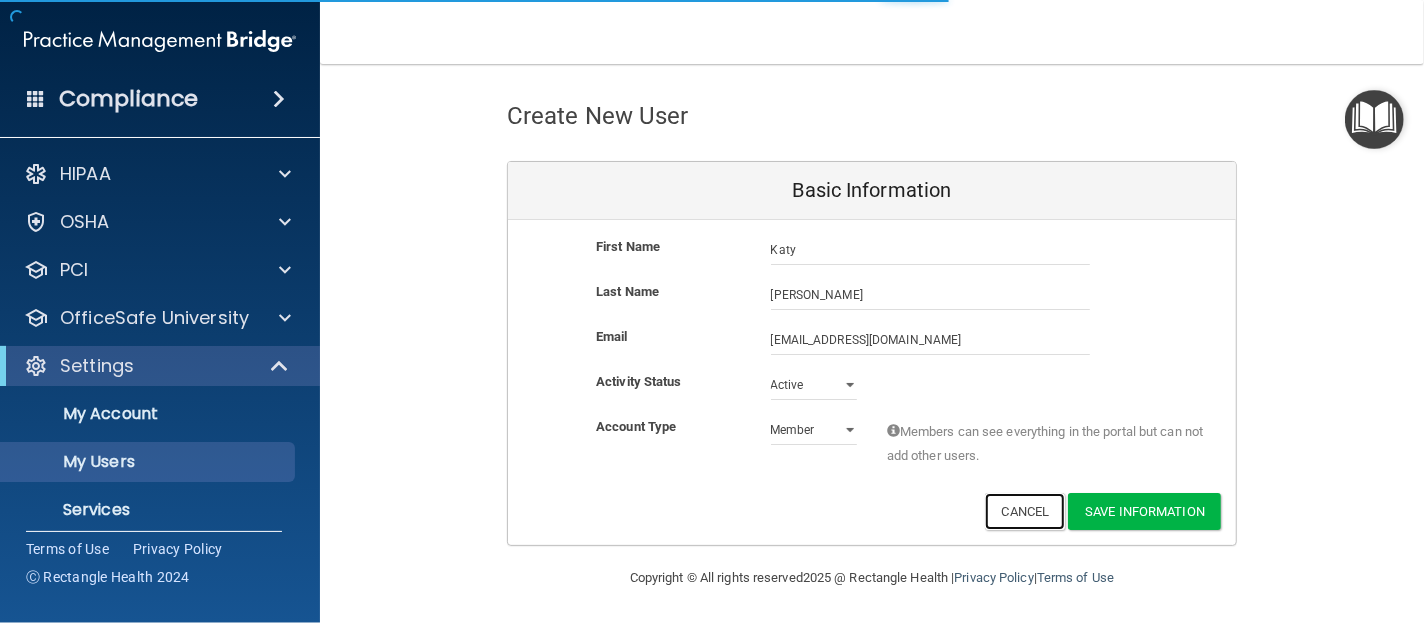 scroll, scrollTop: 68, scrollLeft: 0, axis: vertical 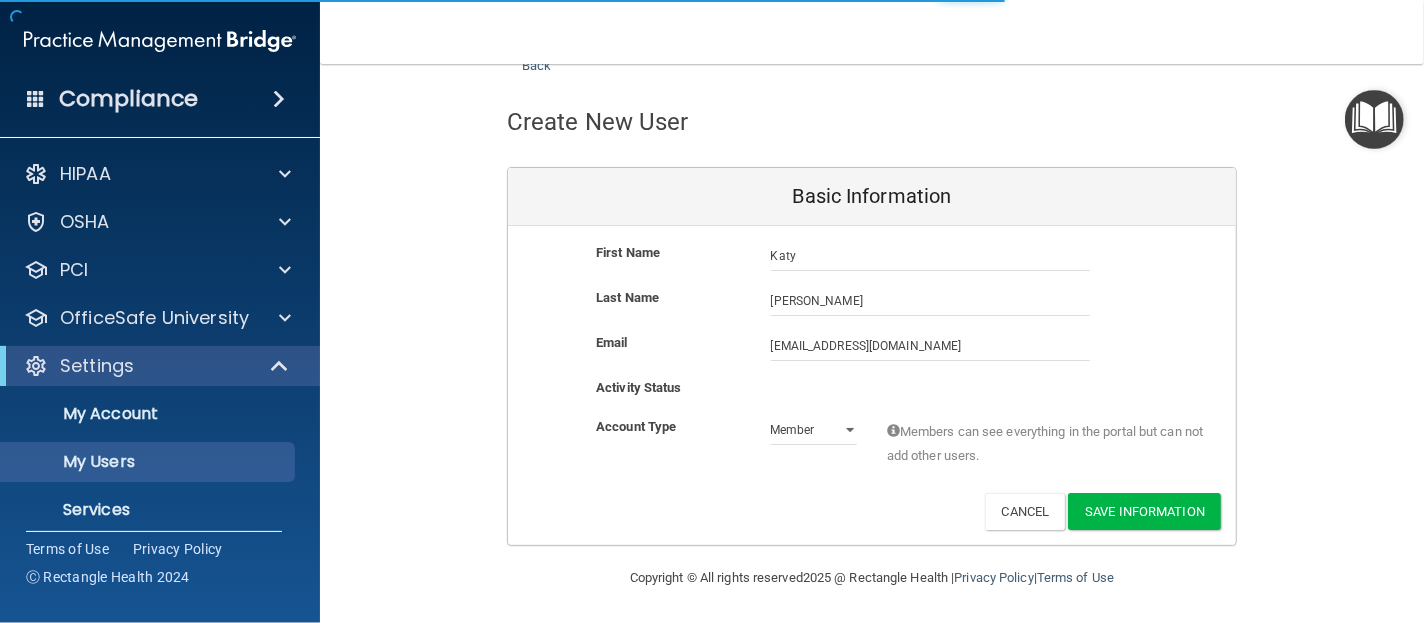 select on "20" 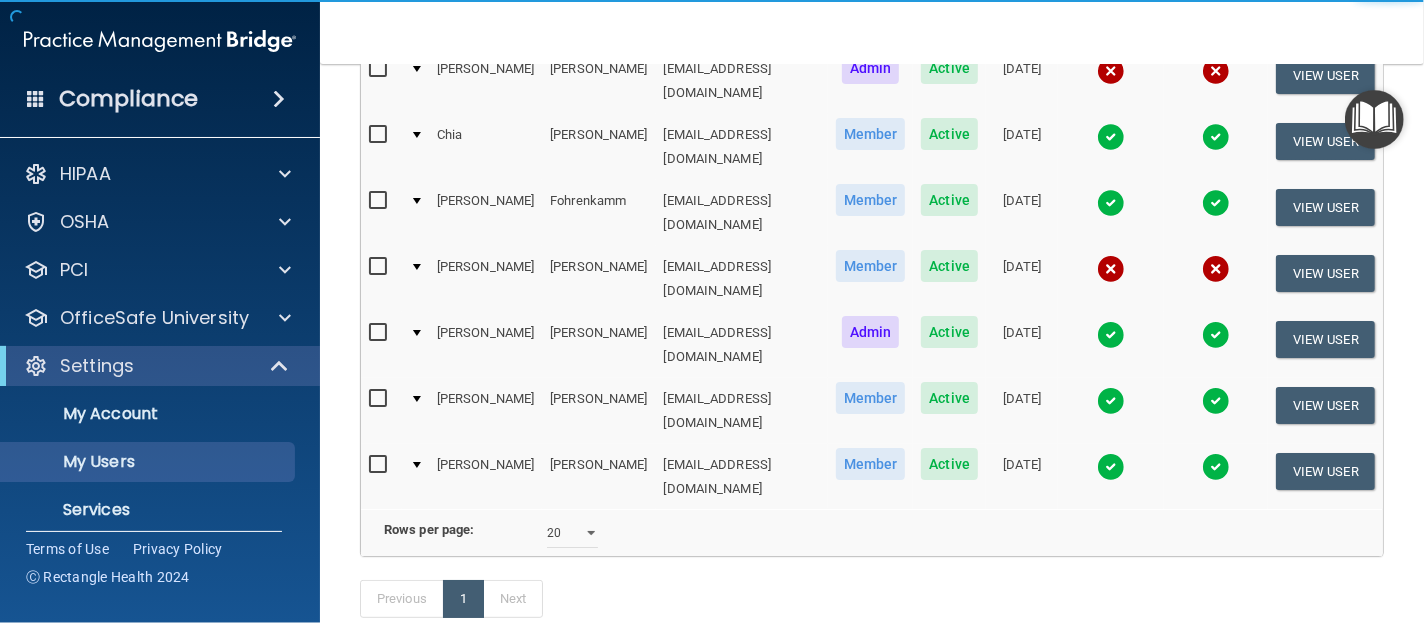 scroll, scrollTop: 0, scrollLeft: 0, axis: both 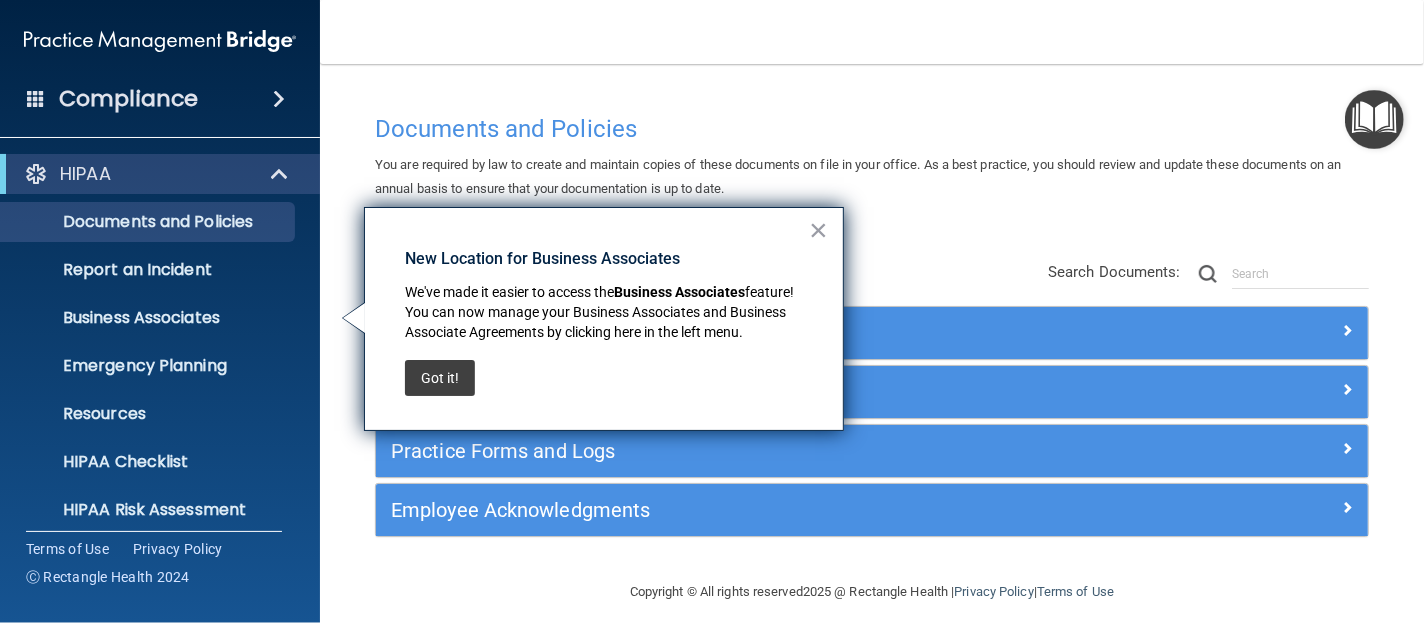 click on "×" at bounding box center [818, 230] 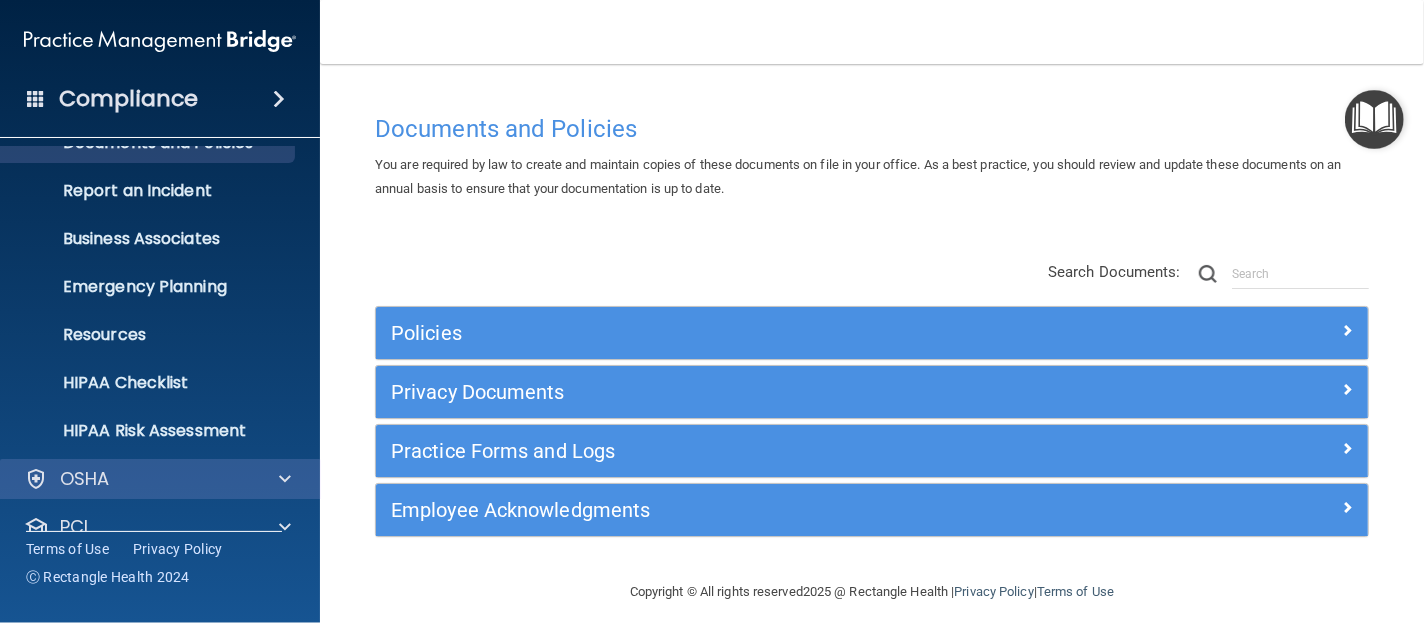 scroll, scrollTop: 205, scrollLeft: 0, axis: vertical 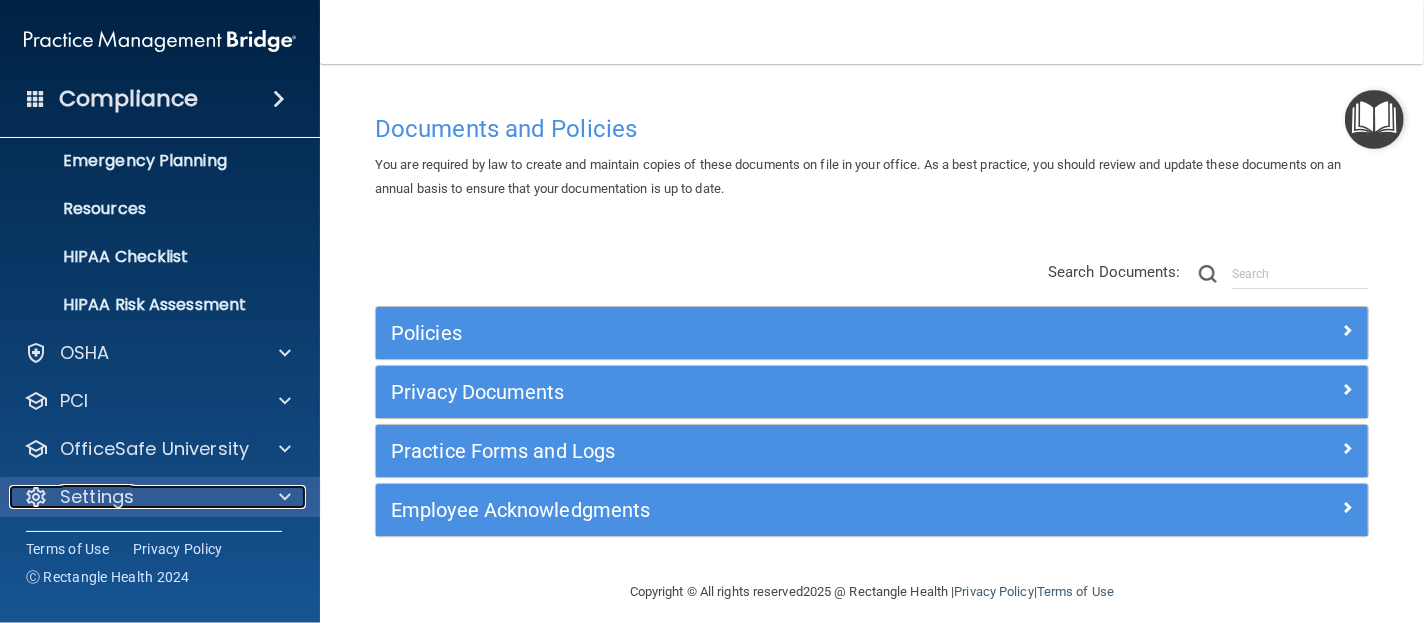 click on "Settings" at bounding box center [97, 497] 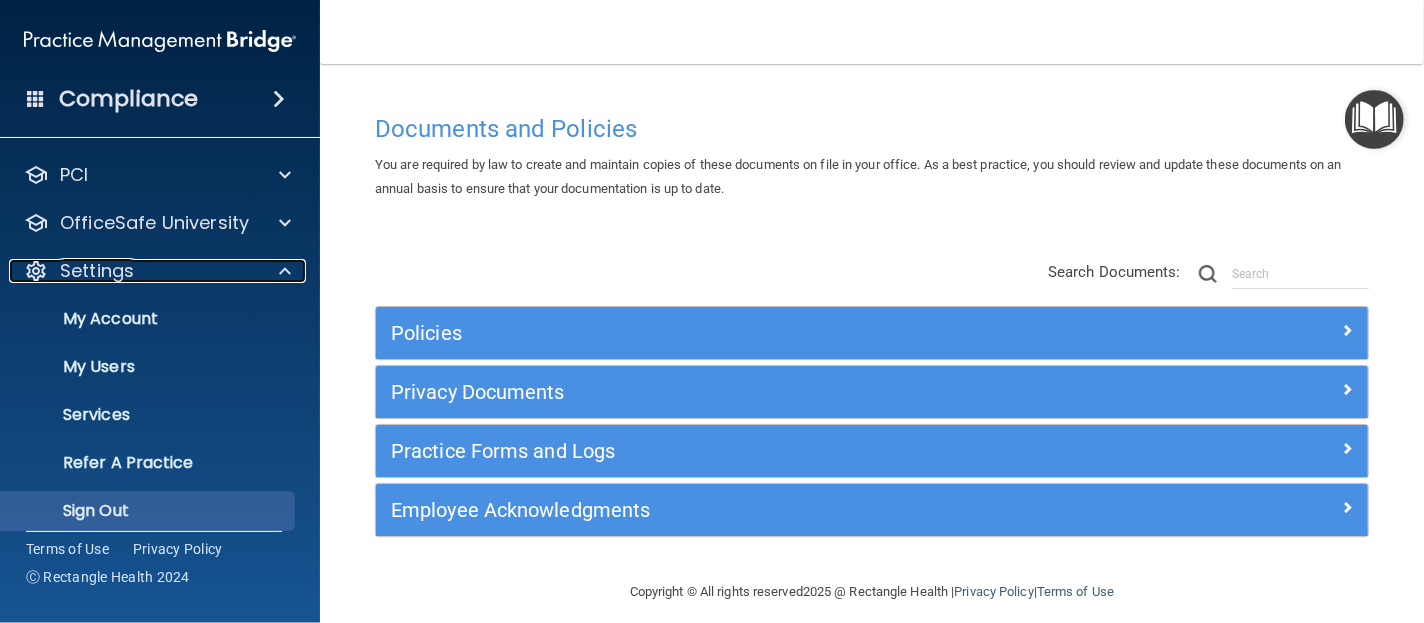 scroll, scrollTop: 445, scrollLeft: 0, axis: vertical 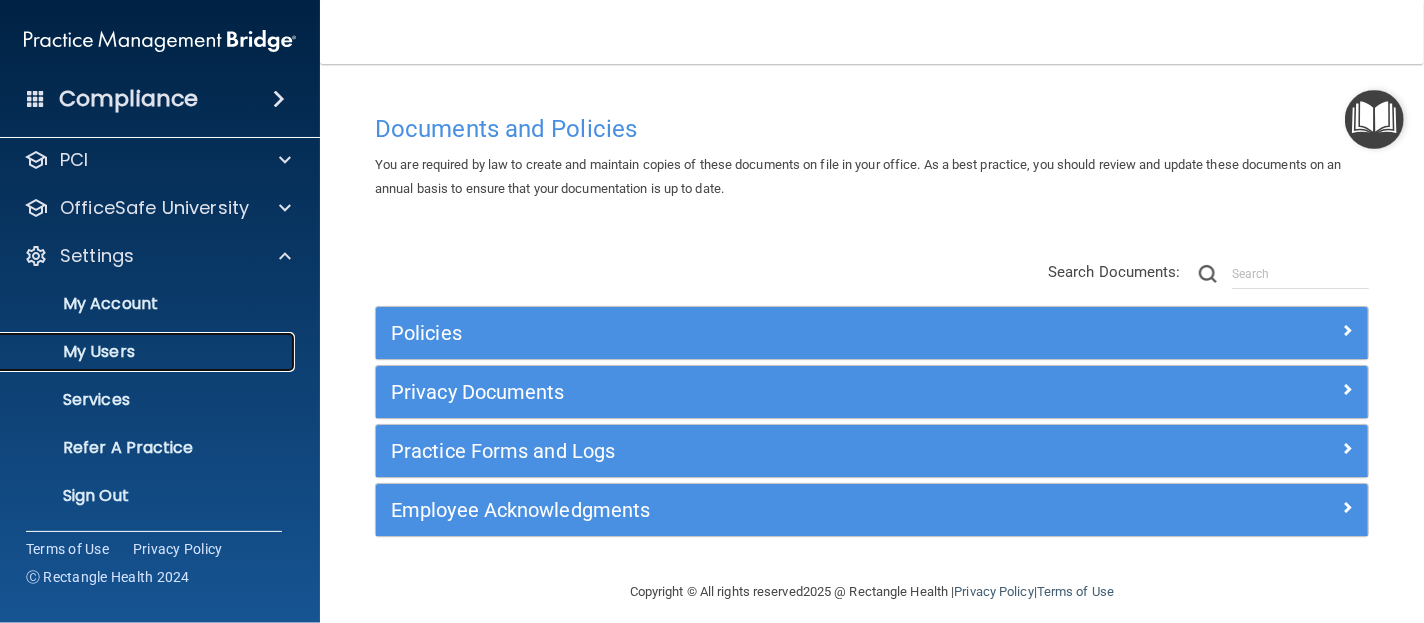 click on "My Users" at bounding box center [149, 352] 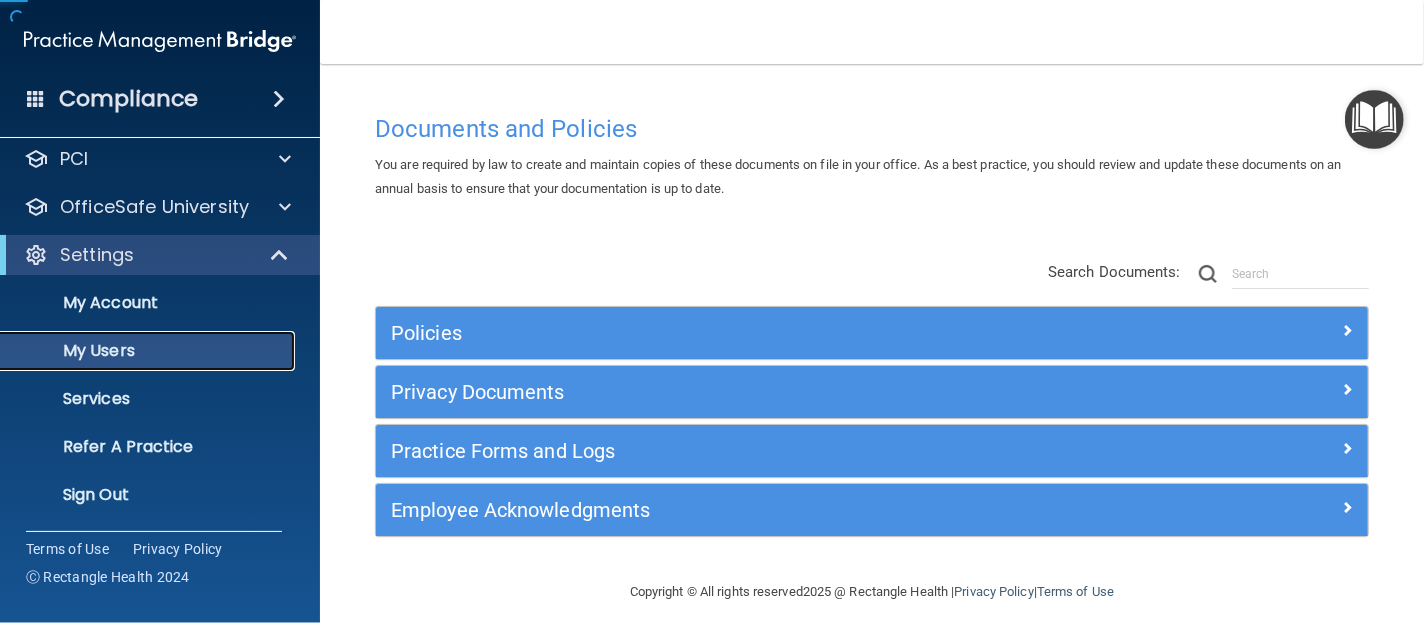 scroll, scrollTop: 109, scrollLeft: 0, axis: vertical 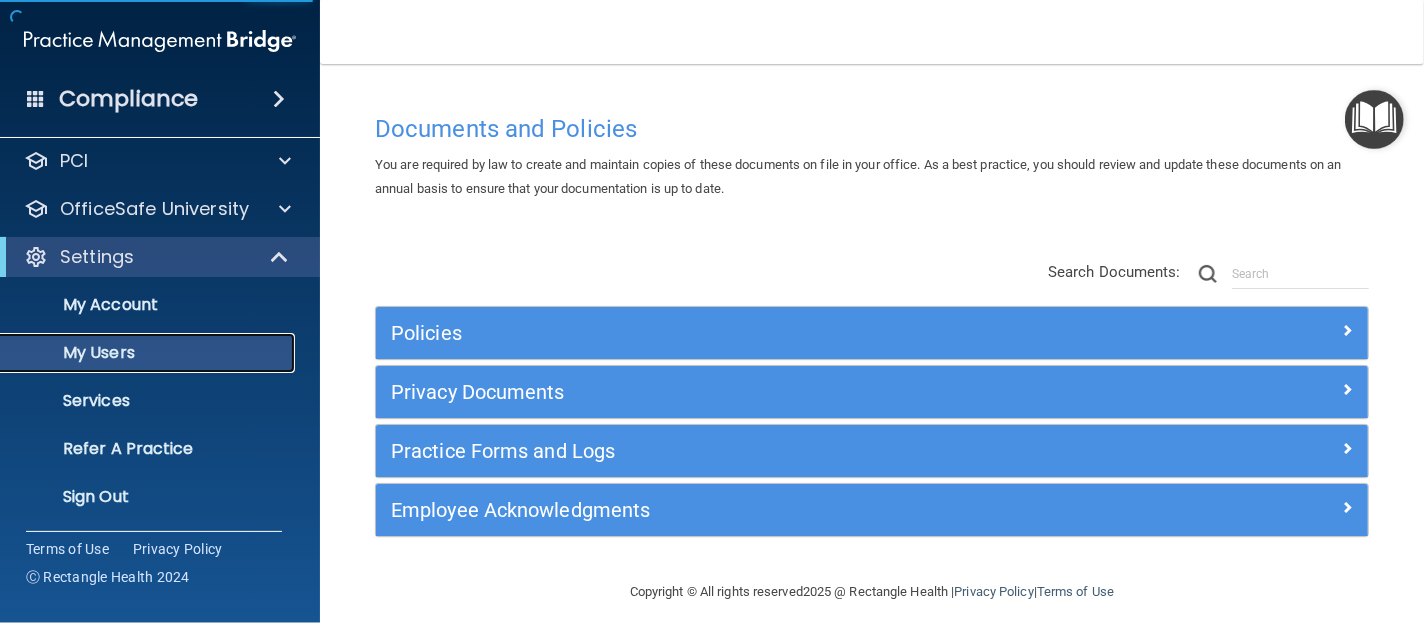 select on "20" 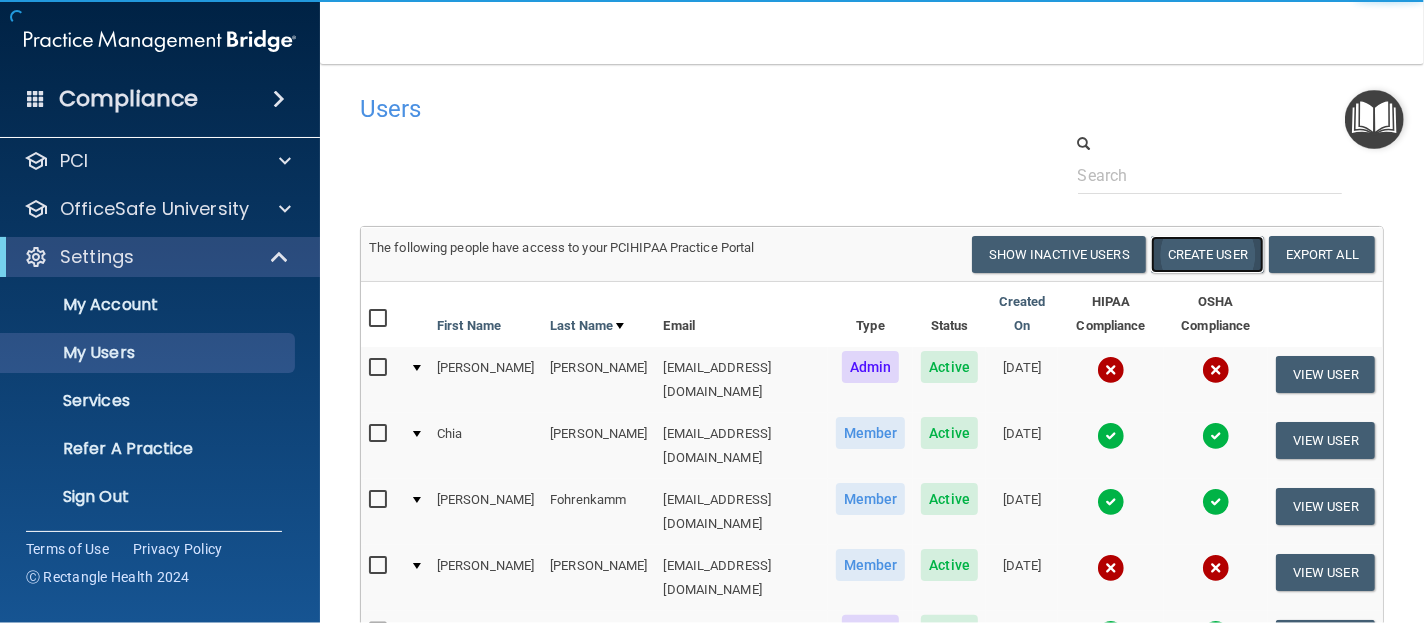 click on "Create User" at bounding box center [1207, 254] 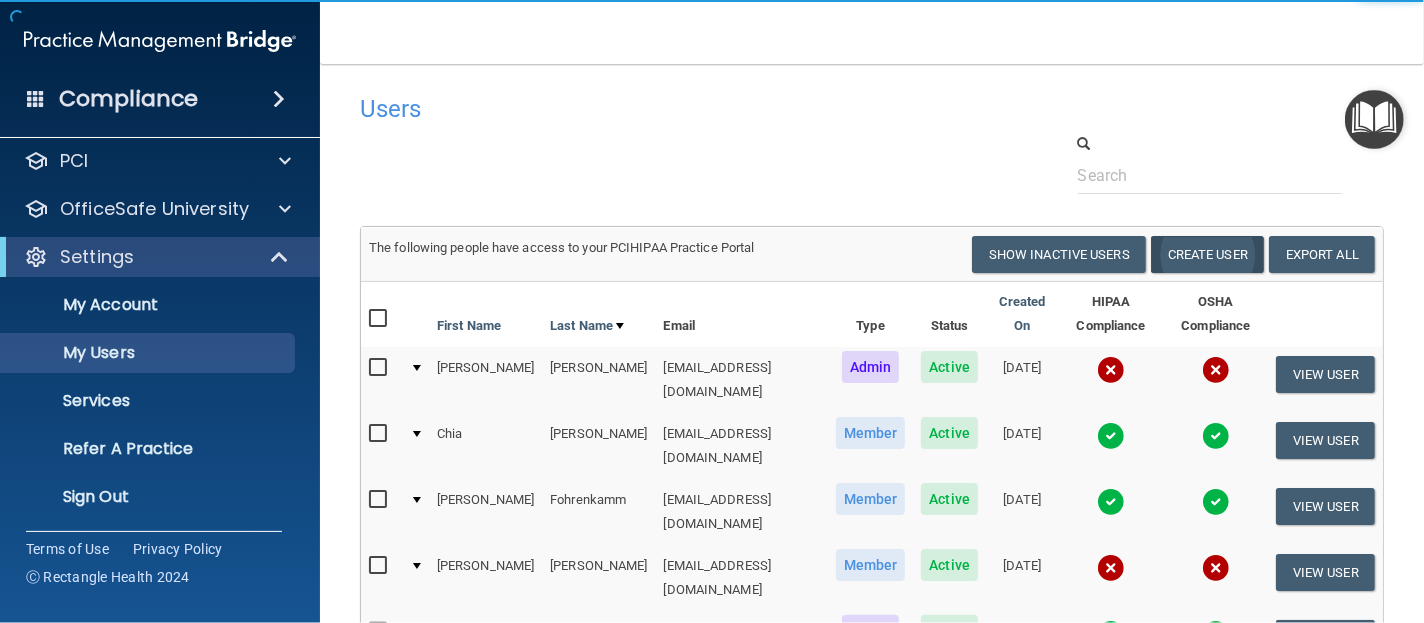 scroll, scrollTop: 0, scrollLeft: 0, axis: both 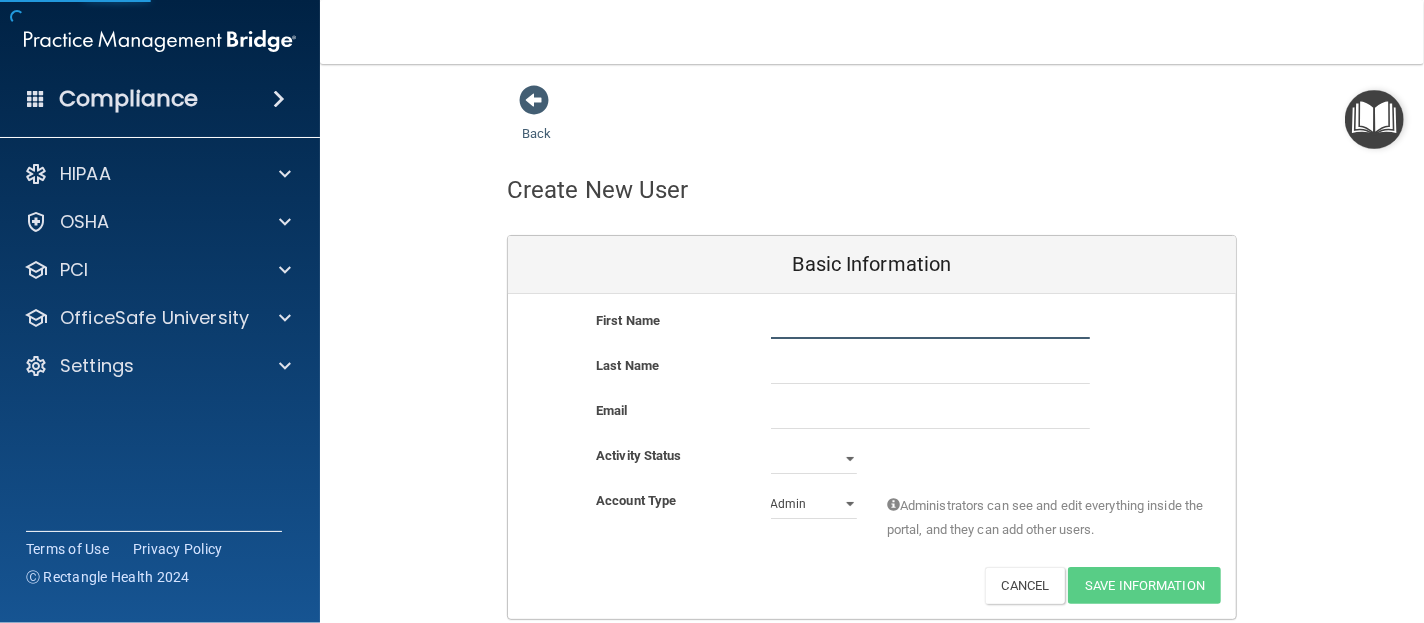 click at bounding box center [930, 324] 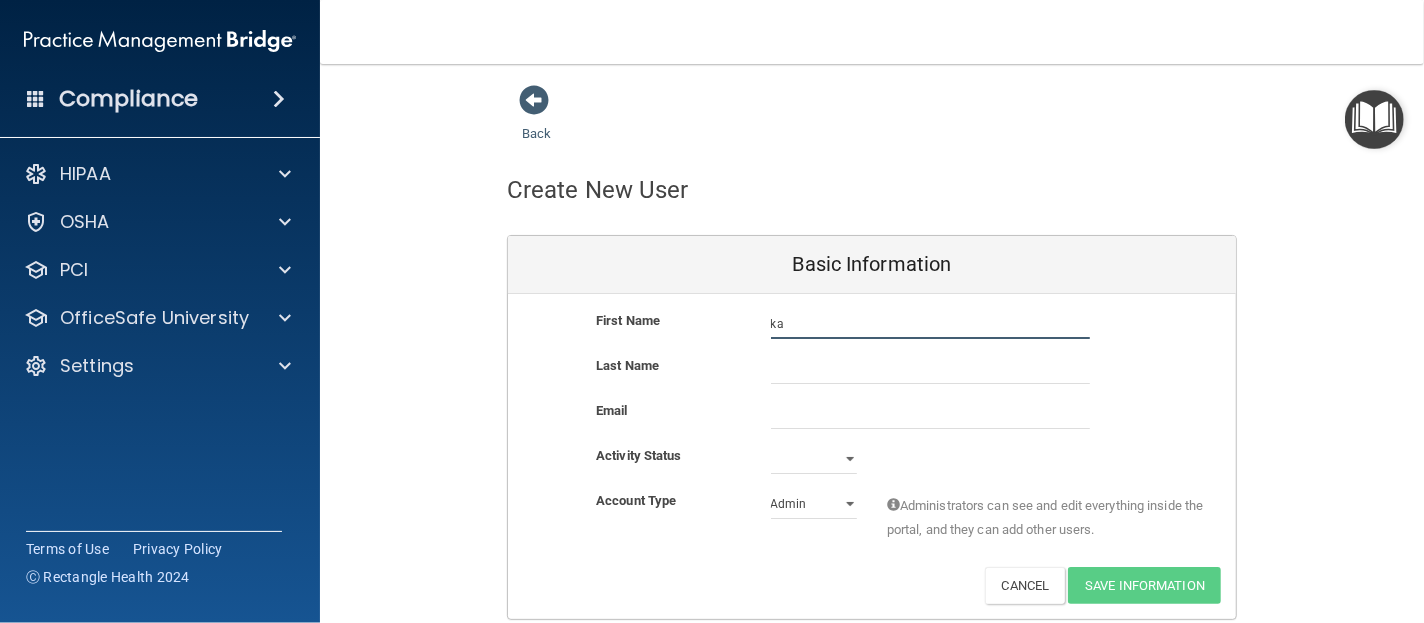 type on "Katy" 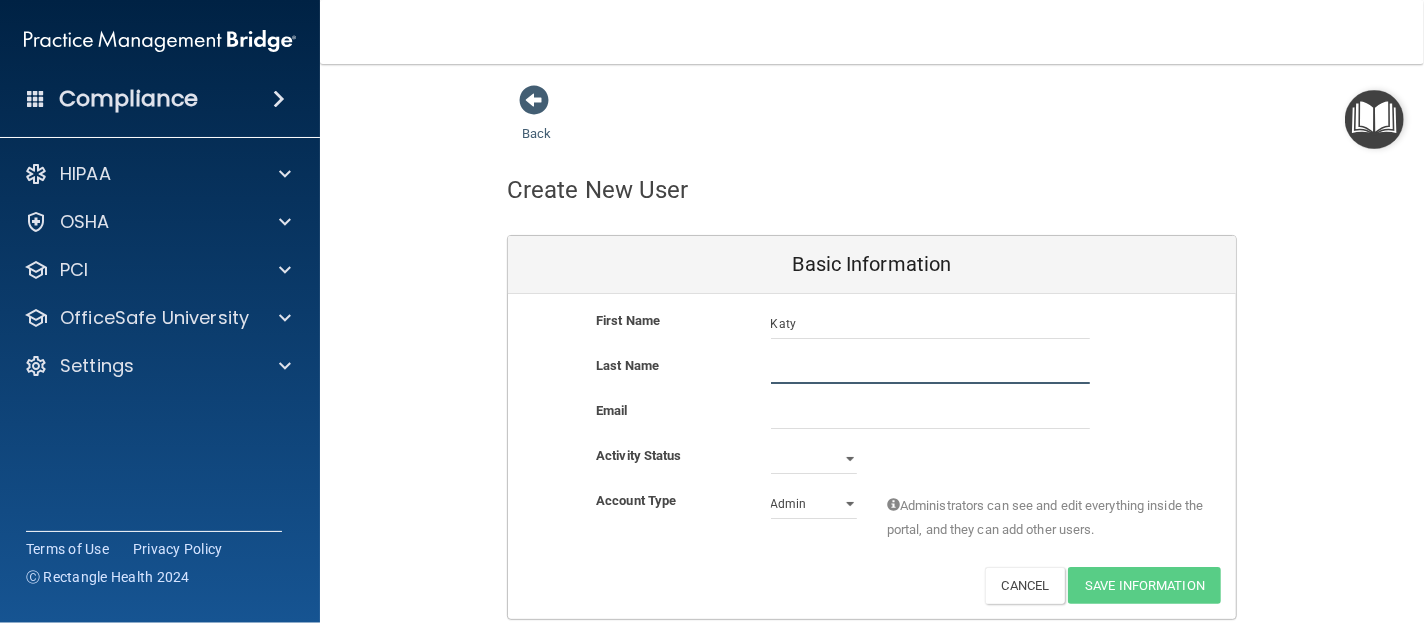 click at bounding box center (930, 369) 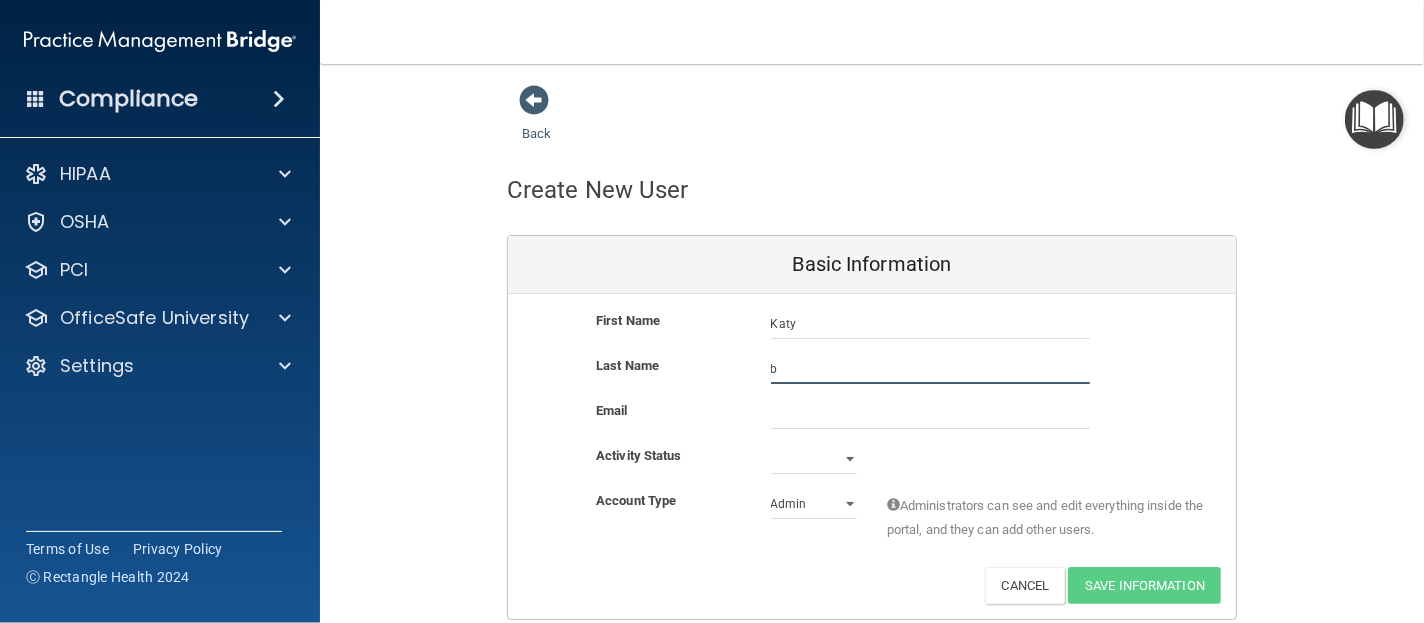 type on "[PERSON_NAME]" 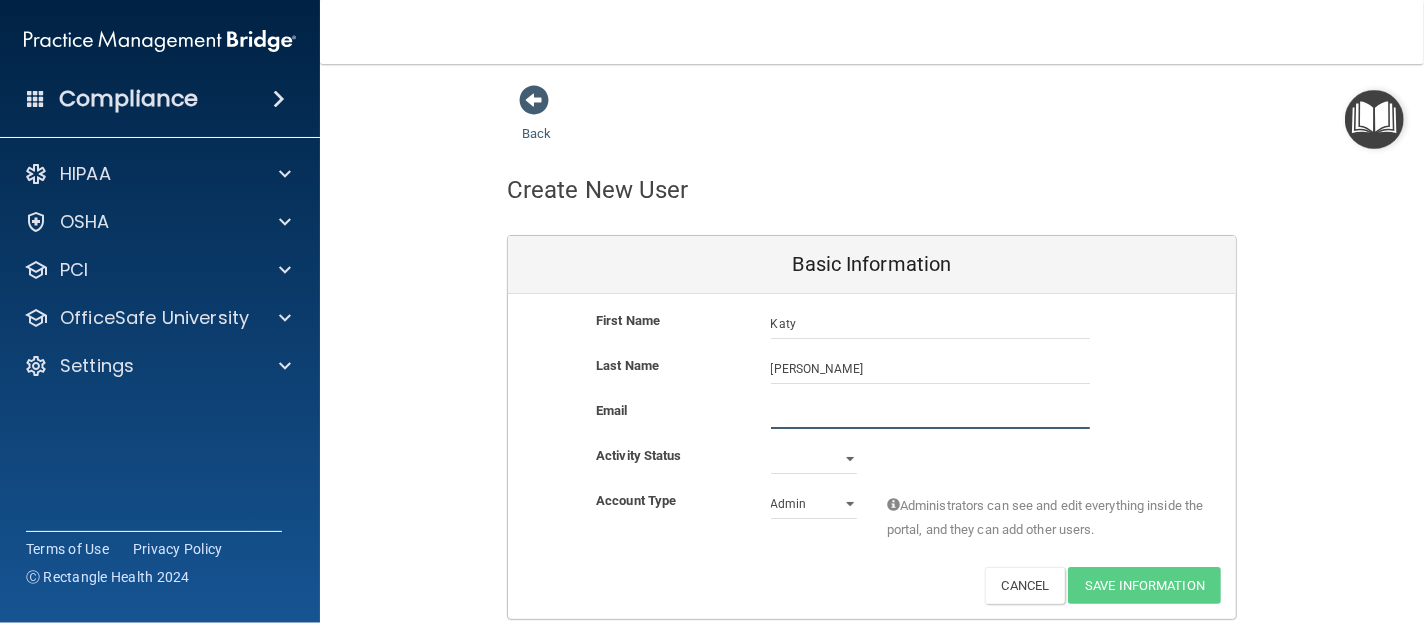 click at bounding box center [930, 414] 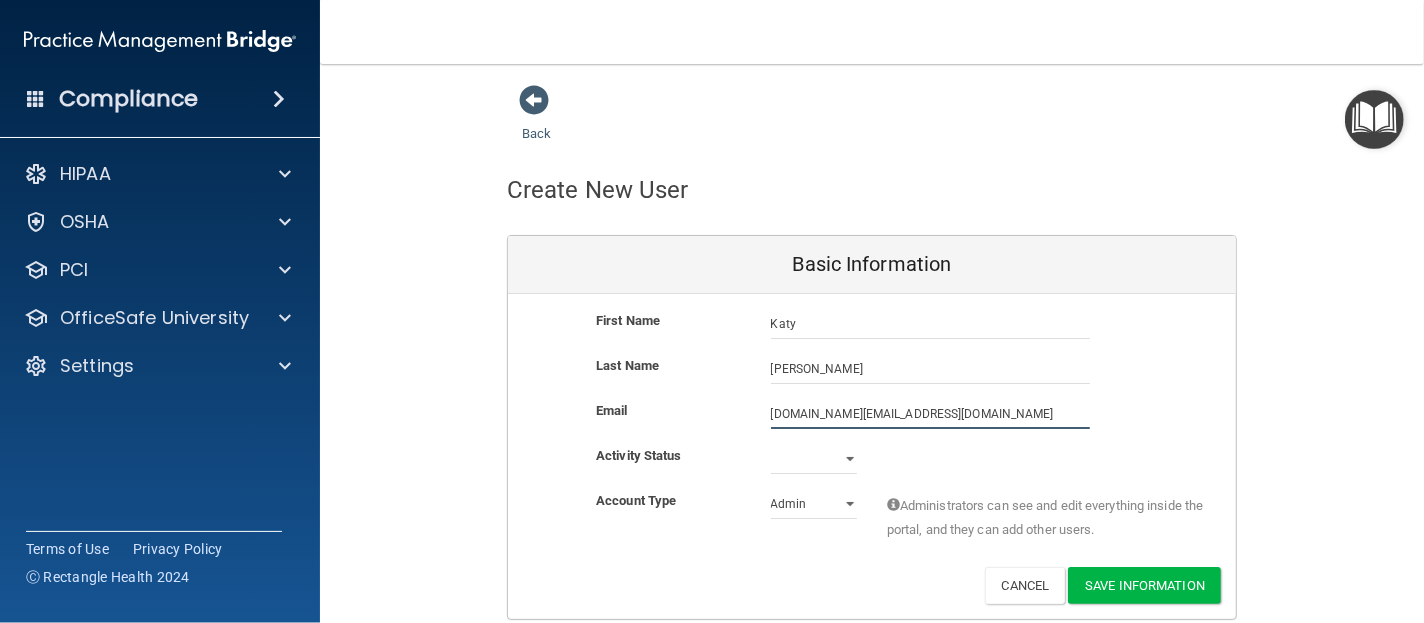 type on "[DOMAIN_NAME][EMAIL_ADDRESS][DOMAIN_NAME]" 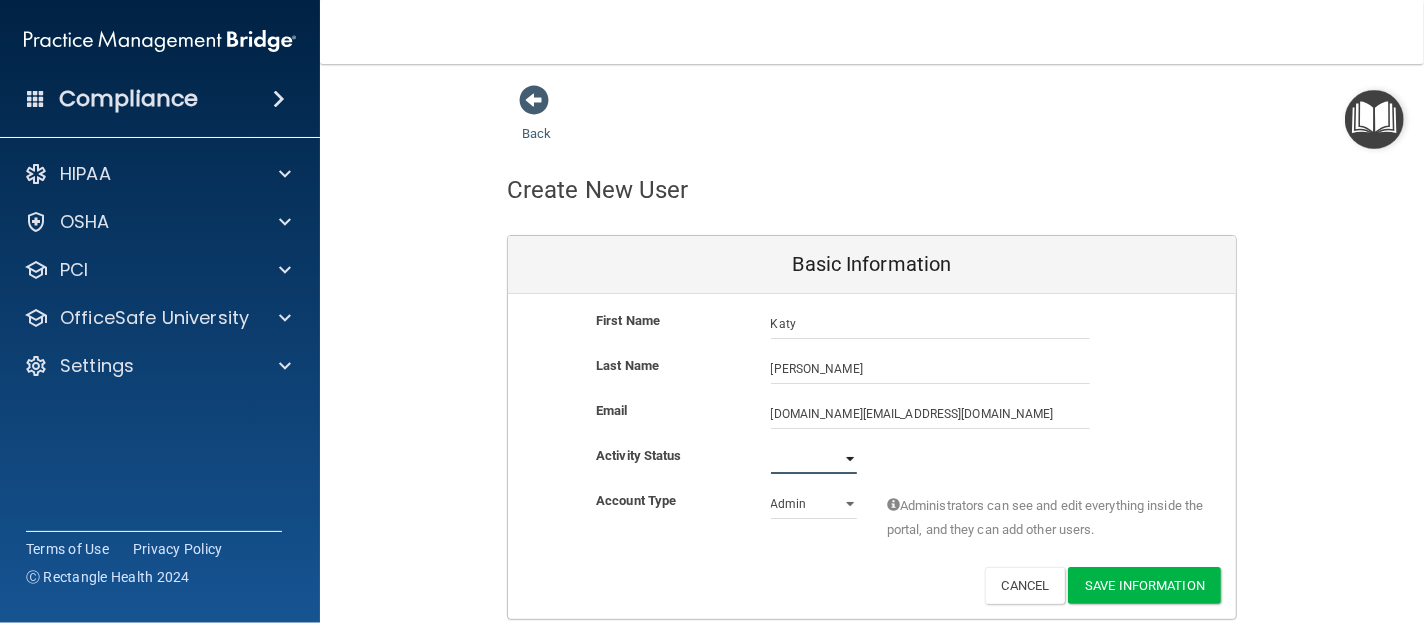 click on "Active  Inactive" at bounding box center [814, 459] 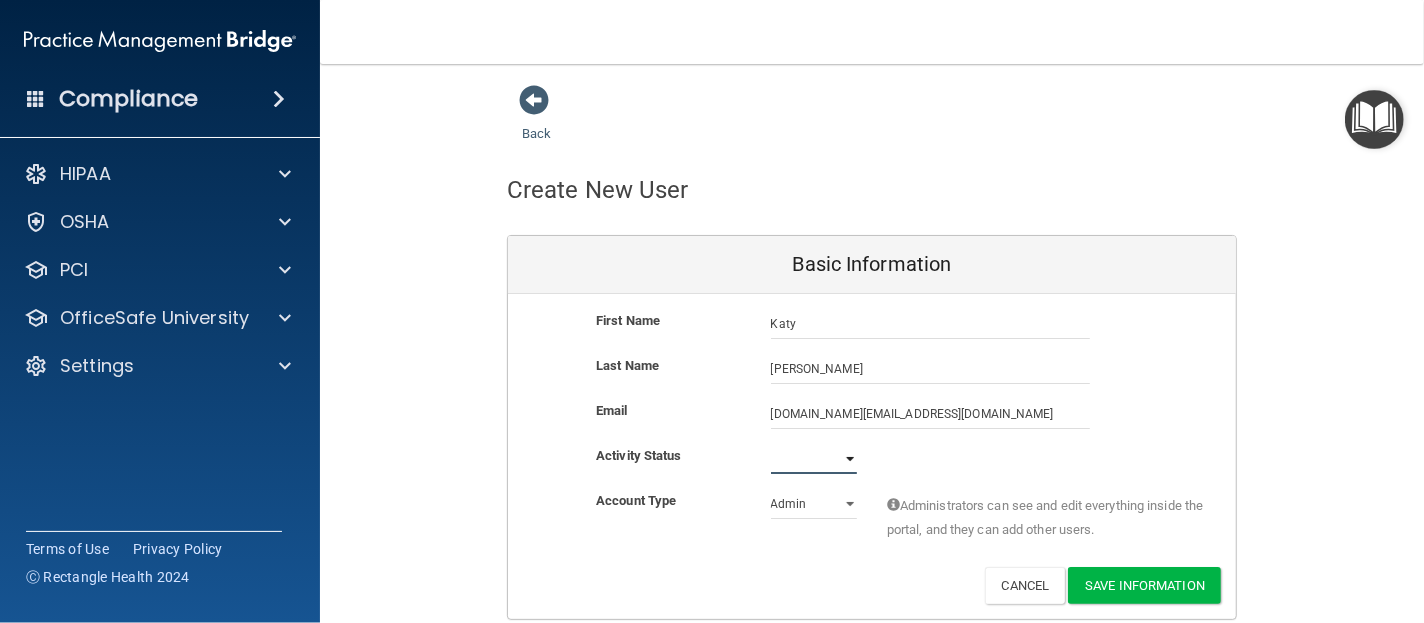 select on "active" 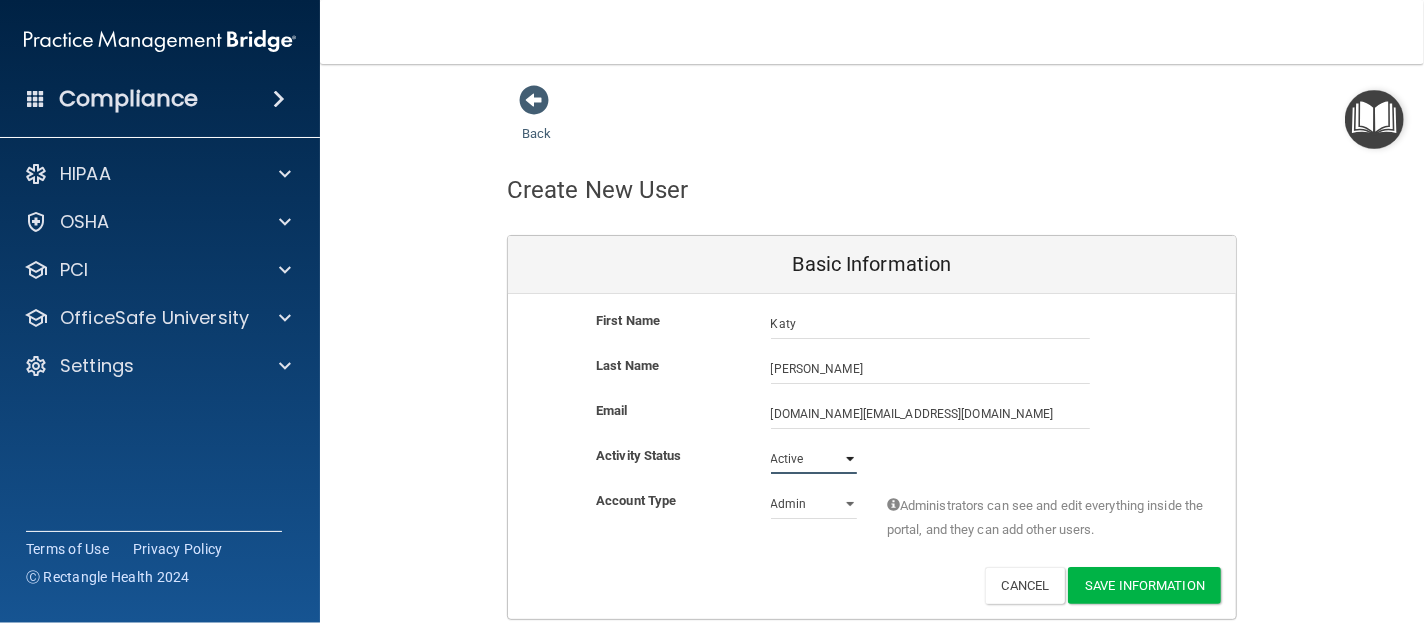 click on "Active  Inactive" at bounding box center (814, 459) 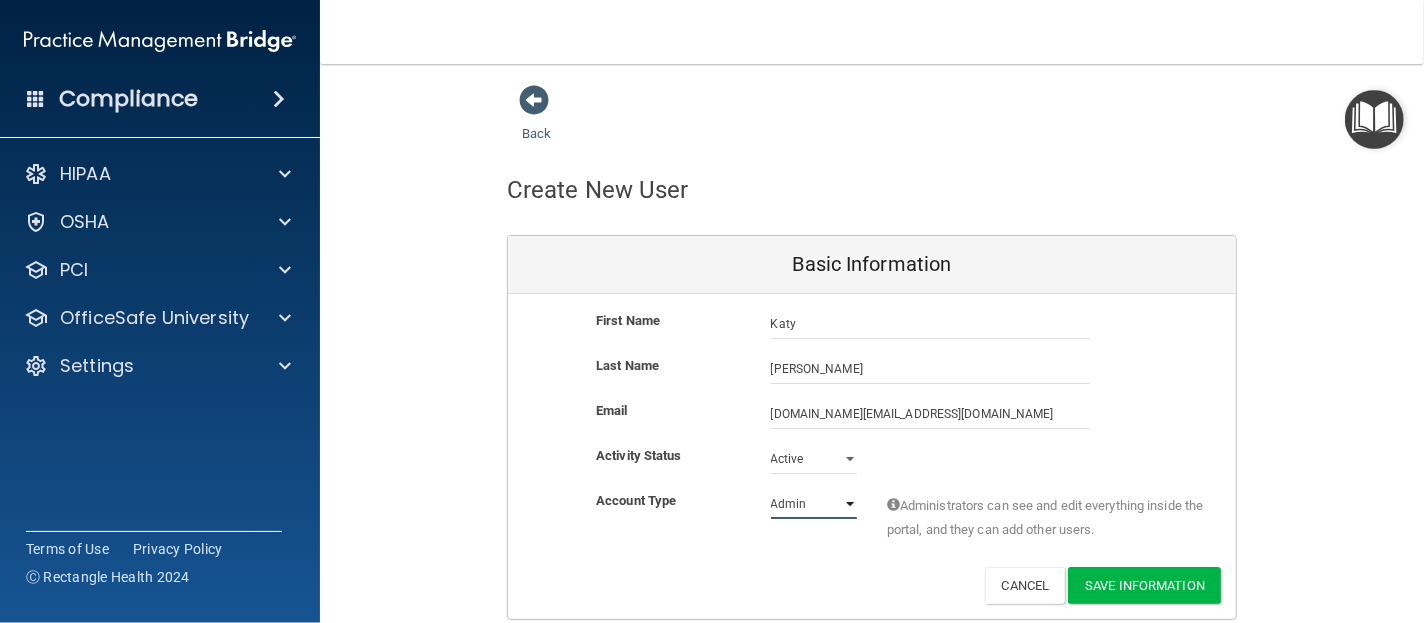 click on "Admin  Member" at bounding box center [814, 504] 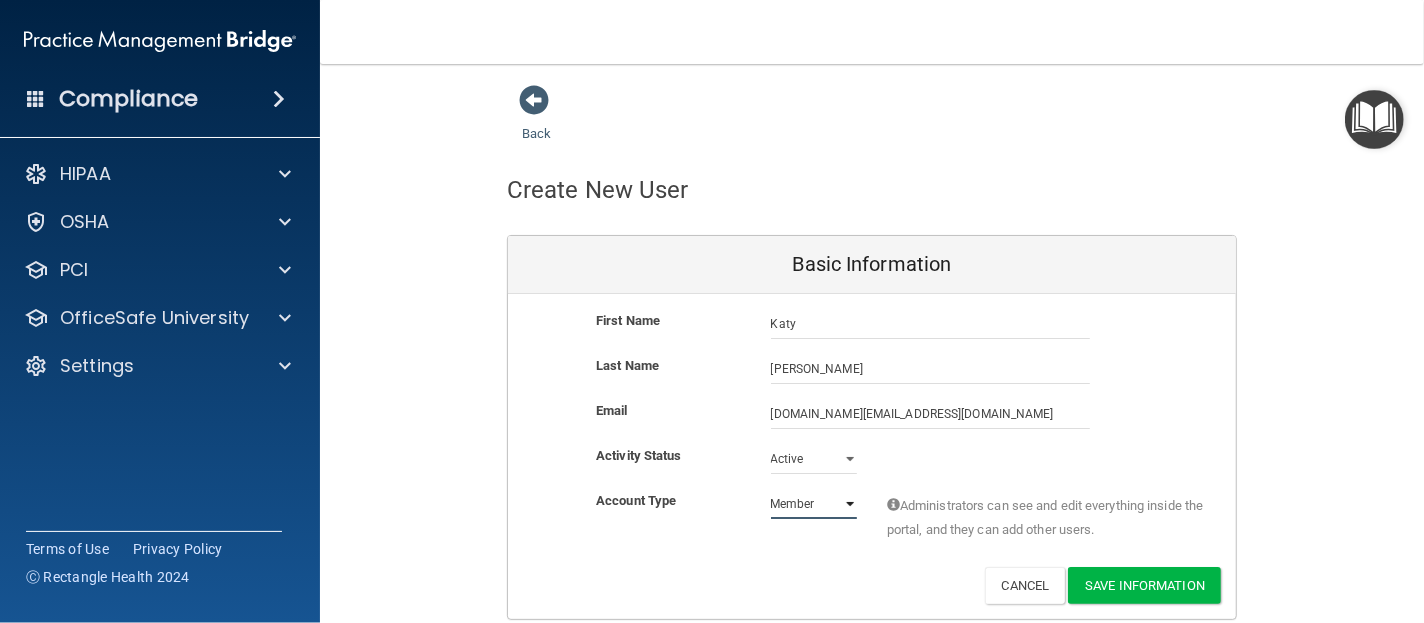 click on "Admin  Member" at bounding box center [814, 504] 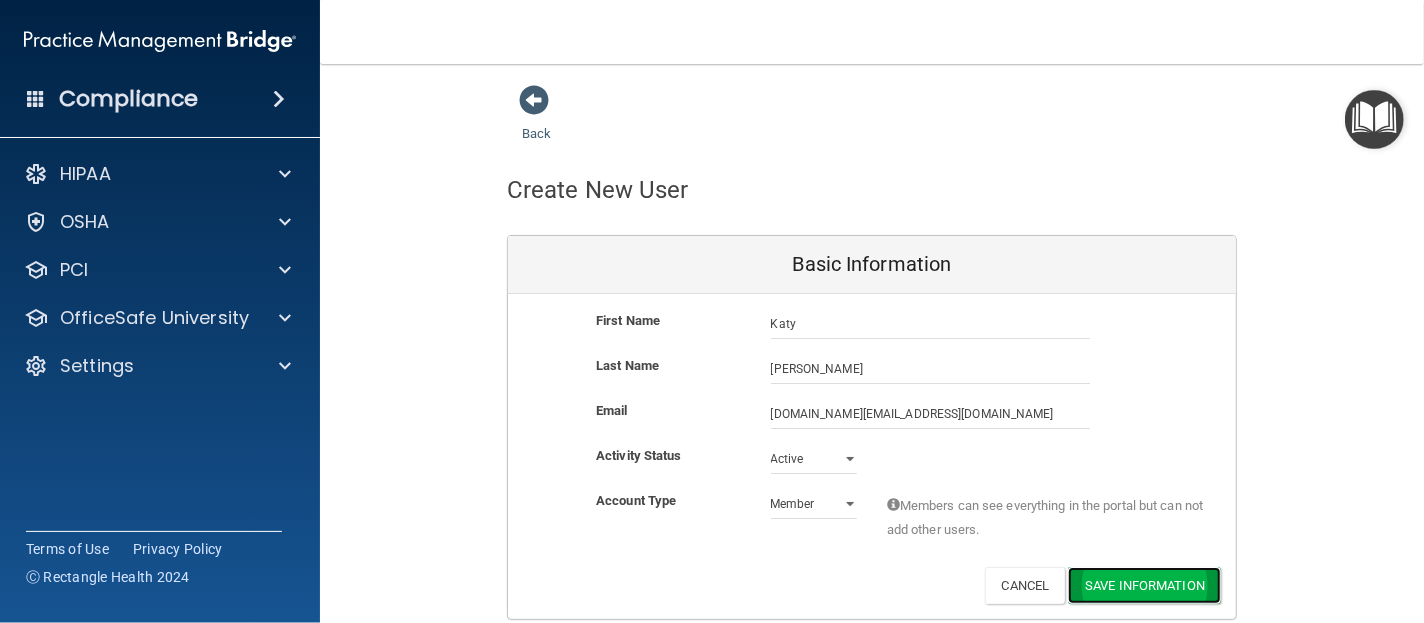 click on "Save Information" at bounding box center (1144, 585) 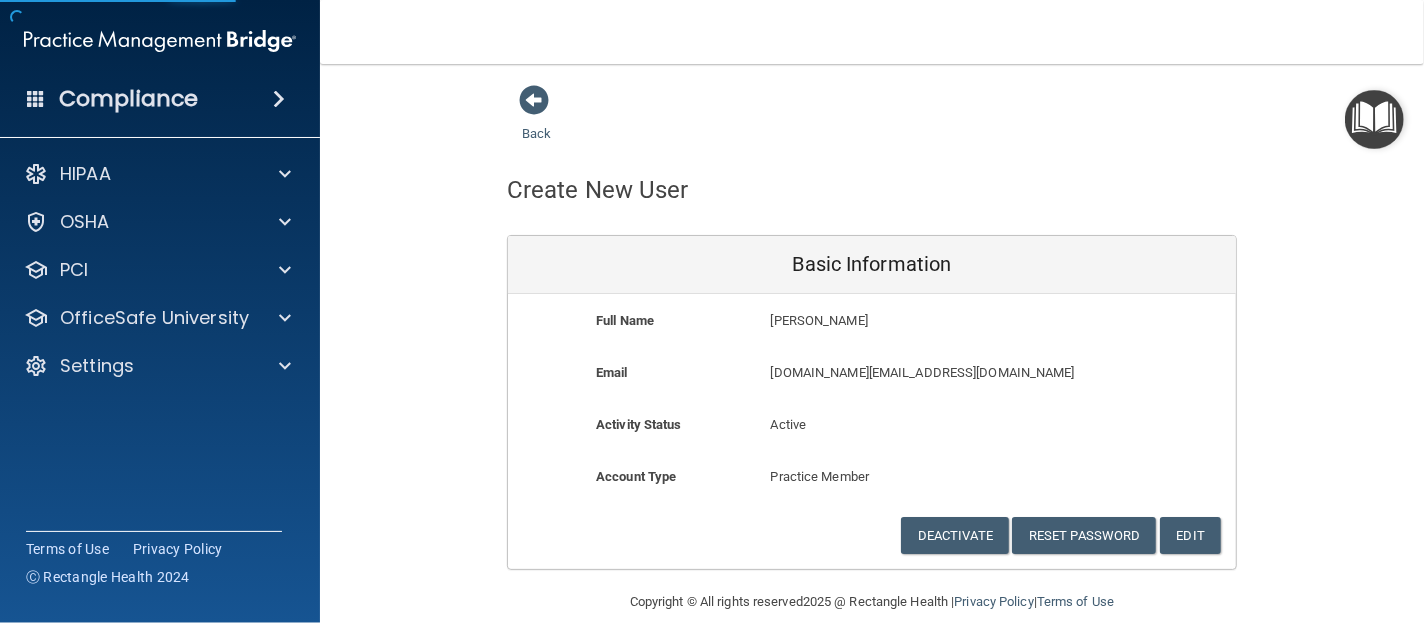 scroll, scrollTop: 24, scrollLeft: 0, axis: vertical 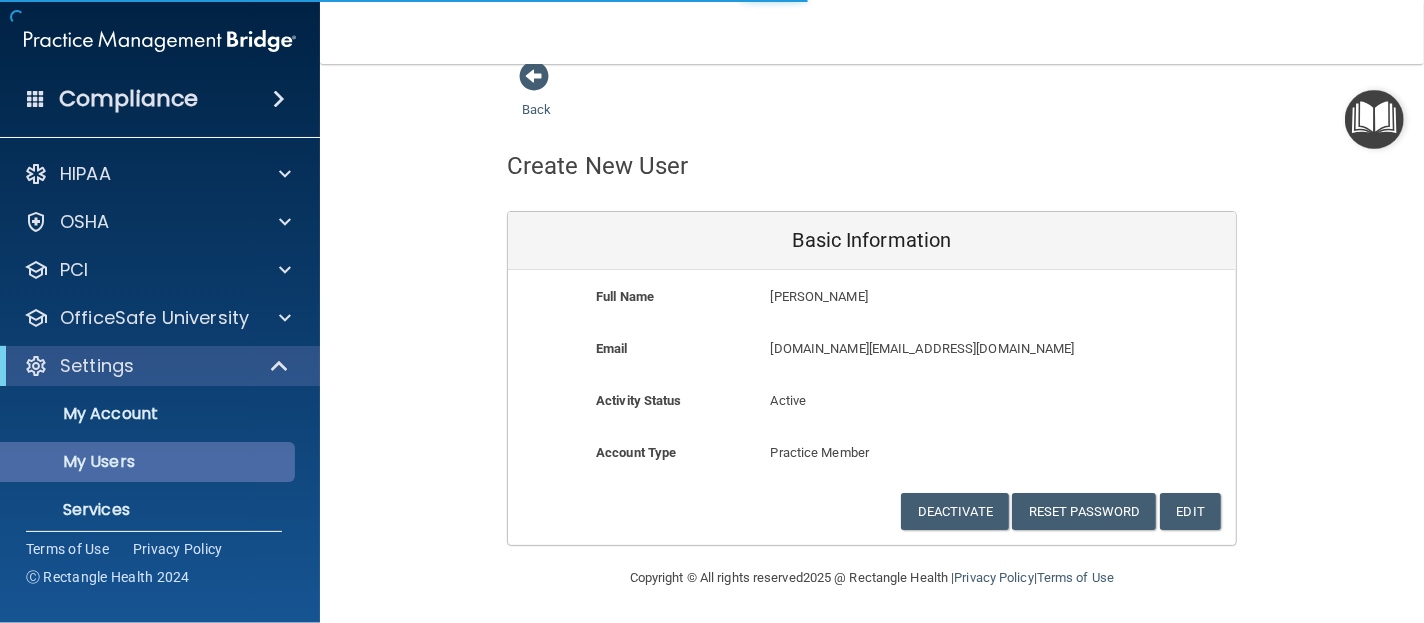 select on "20" 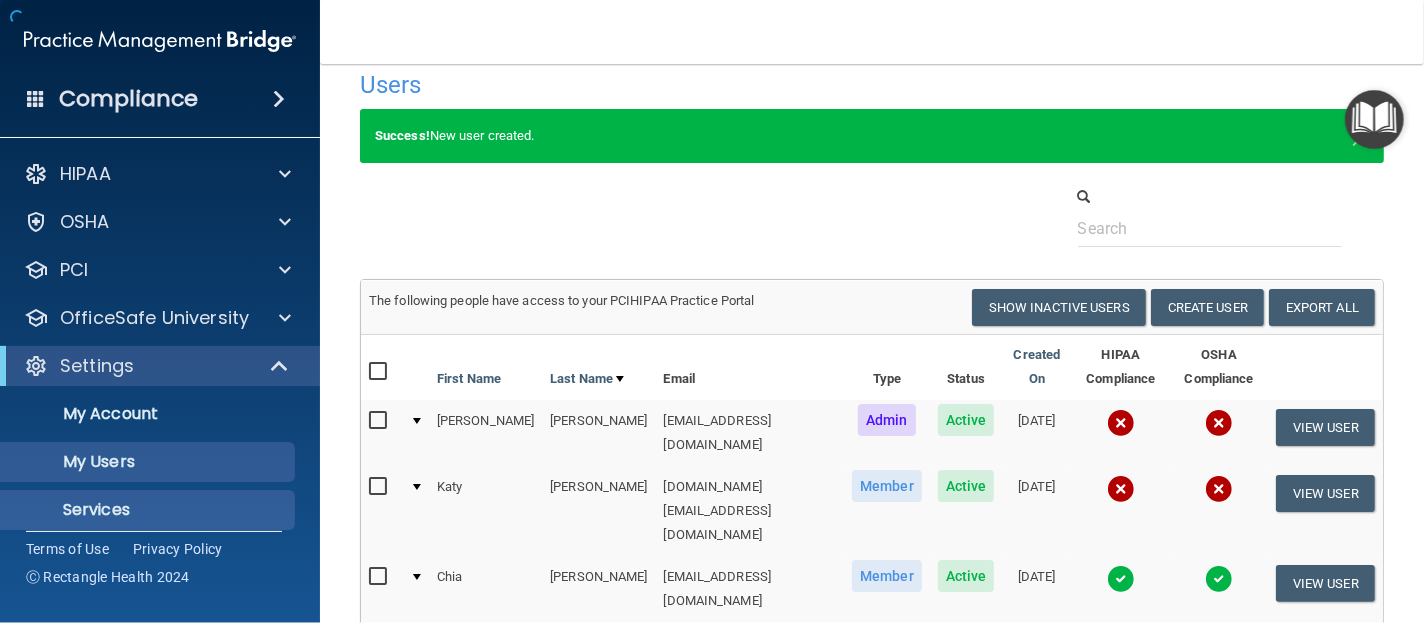 scroll, scrollTop: 480, scrollLeft: 0, axis: vertical 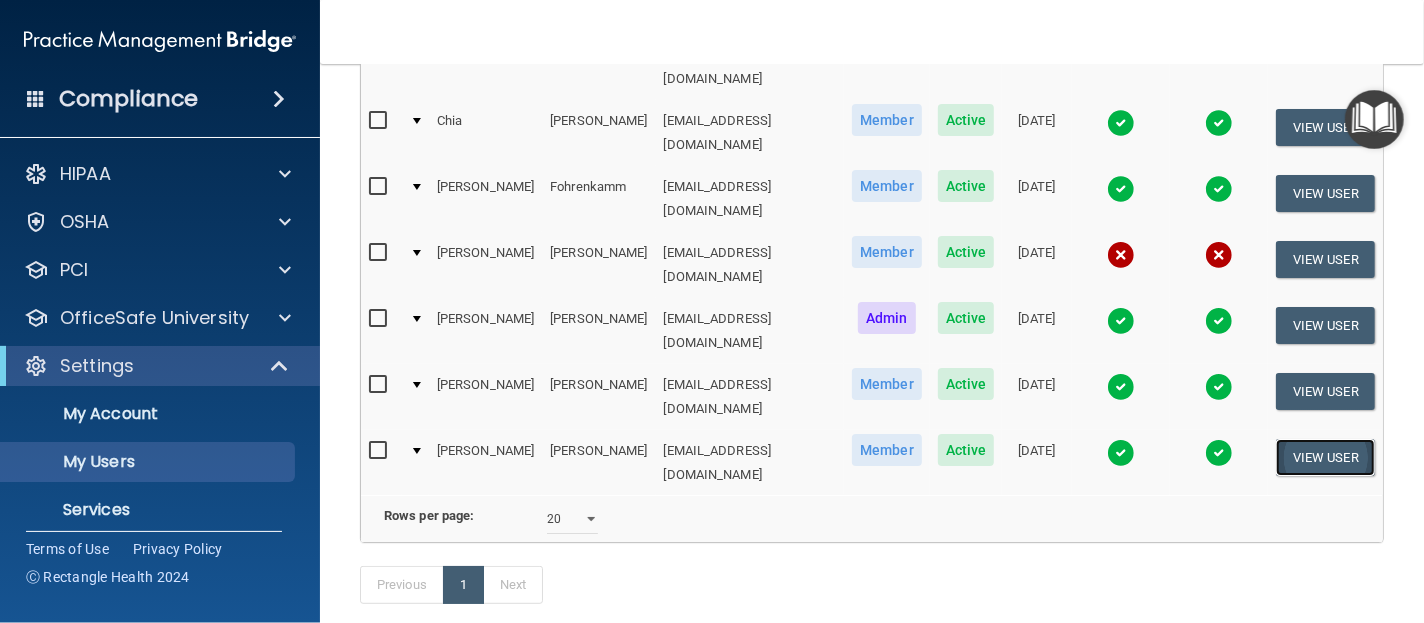 click on "View User" at bounding box center (1325, 457) 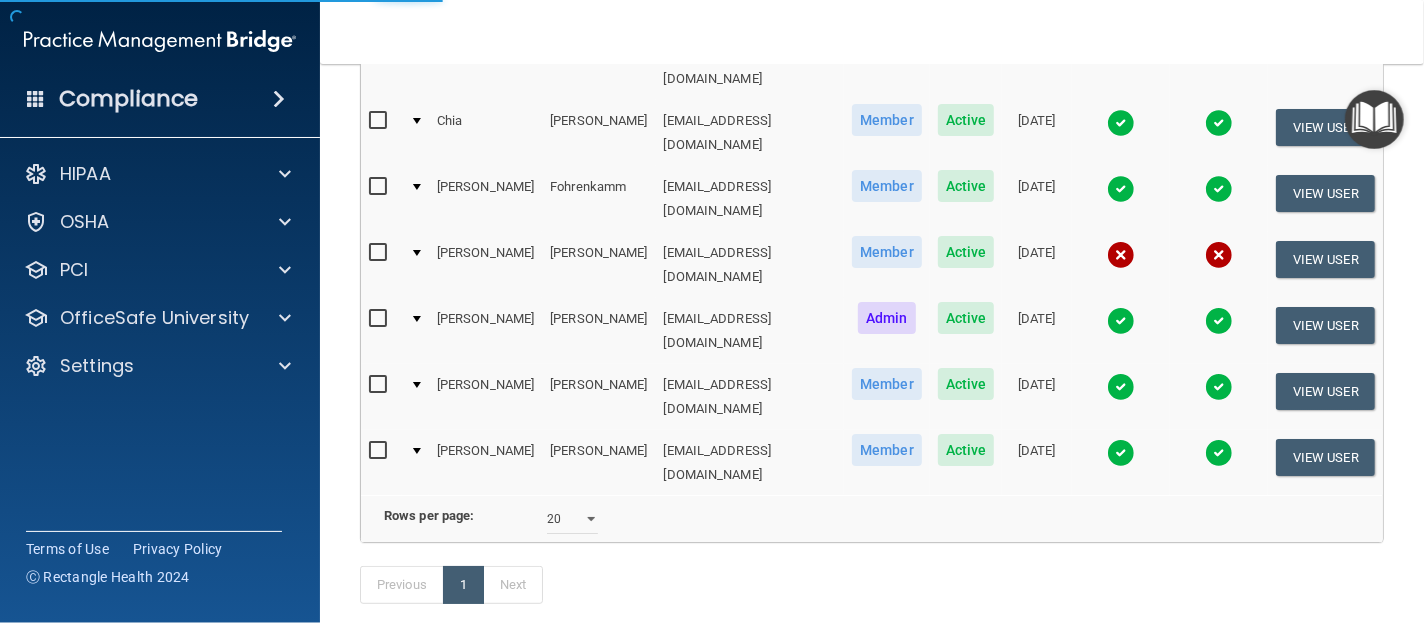 scroll, scrollTop: 0, scrollLeft: 0, axis: both 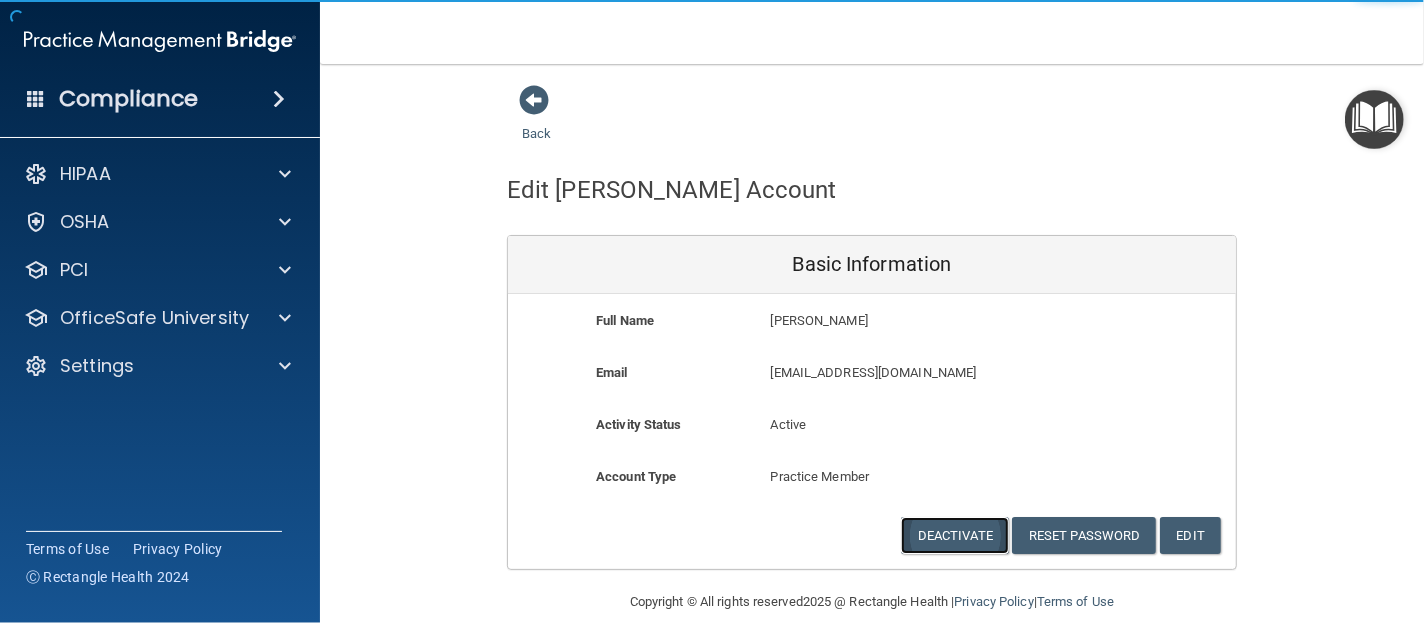 click on "Deactivate" at bounding box center [955, 535] 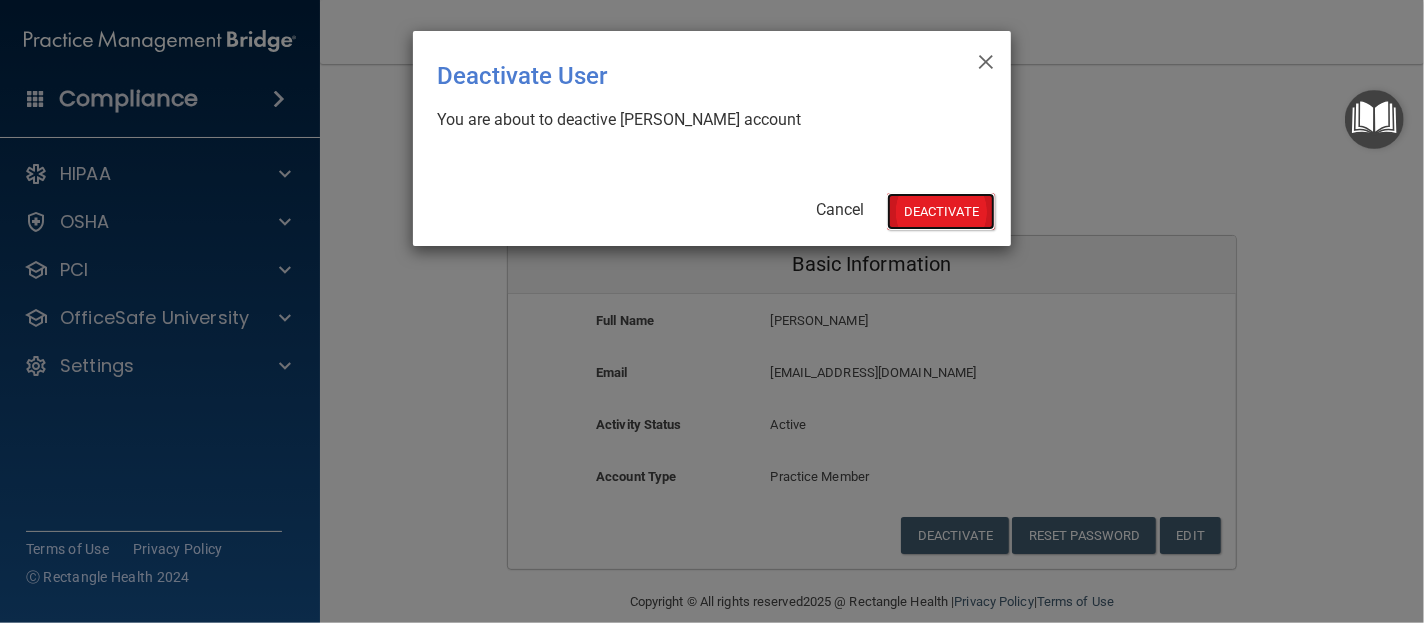 click on "Deactivate" at bounding box center (941, 211) 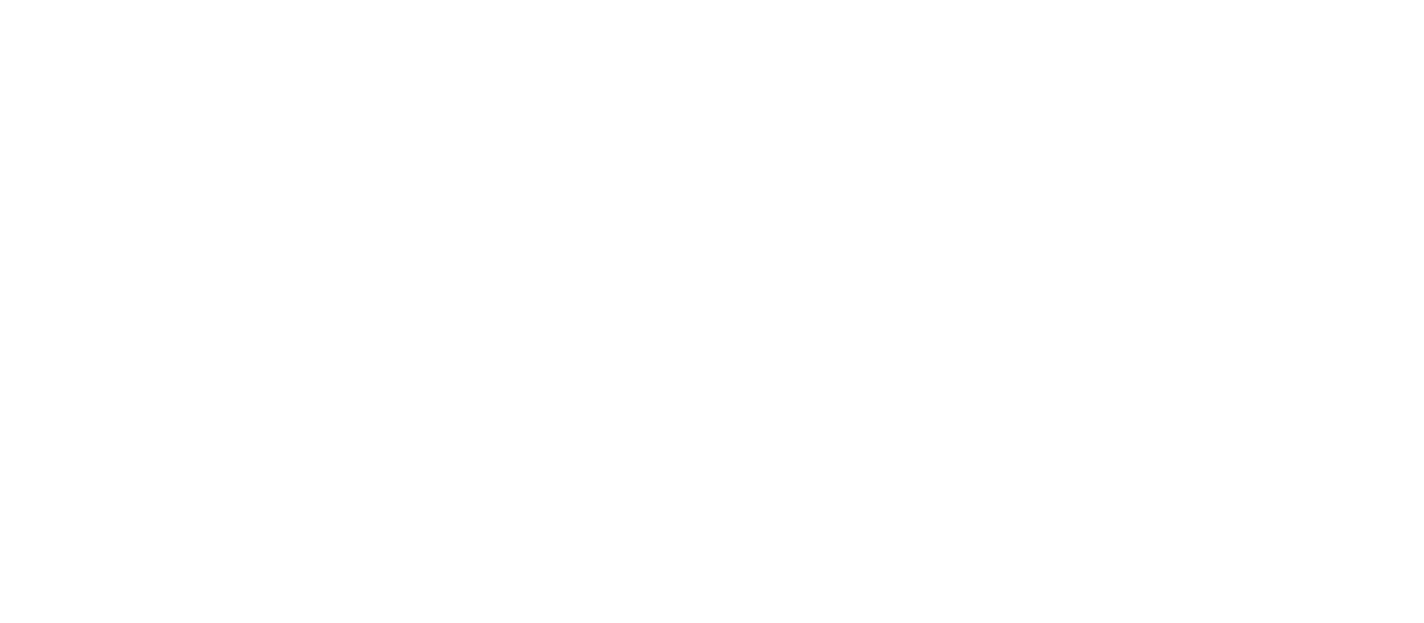 scroll, scrollTop: 0, scrollLeft: 0, axis: both 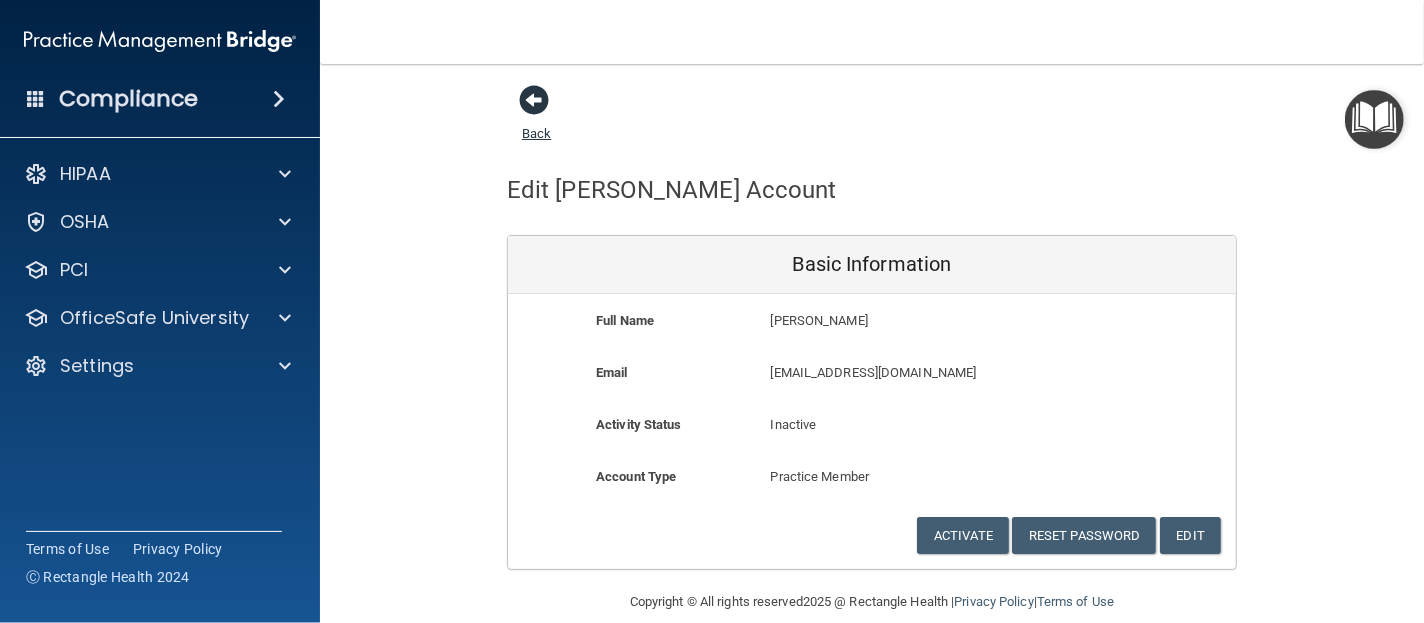 click at bounding box center [534, 100] 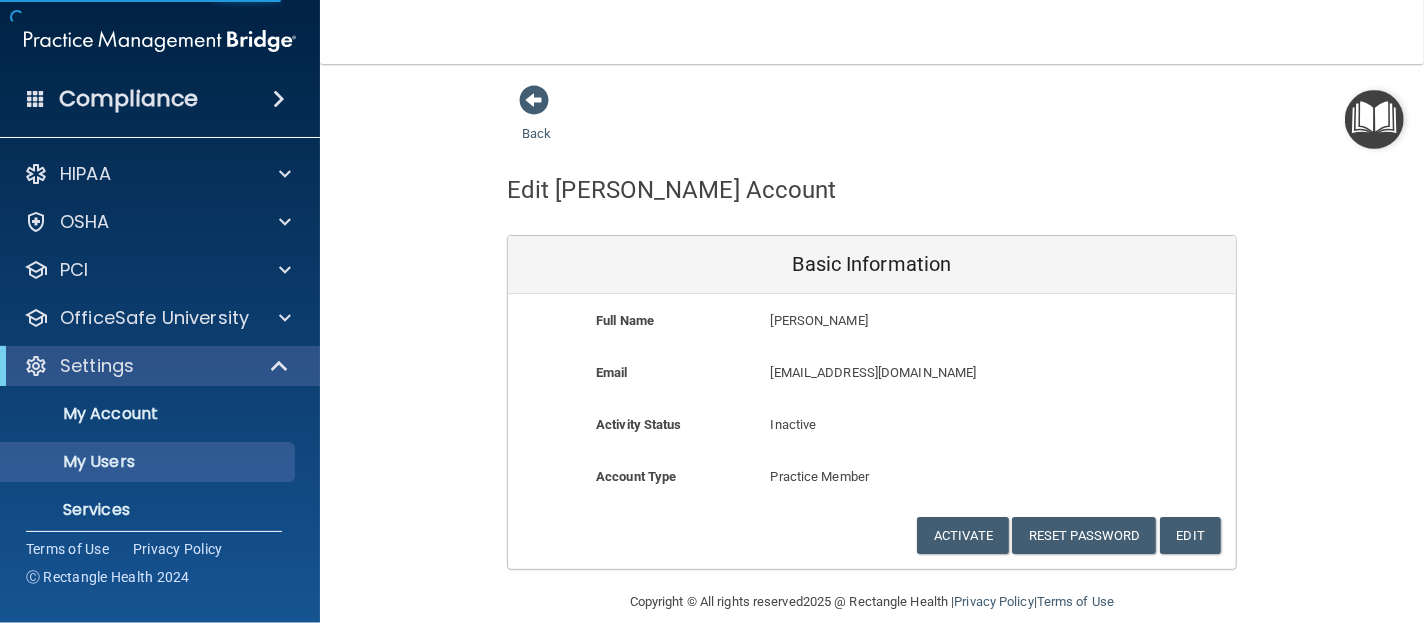 select on "20" 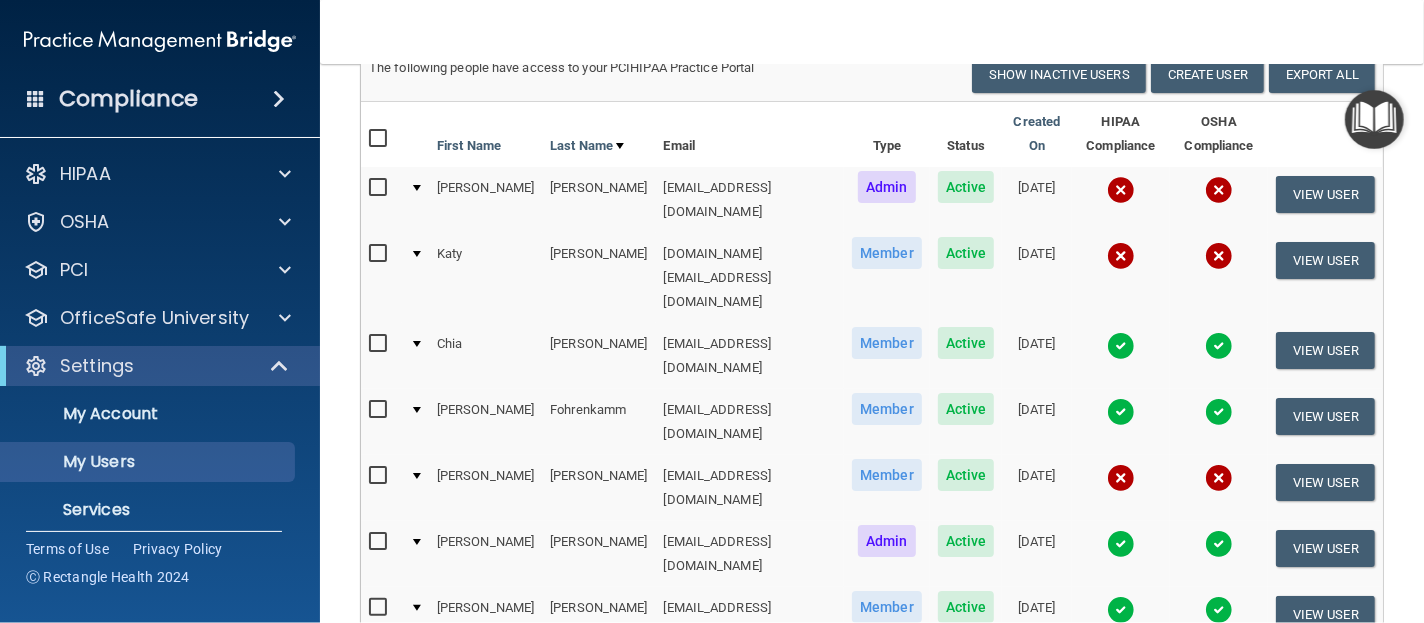 scroll, scrollTop: 299, scrollLeft: 0, axis: vertical 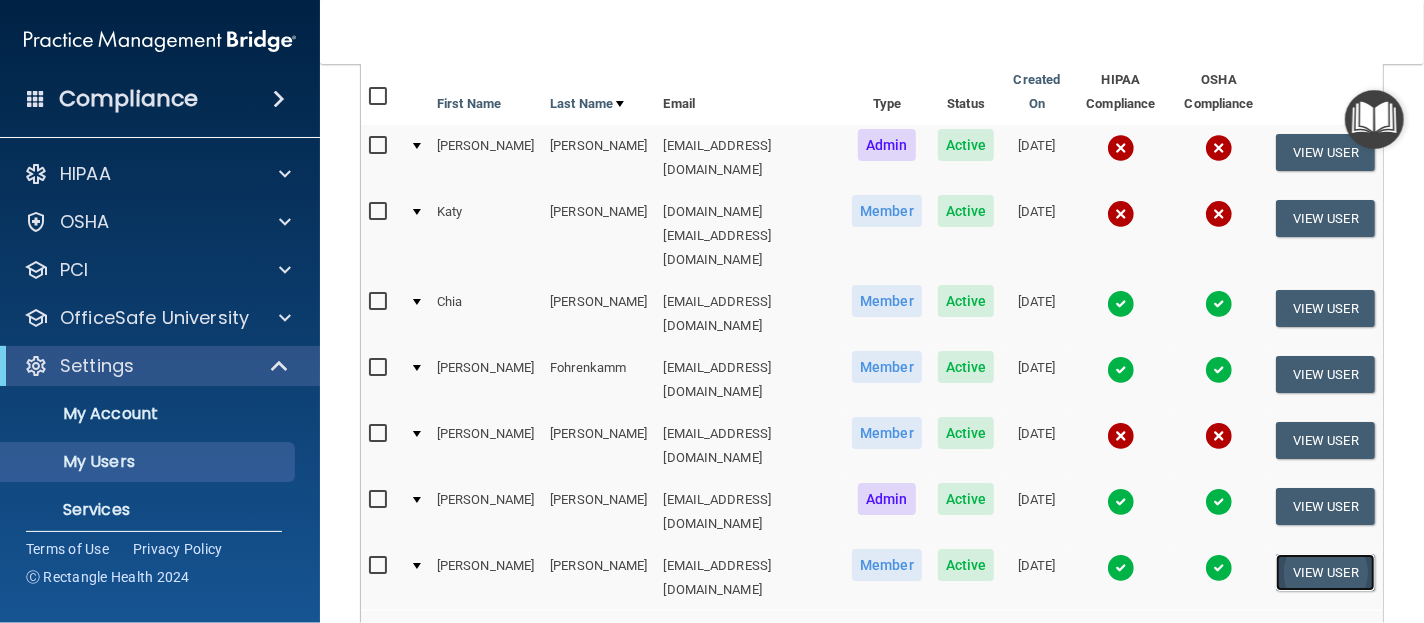 click on "View User" at bounding box center [1325, 572] 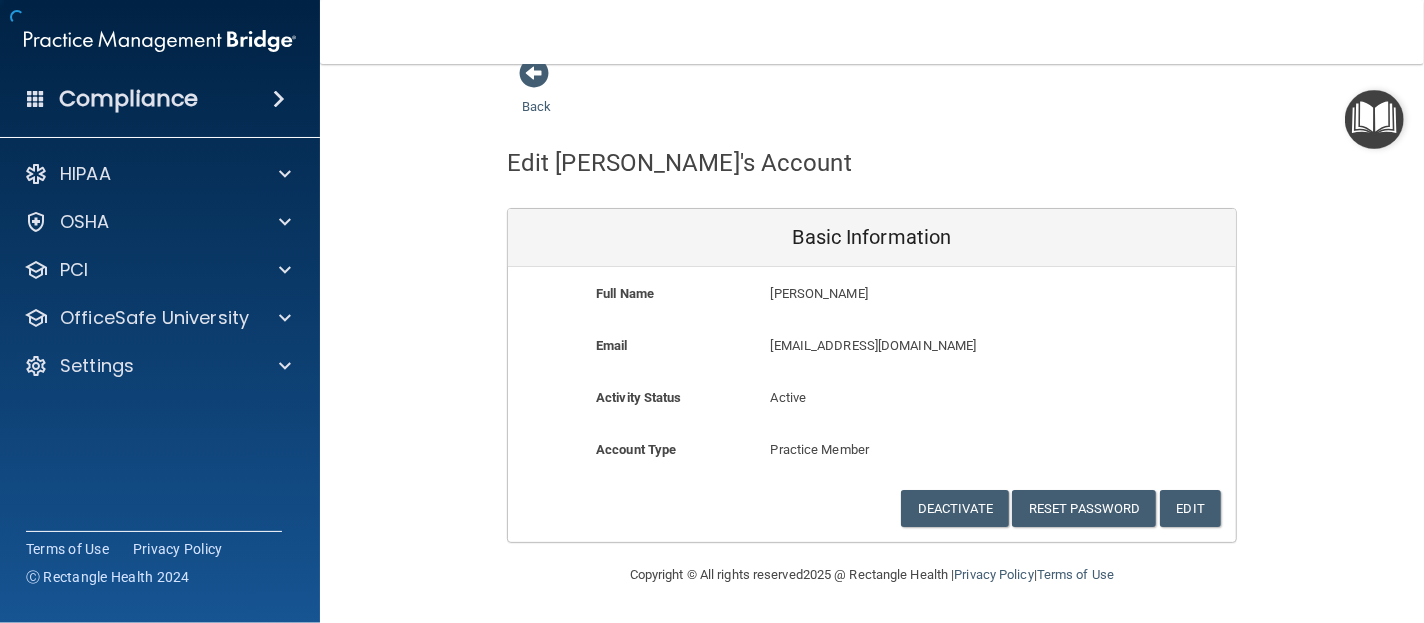 scroll, scrollTop: 24, scrollLeft: 0, axis: vertical 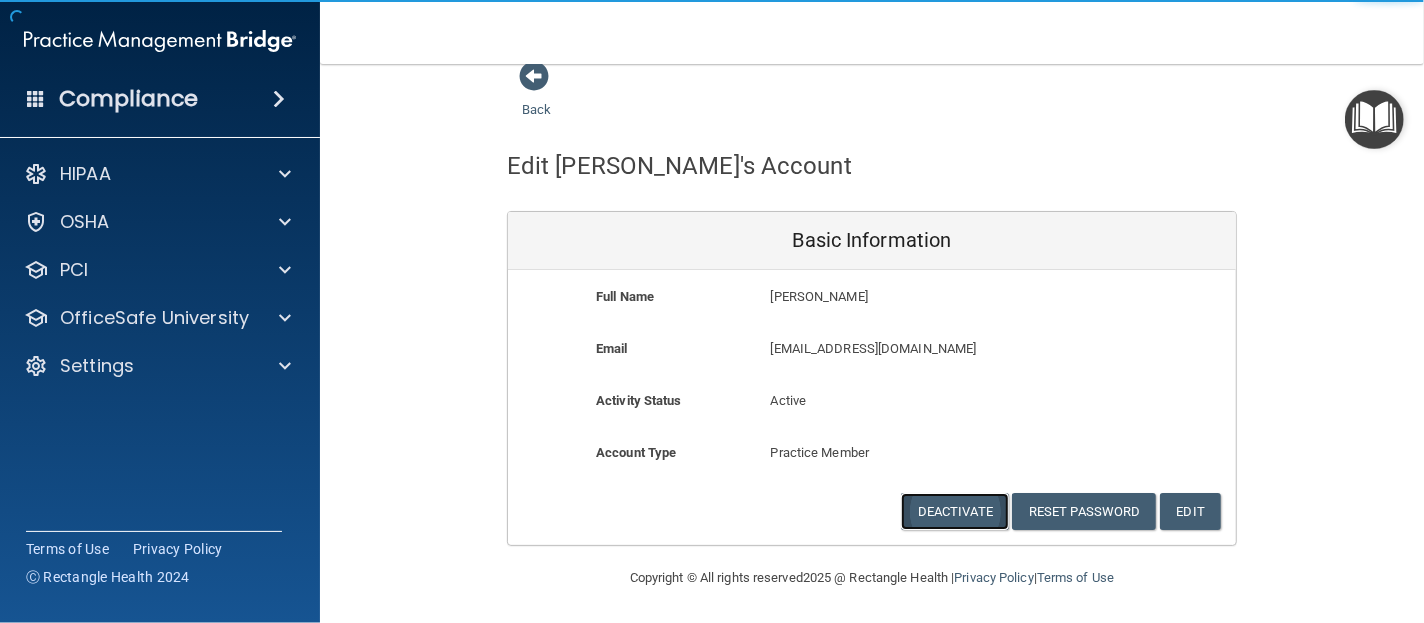 click on "Deactivate" at bounding box center [955, 511] 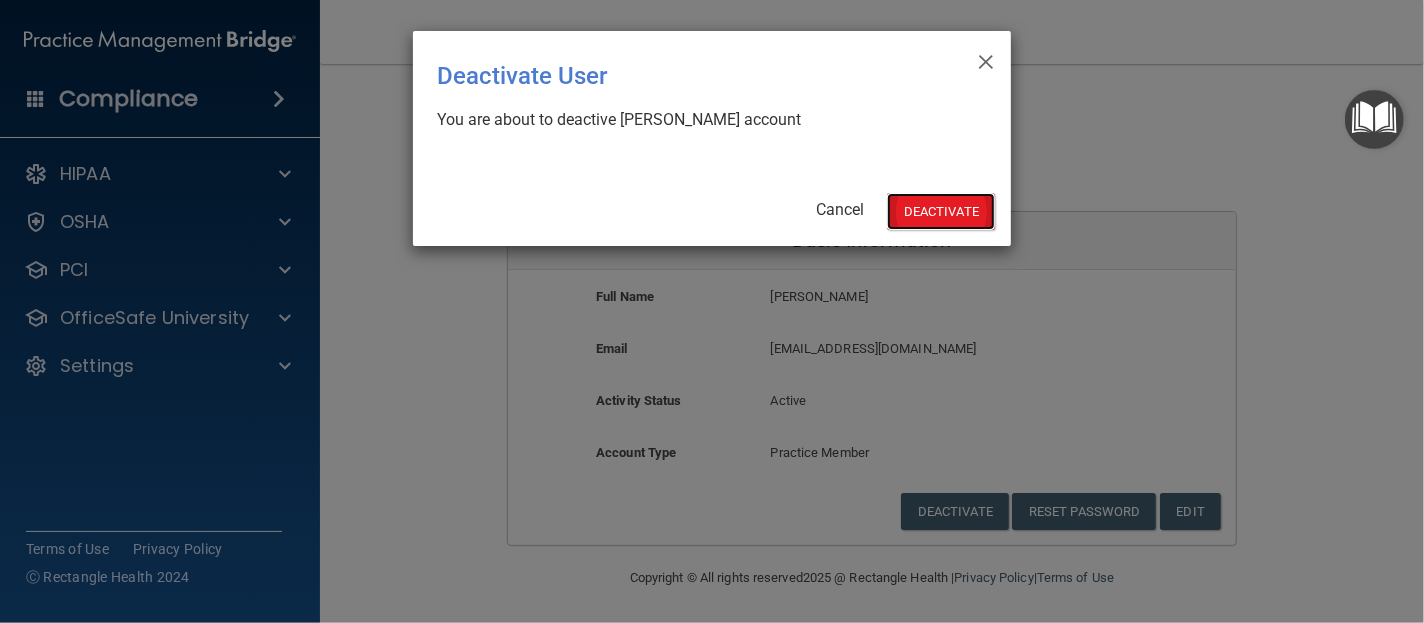 click on "Deactivate" at bounding box center [941, 211] 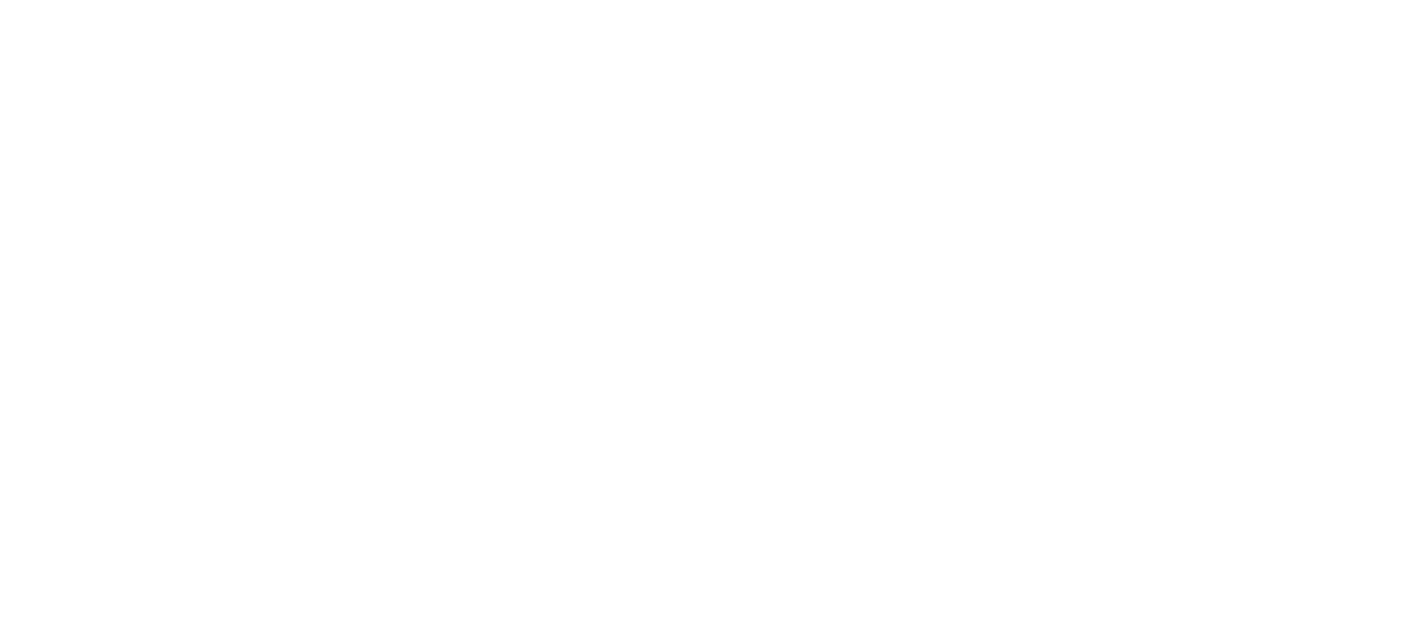 scroll, scrollTop: 0, scrollLeft: 0, axis: both 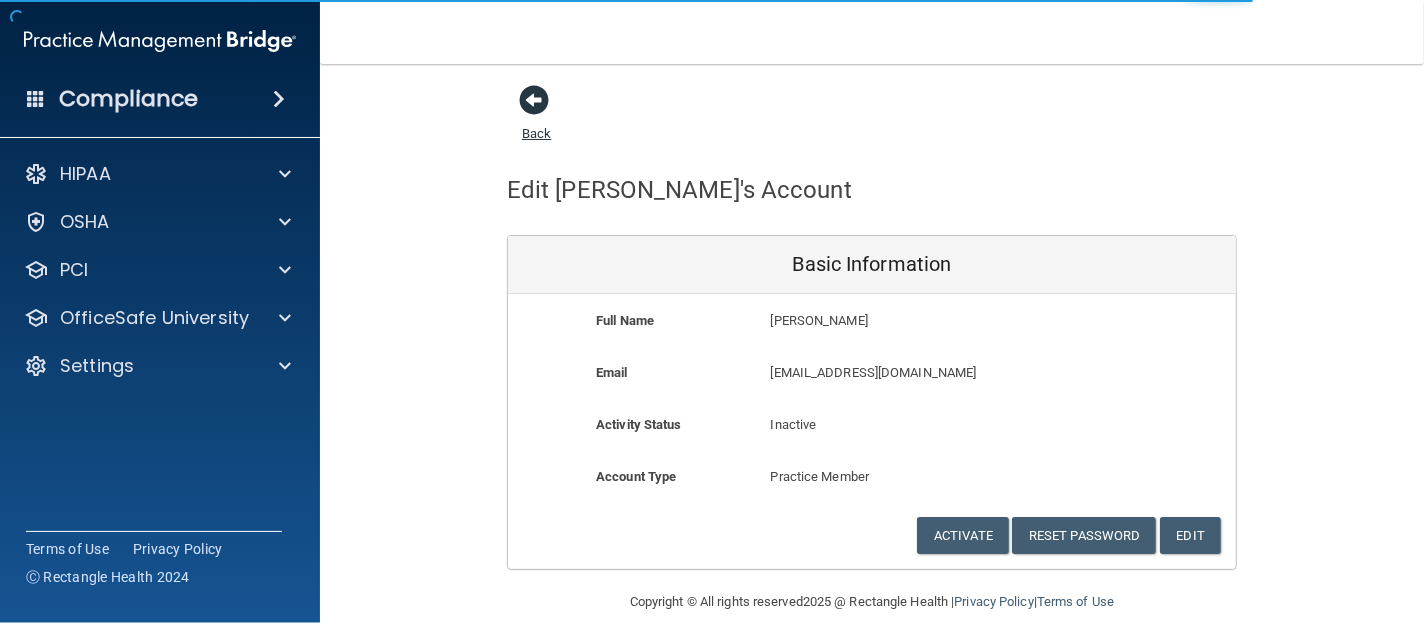 click at bounding box center (534, 100) 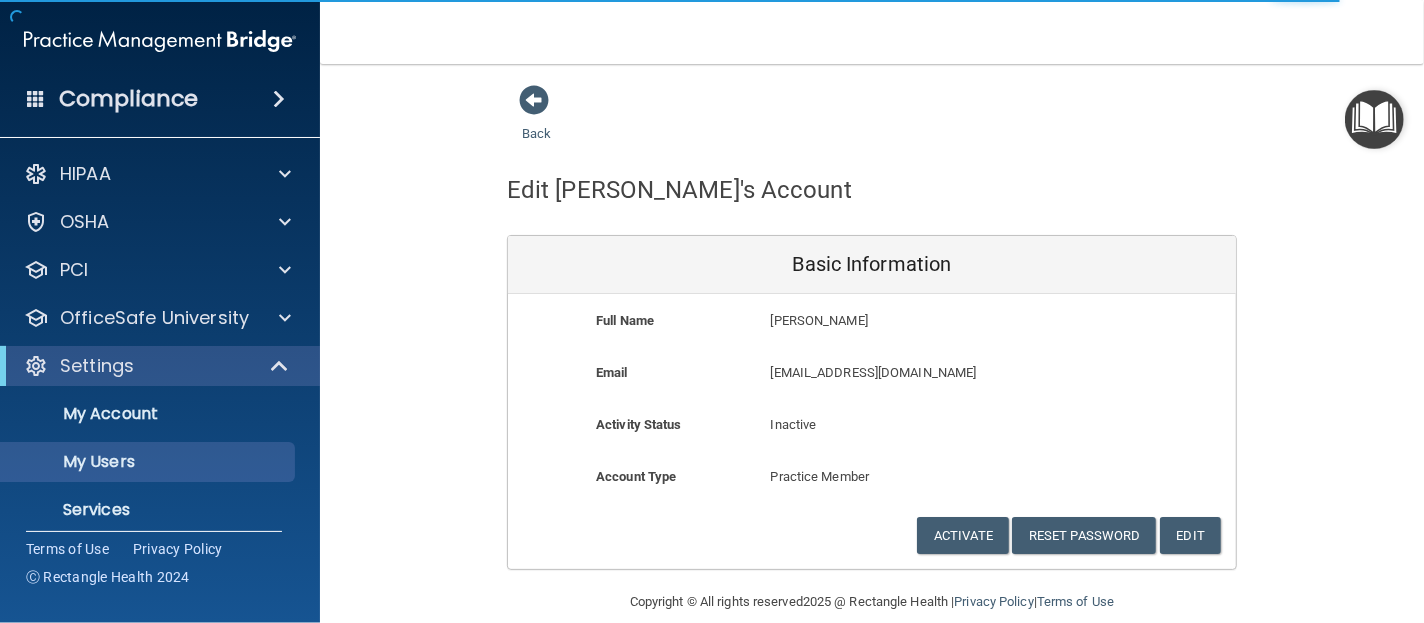 select on "20" 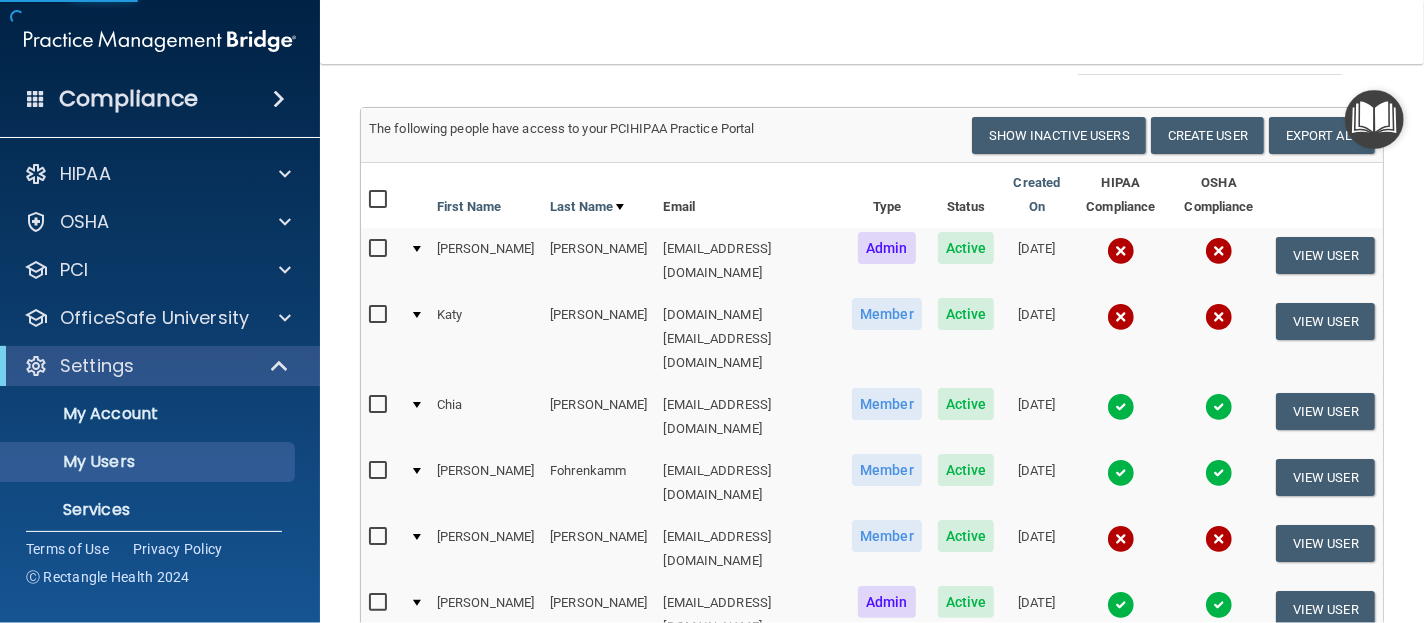 scroll, scrollTop: 200, scrollLeft: 0, axis: vertical 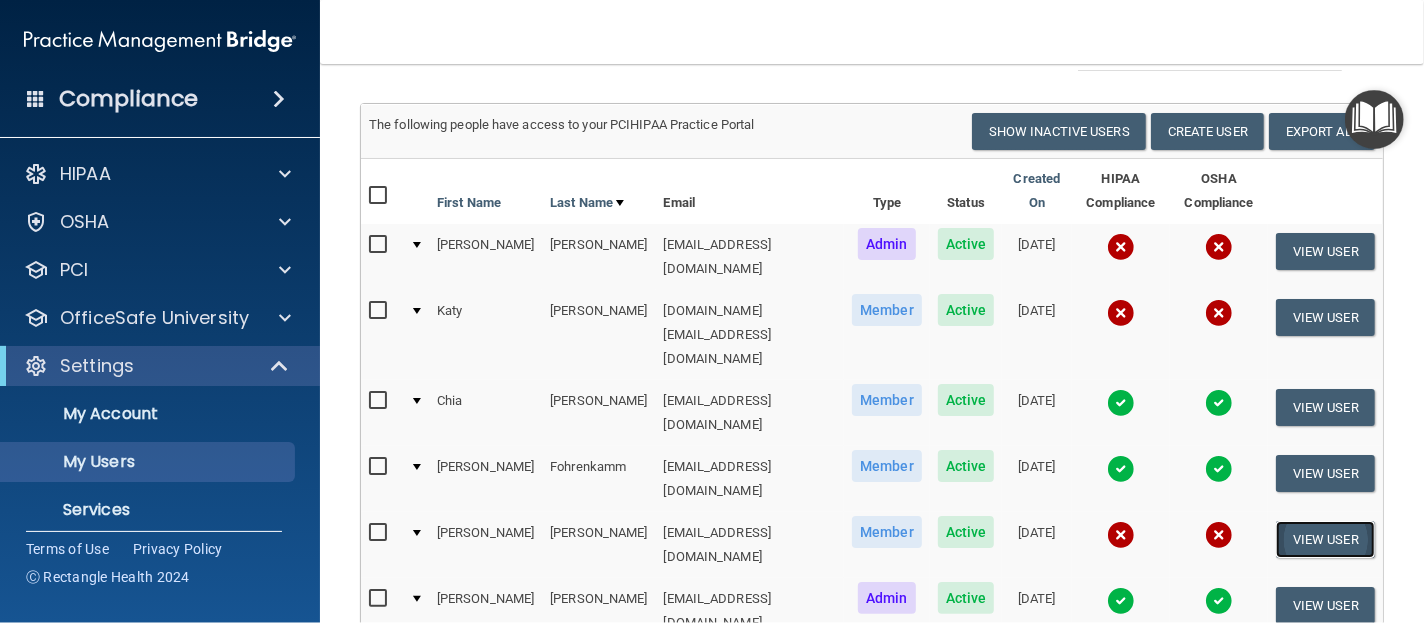 click on "View User" at bounding box center (1325, 539) 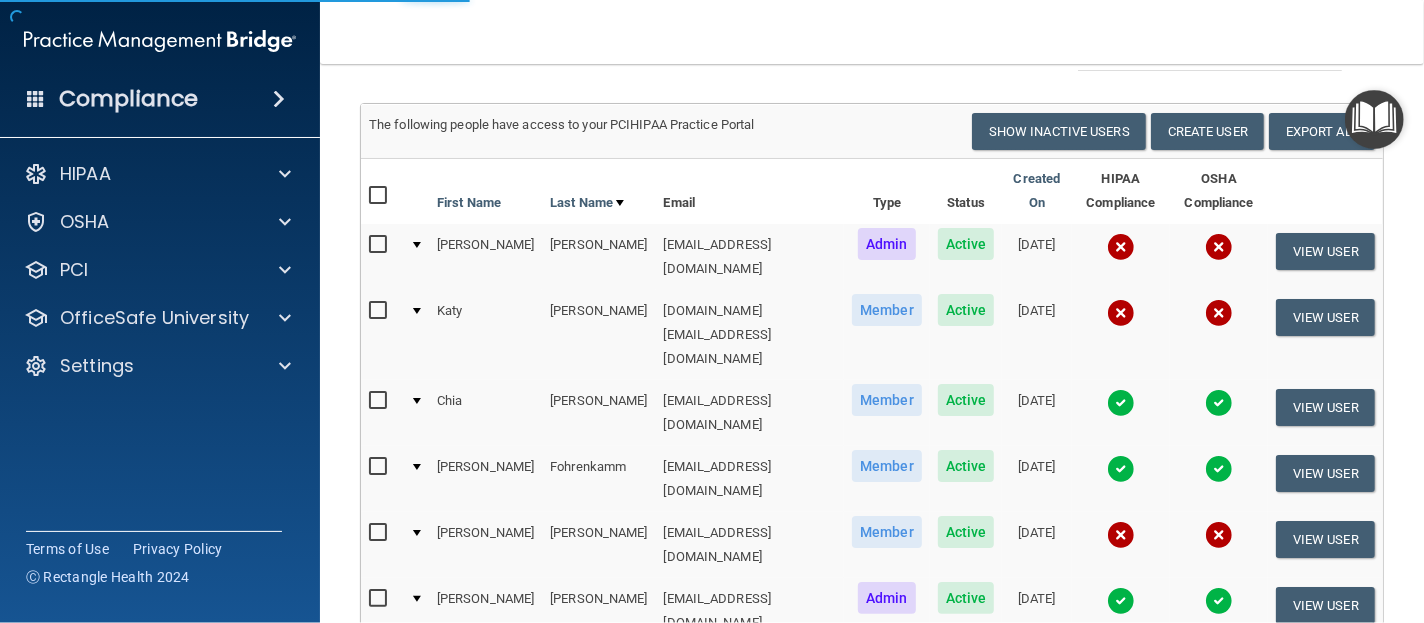 scroll, scrollTop: 24, scrollLeft: 0, axis: vertical 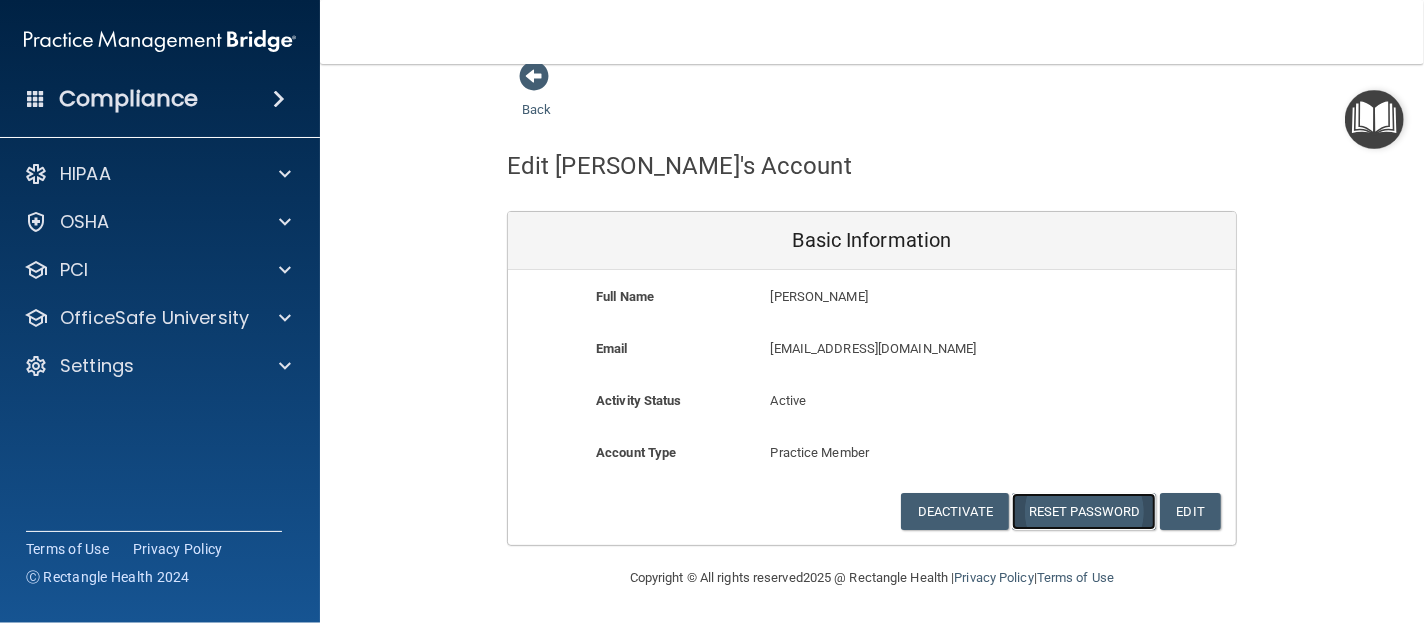 click on "Reset Password" at bounding box center [1084, 511] 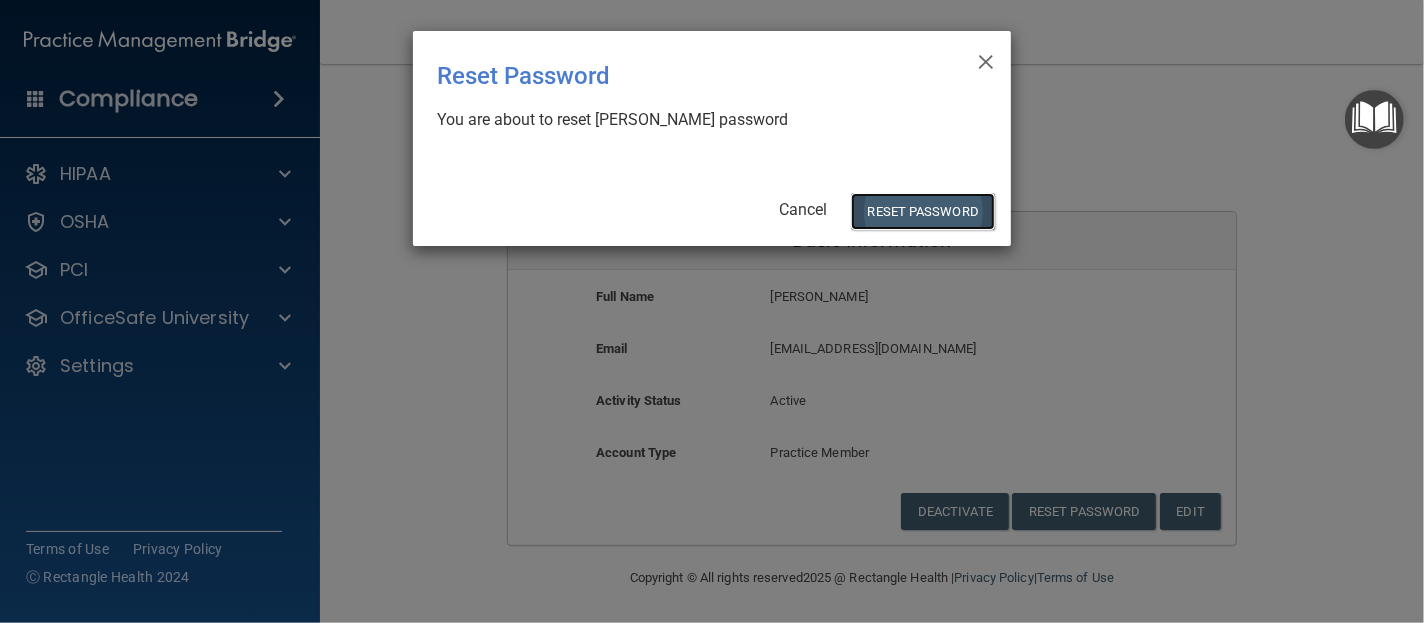 click on "Reset Password" at bounding box center (923, 211) 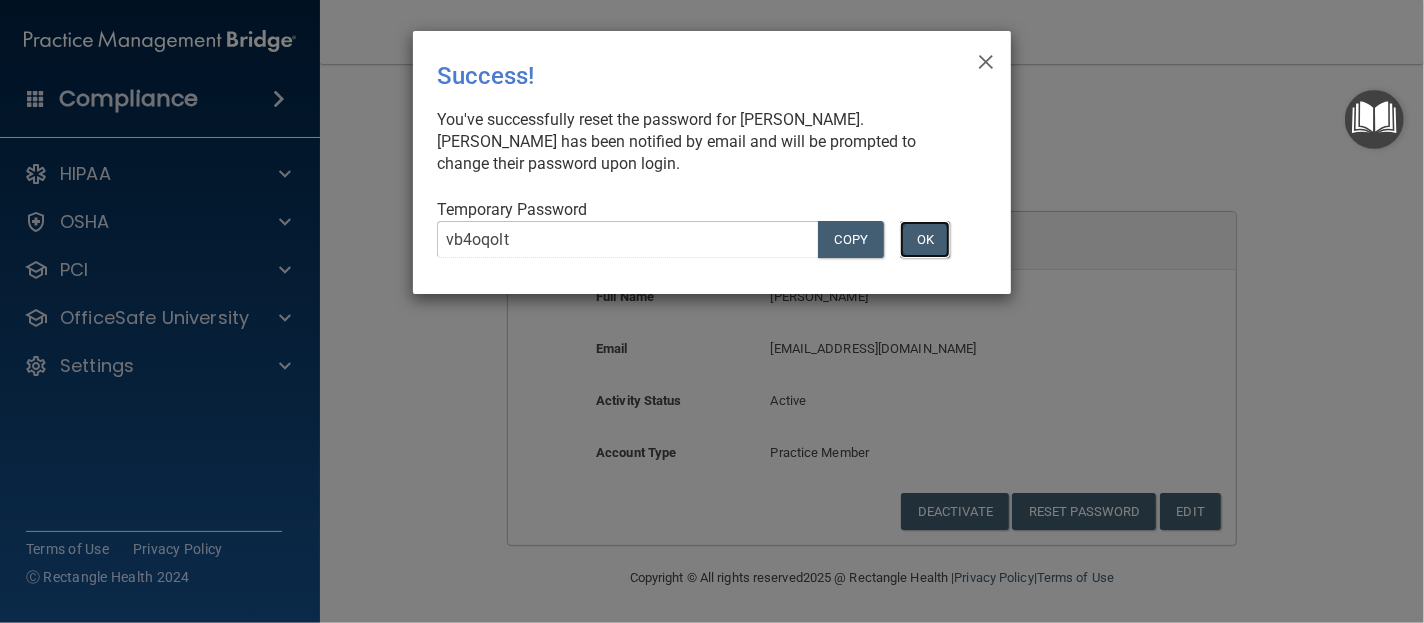 click on "OK" at bounding box center (925, 239) 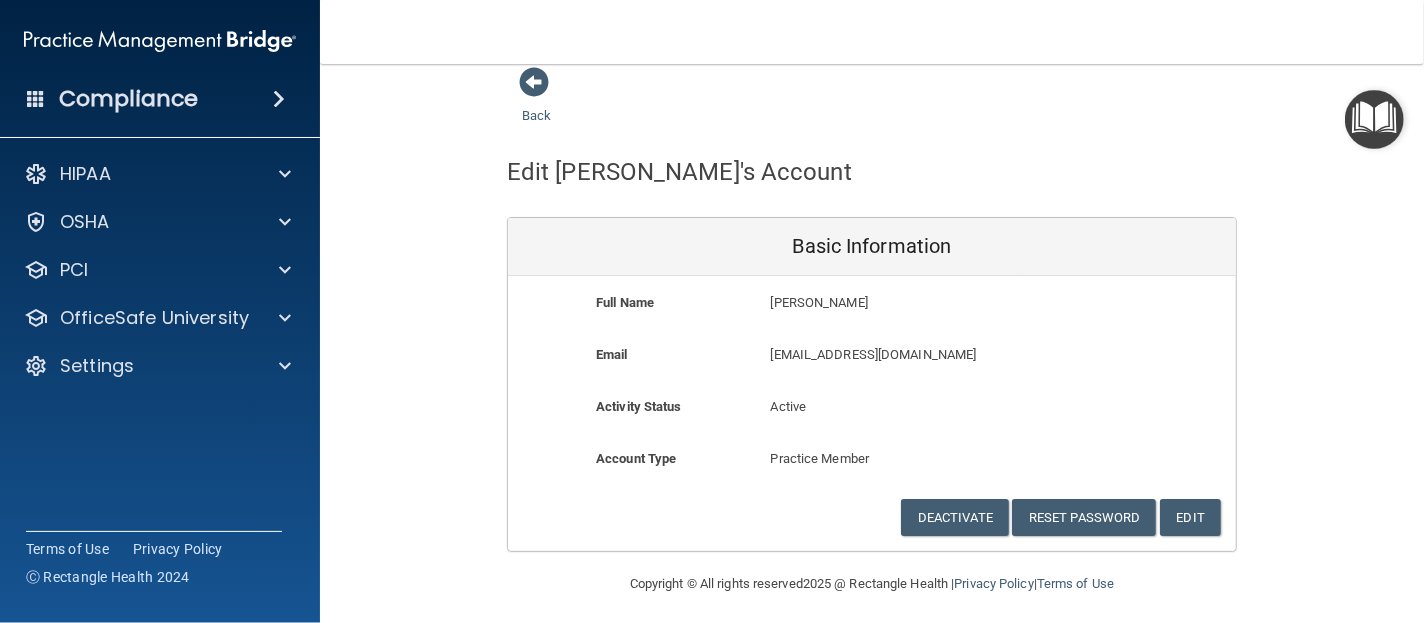 scroll, scrollTop: 24, scrollLeft: 0, axis: vertical 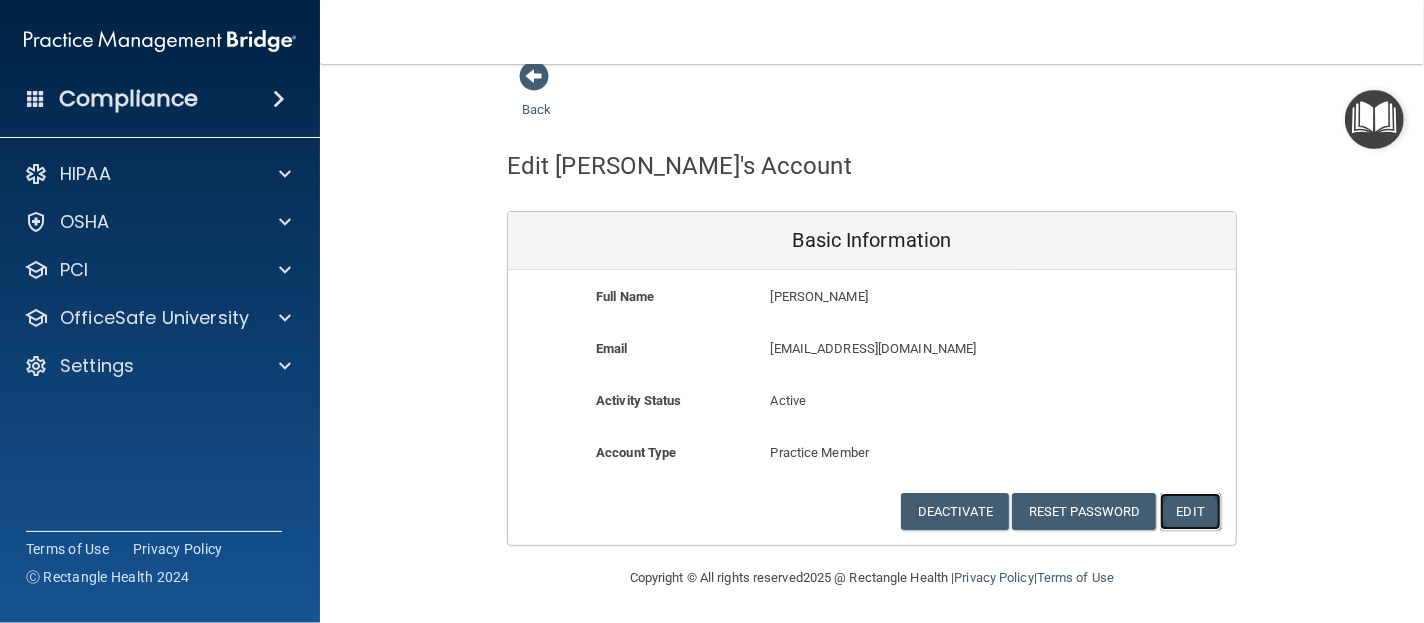 click on "Edit" at bounding box center (1190, 511) 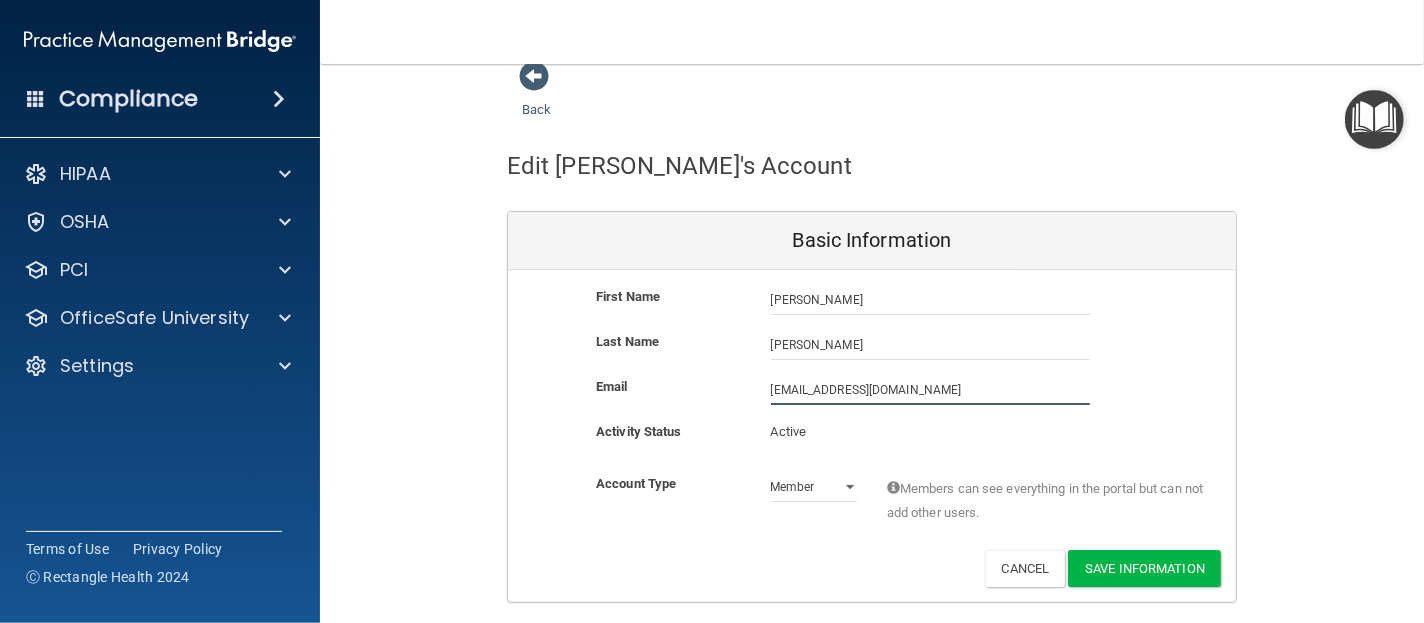 drag, startPoint x: 812, startPoint y: 388, endPoint x: 829, endPoint y: 479, distance: 92.574295 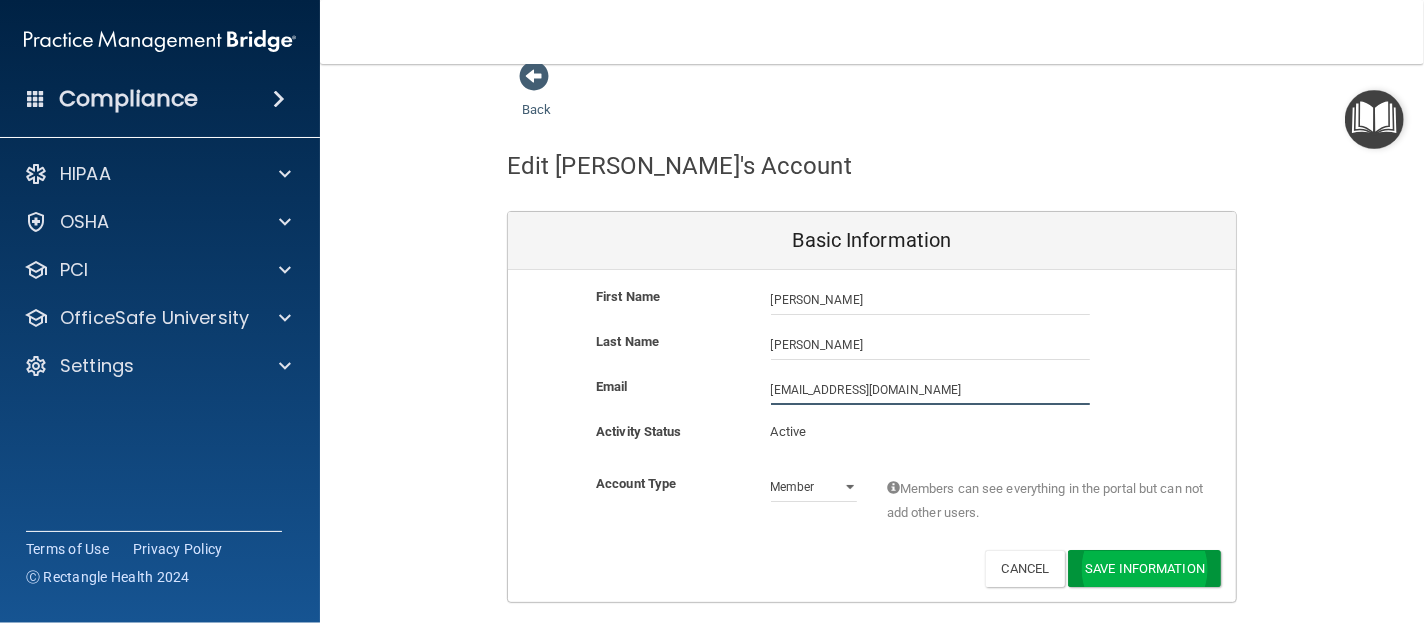 type on "emilylynch12@icloud.com" 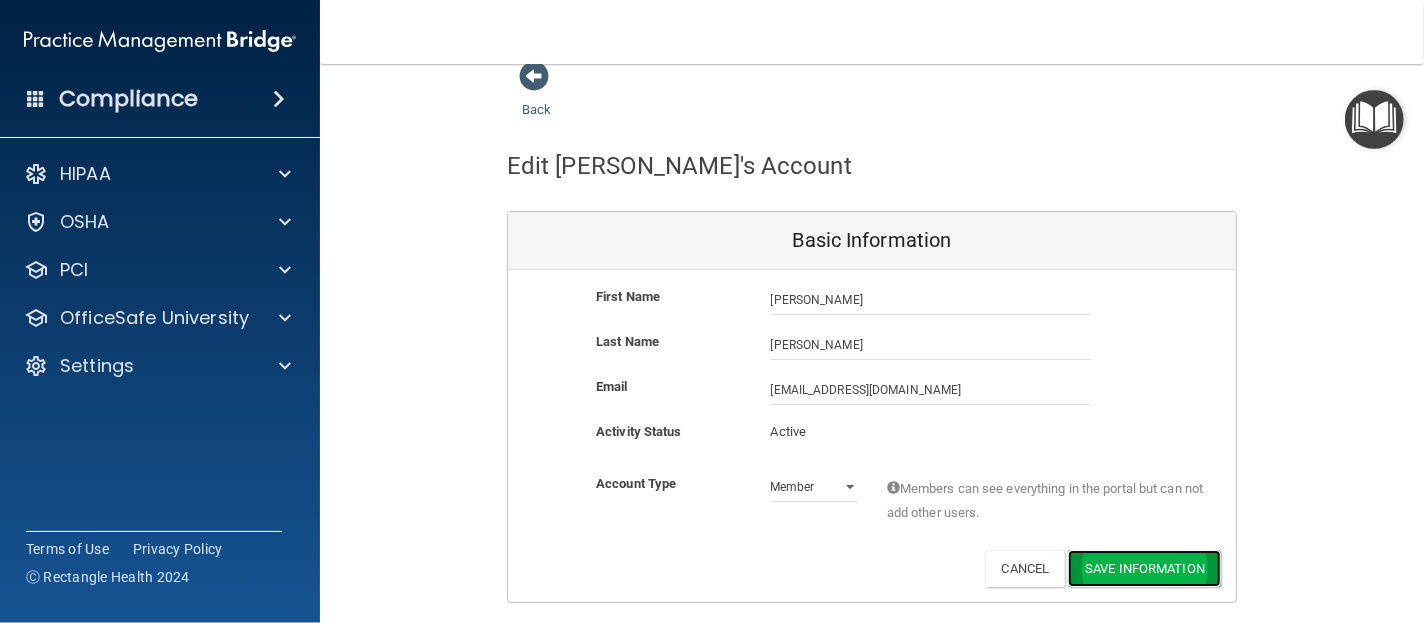 click on "Save Information" at bounding box center (1144, 568) 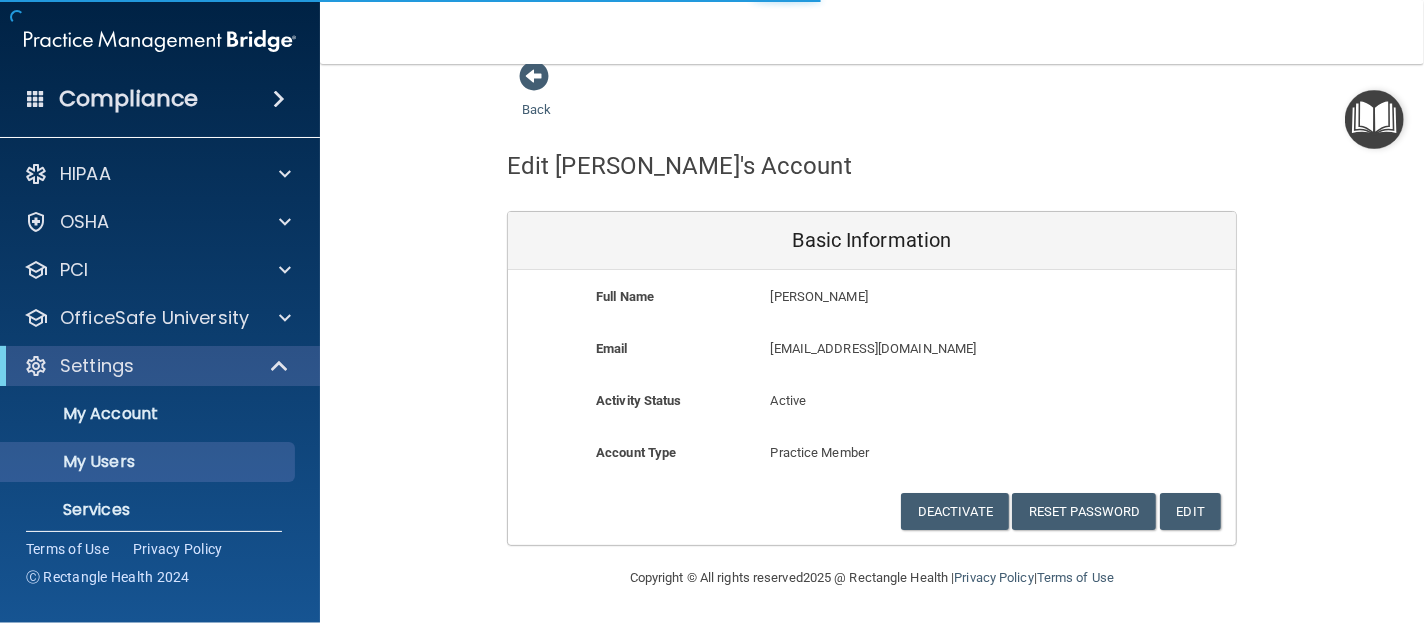 select on "20" 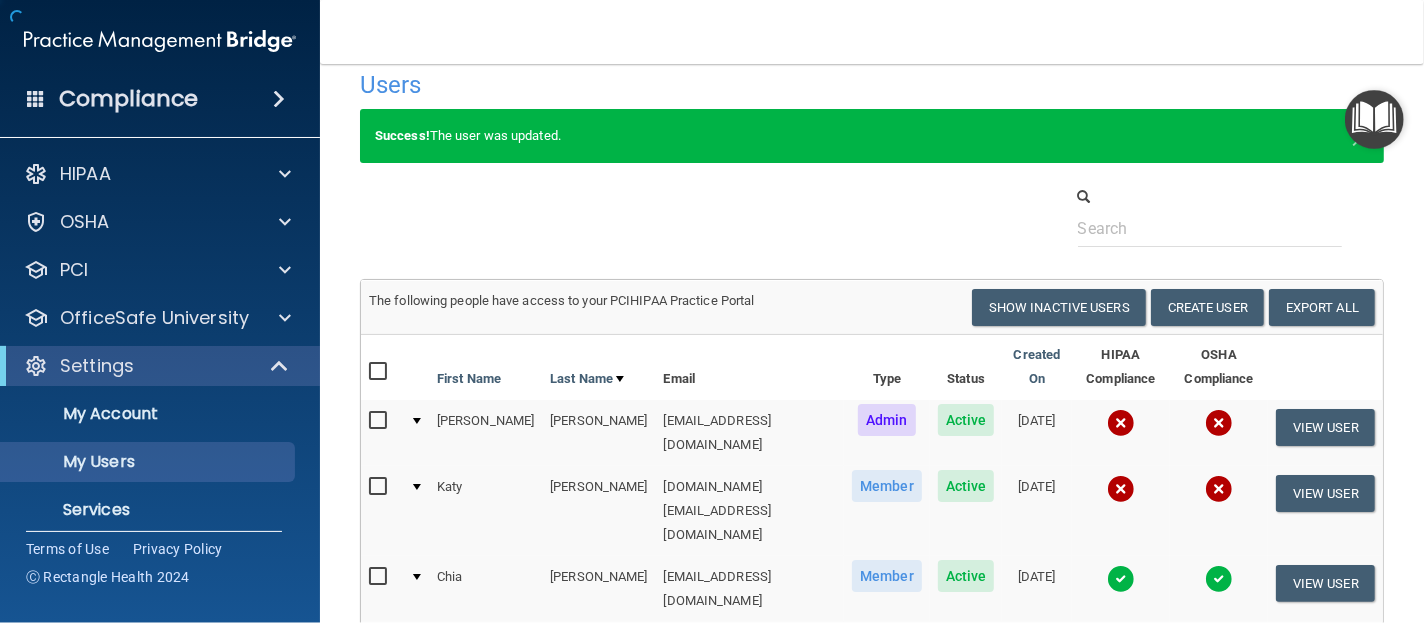 scroll, scrollTop: 372, scrollLeft: 0, axis: vertical 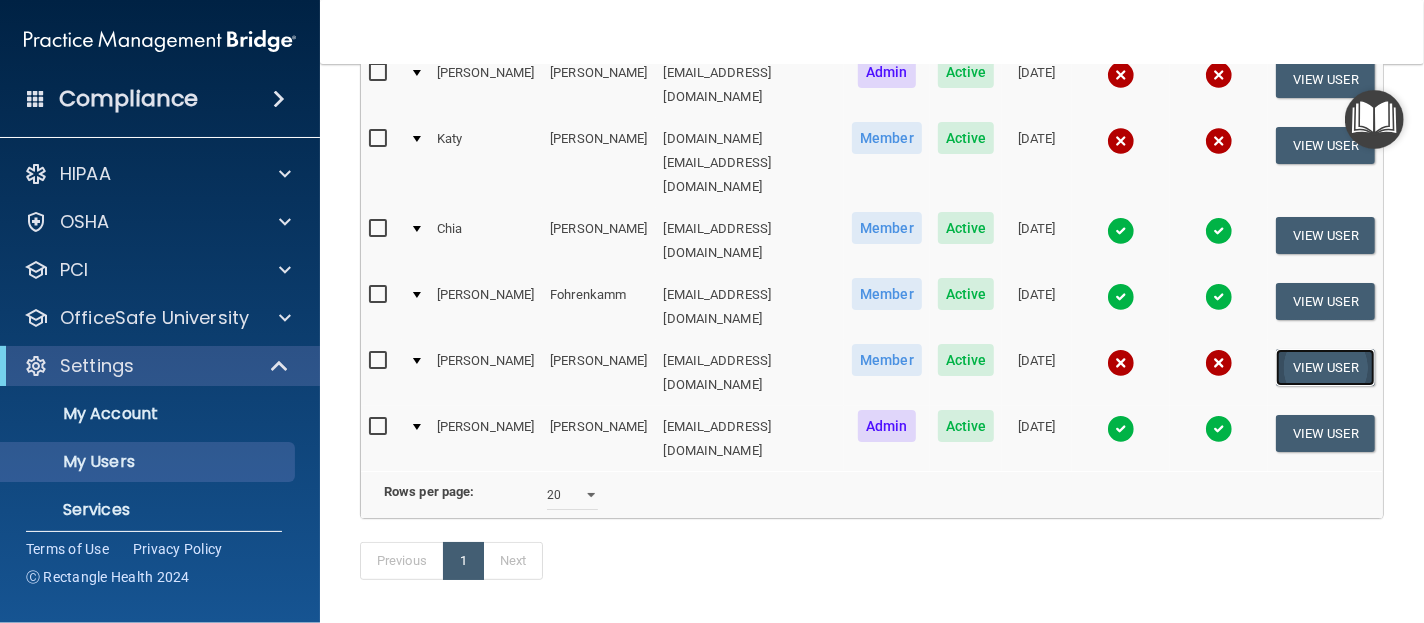 click on "View User" at bounding box center [1325, 367] 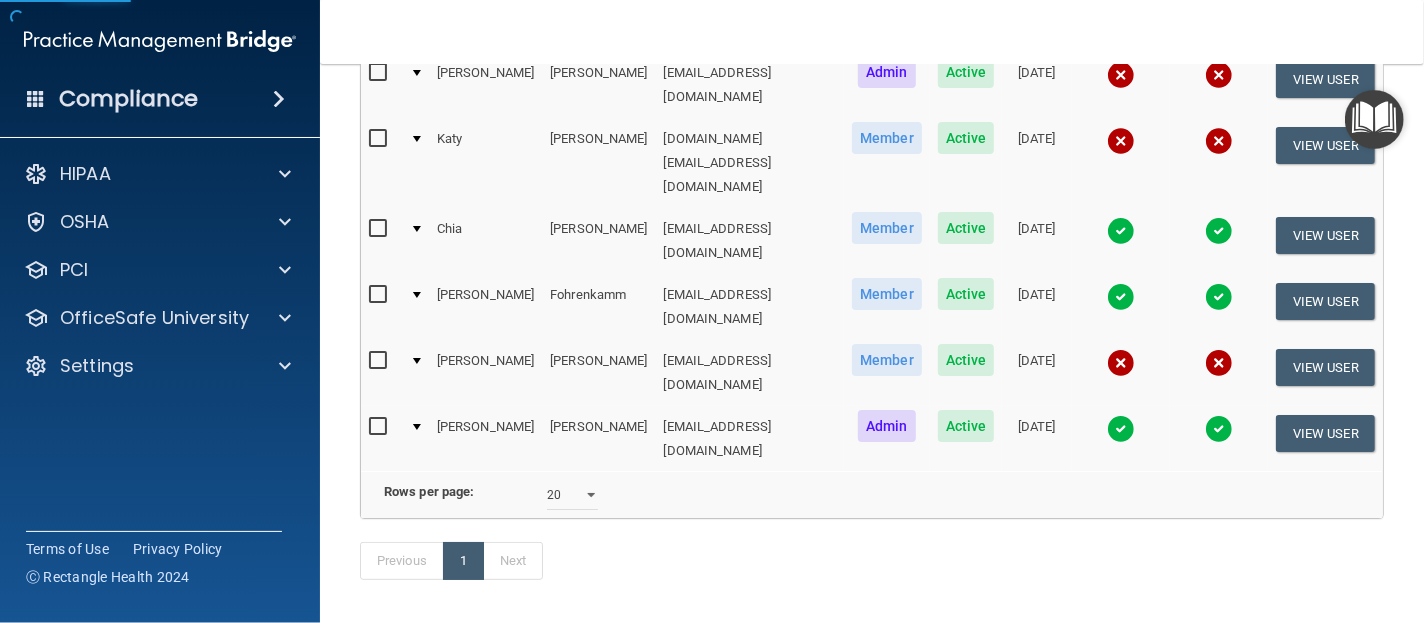 scroll, scrollTop: 0, scrollLeft: 0, axis: both 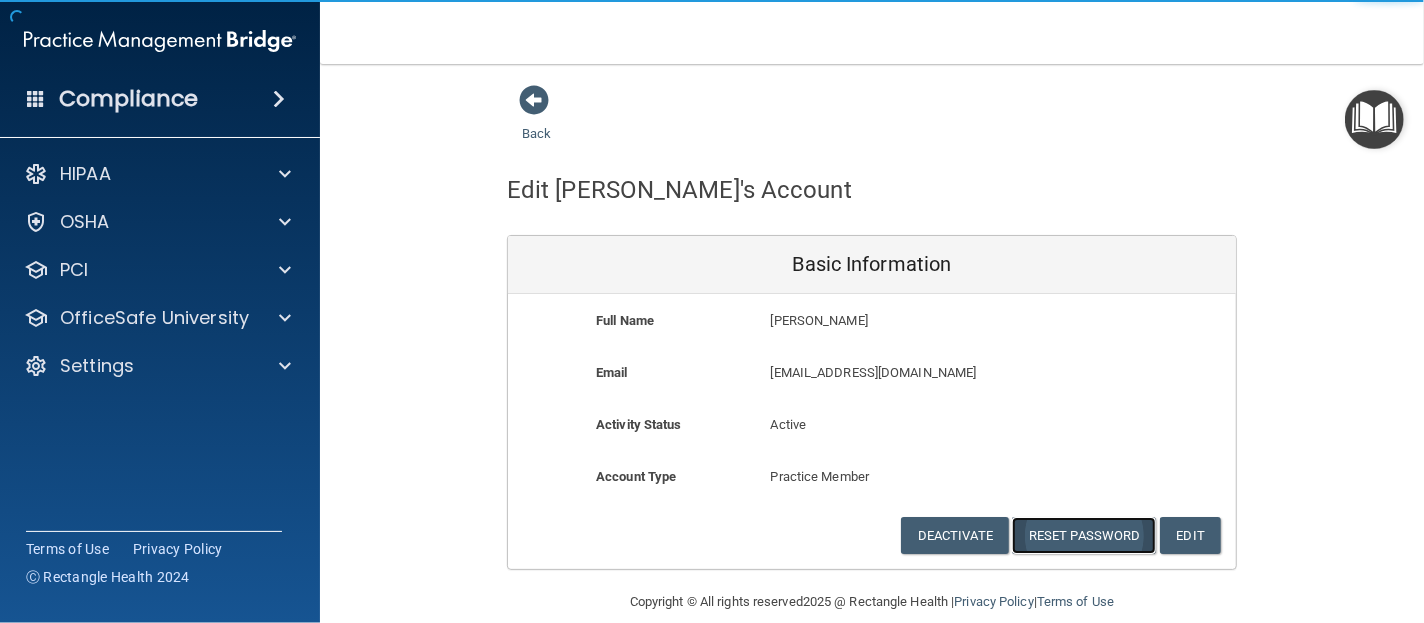 click on "Reset Password" at bounding box center [1084, 535] 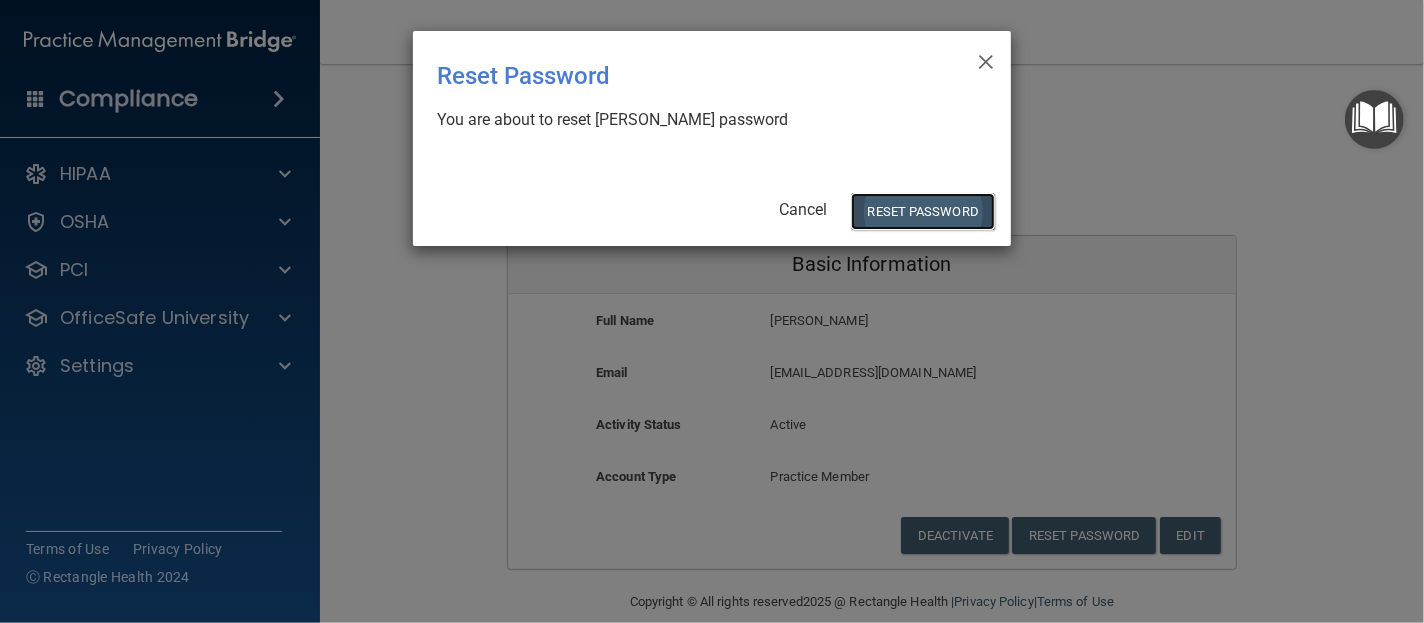 click on "Reset Password" at bounding box center [923, 211] 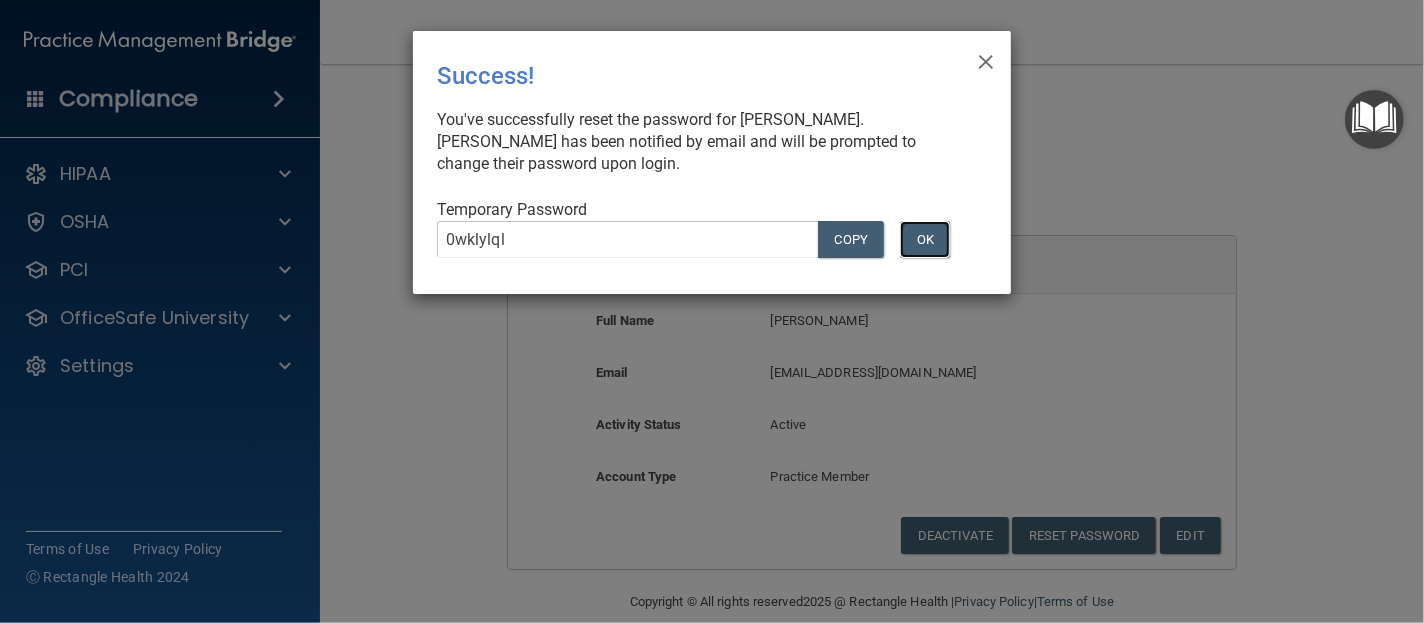click on "OK" at bounding box center [925, 239] 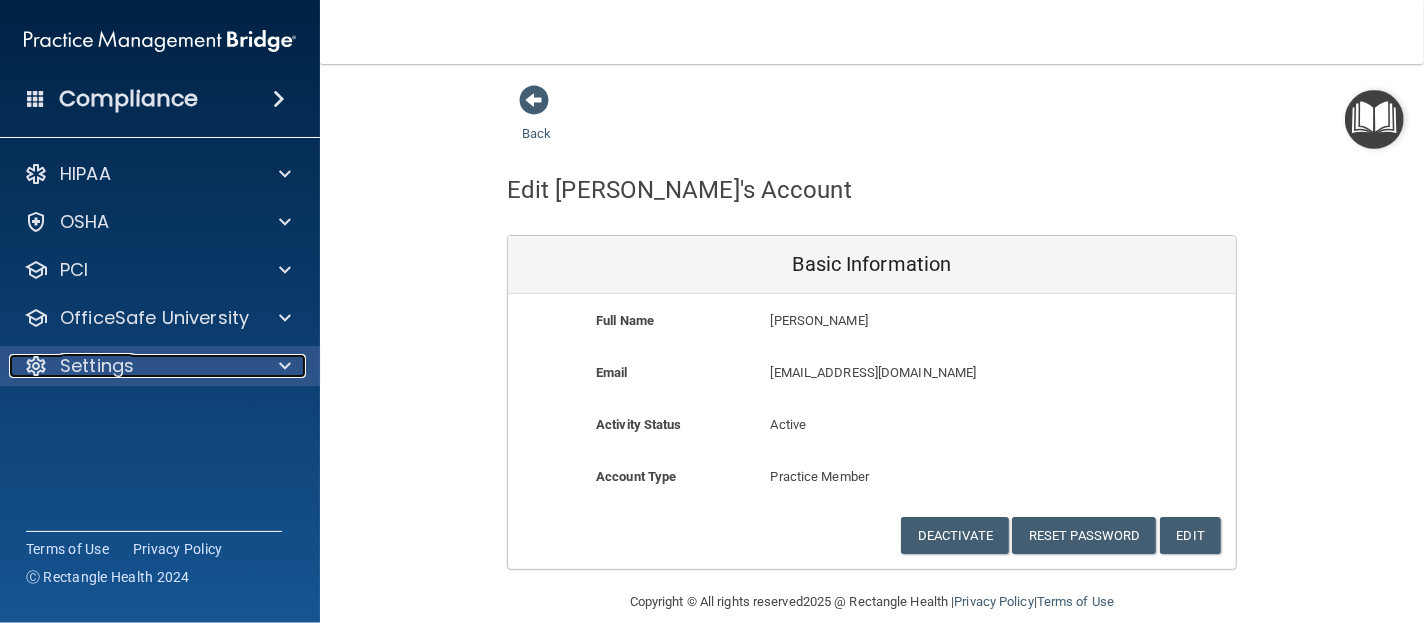 click on "Settings" at bounding box center (97, 366) 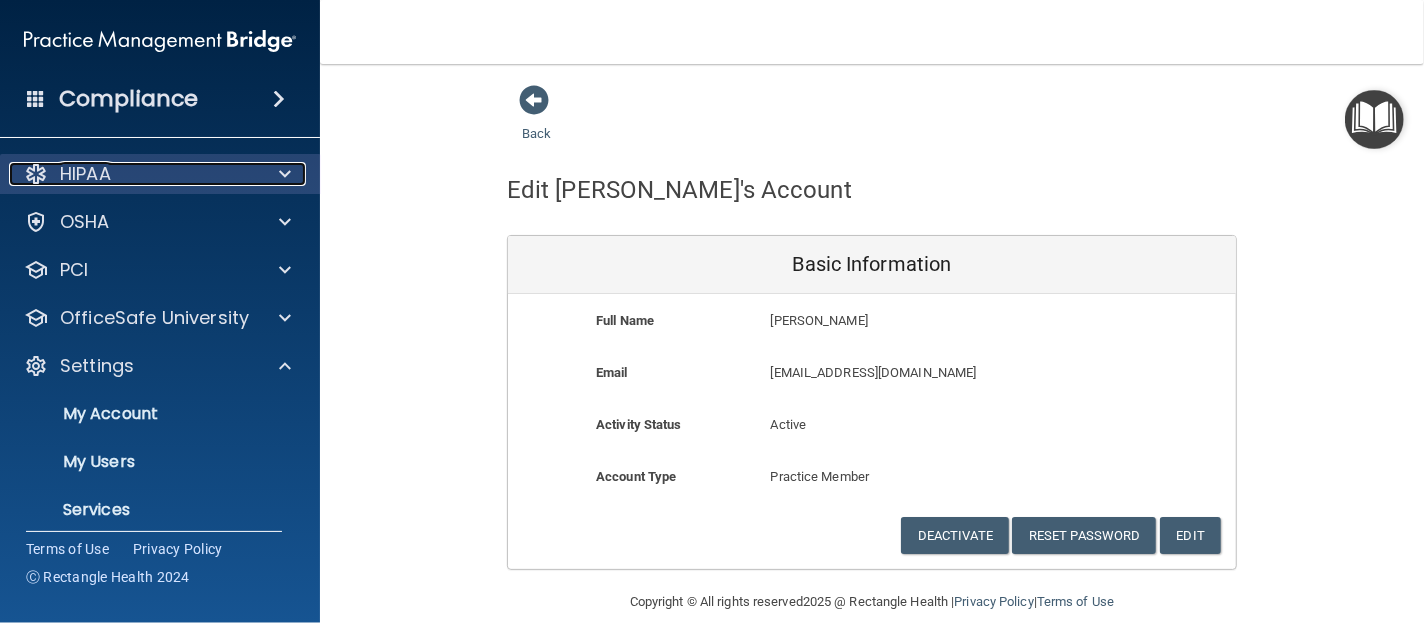 click on "HIPAA" at bounding box center (85, 174) 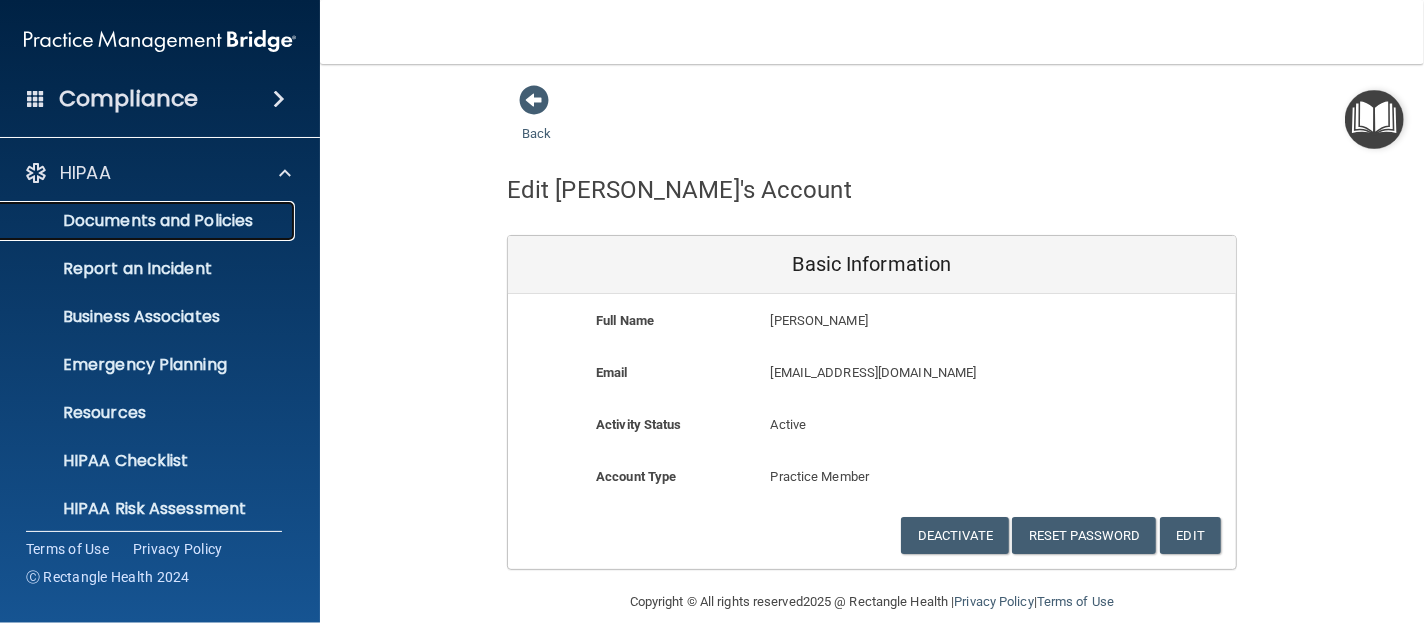 click on "Documents and Policies" at bounding box center [149, 221] 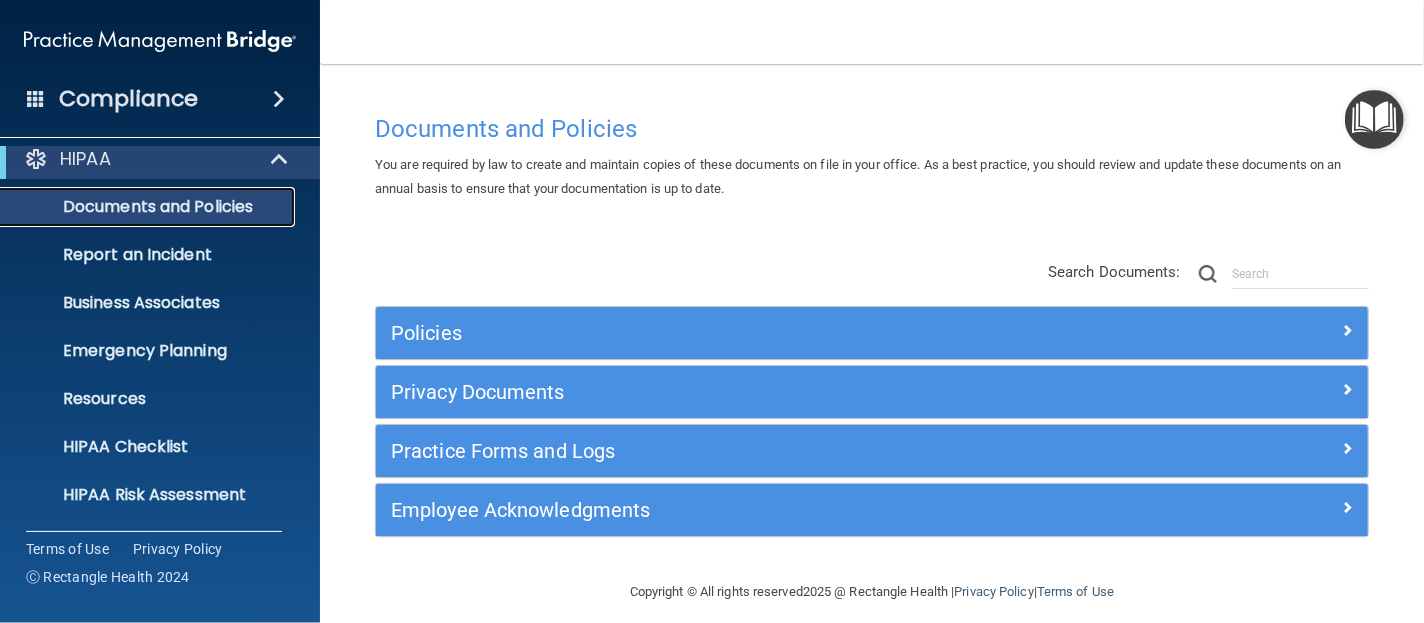 scroll, scrollTop: 0, scrollLeft: 0, axis: both 